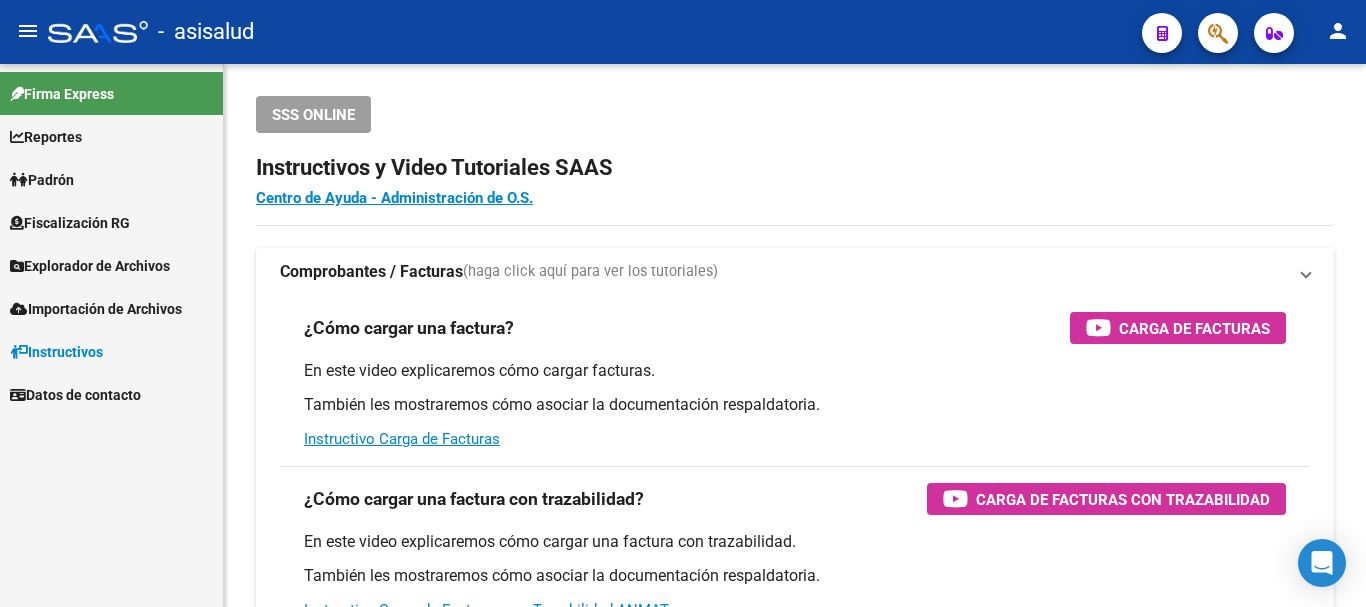 scroll, scrollTop: 0, scrollLeft: 0, axis: both 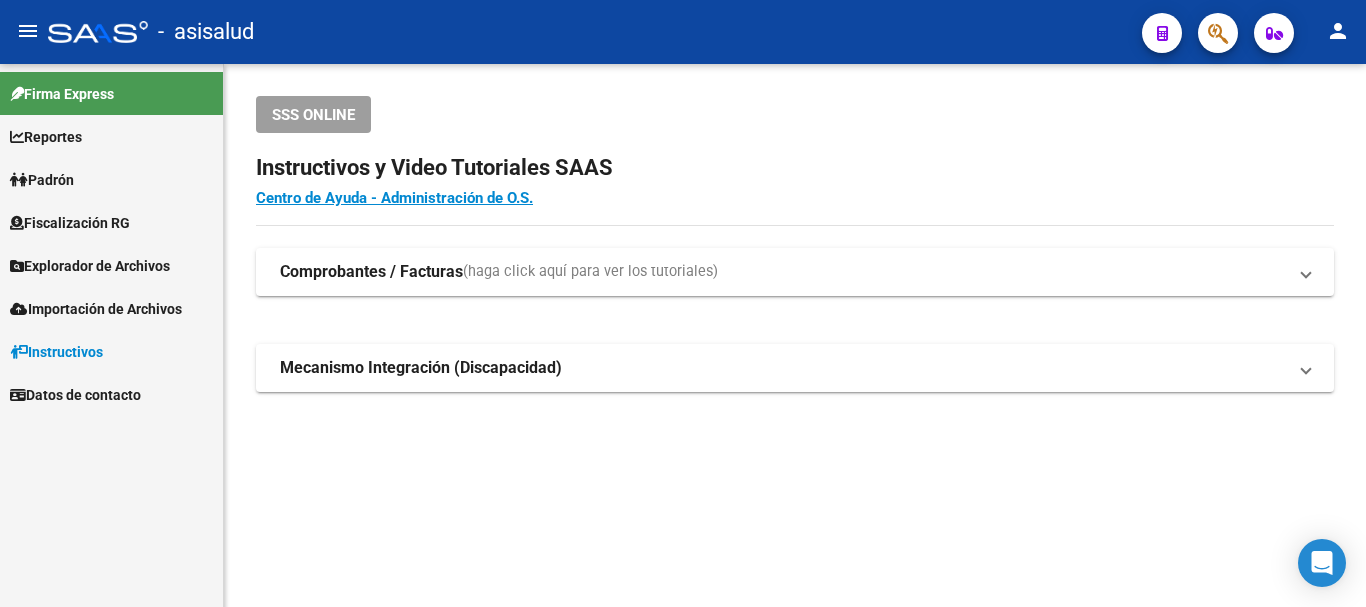 click on "Padrón" at bounding box center [42, 180] 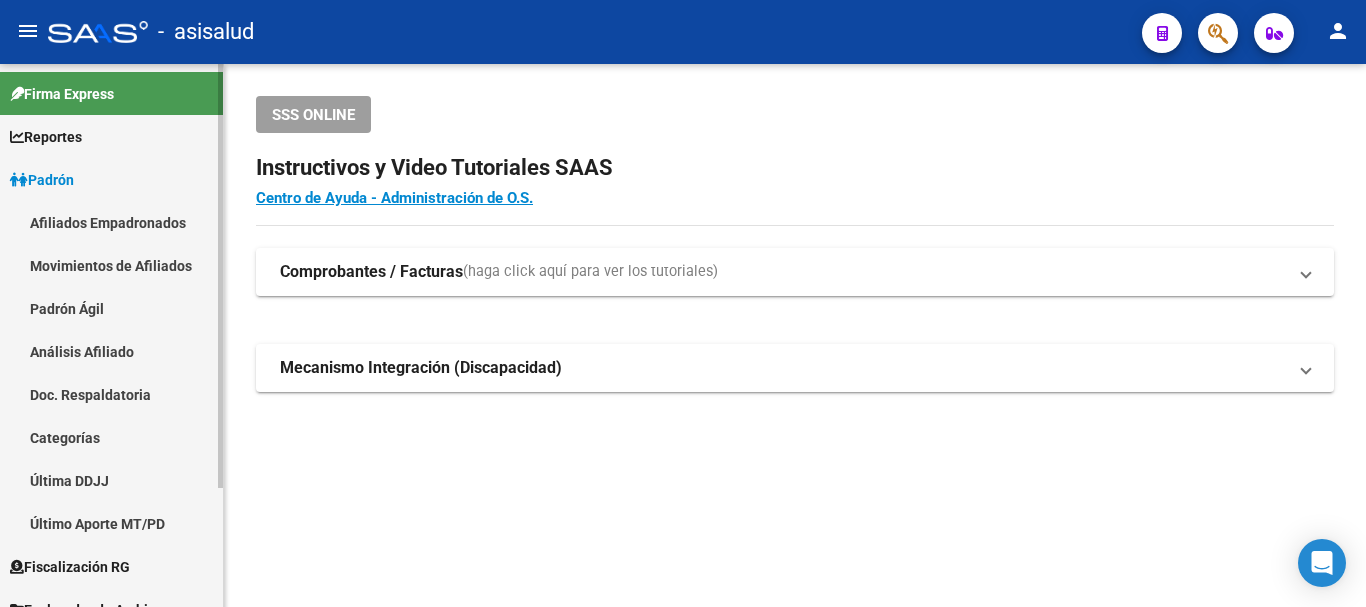click on "Análisis Afiliado" at bounding box center (111, 351) 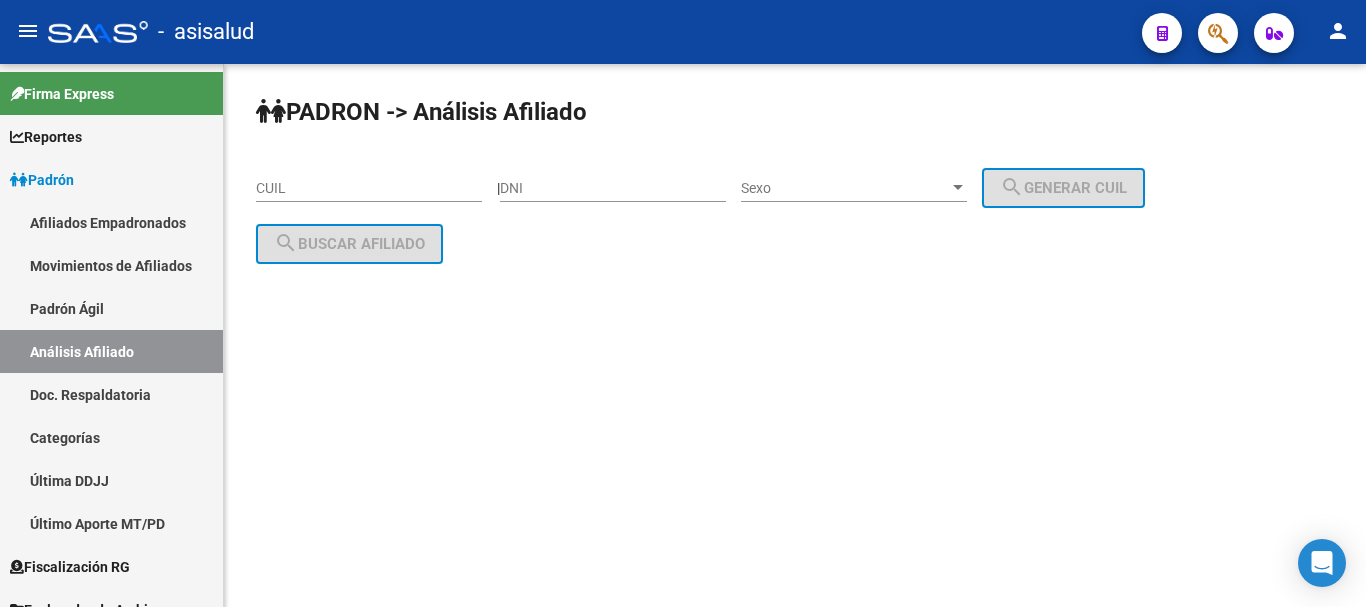 click on "CUIL" 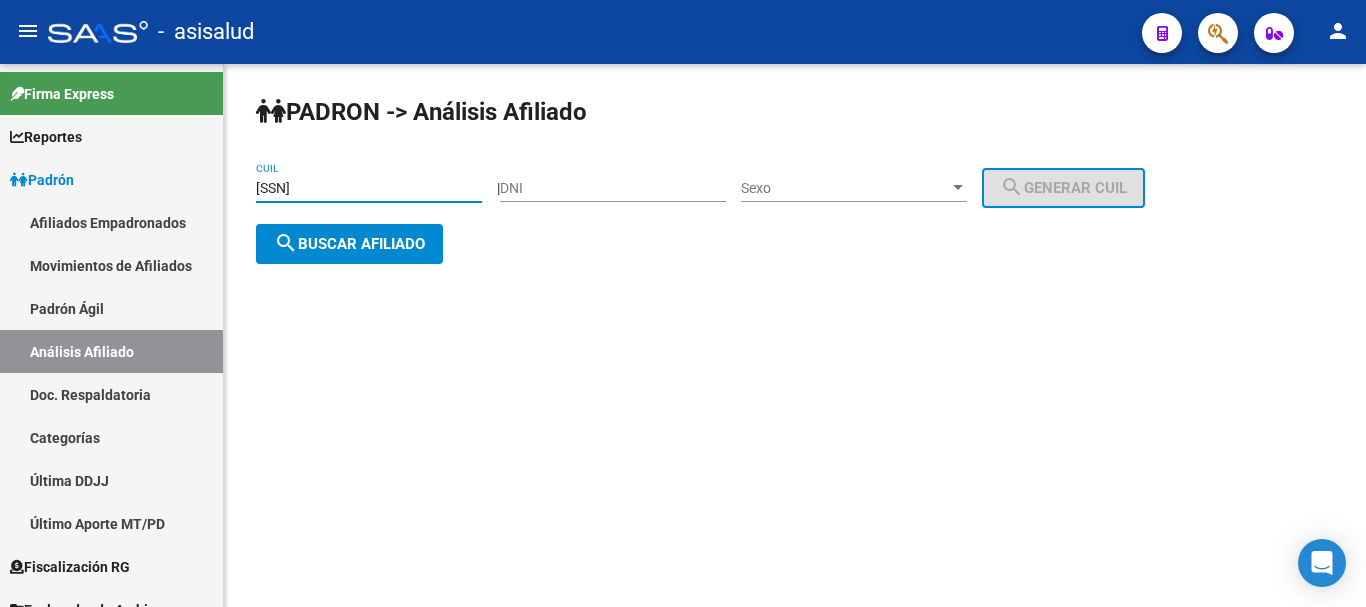 type on "27-37380101-7" 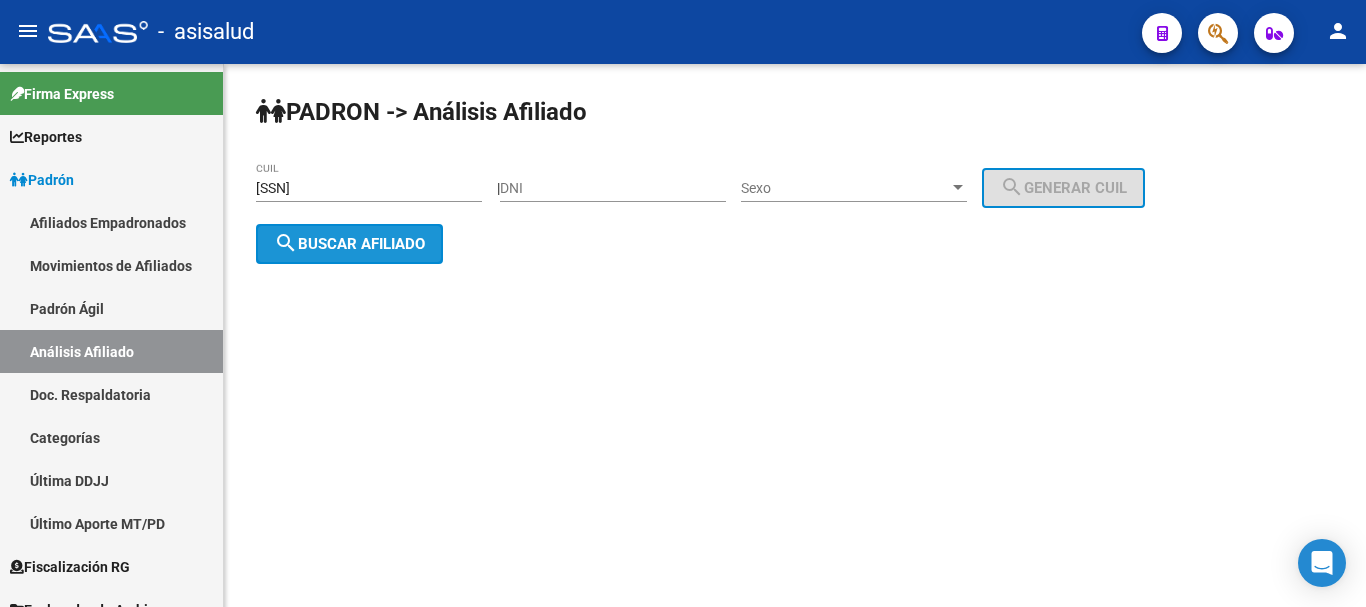click on "search  Buscar afiliado" 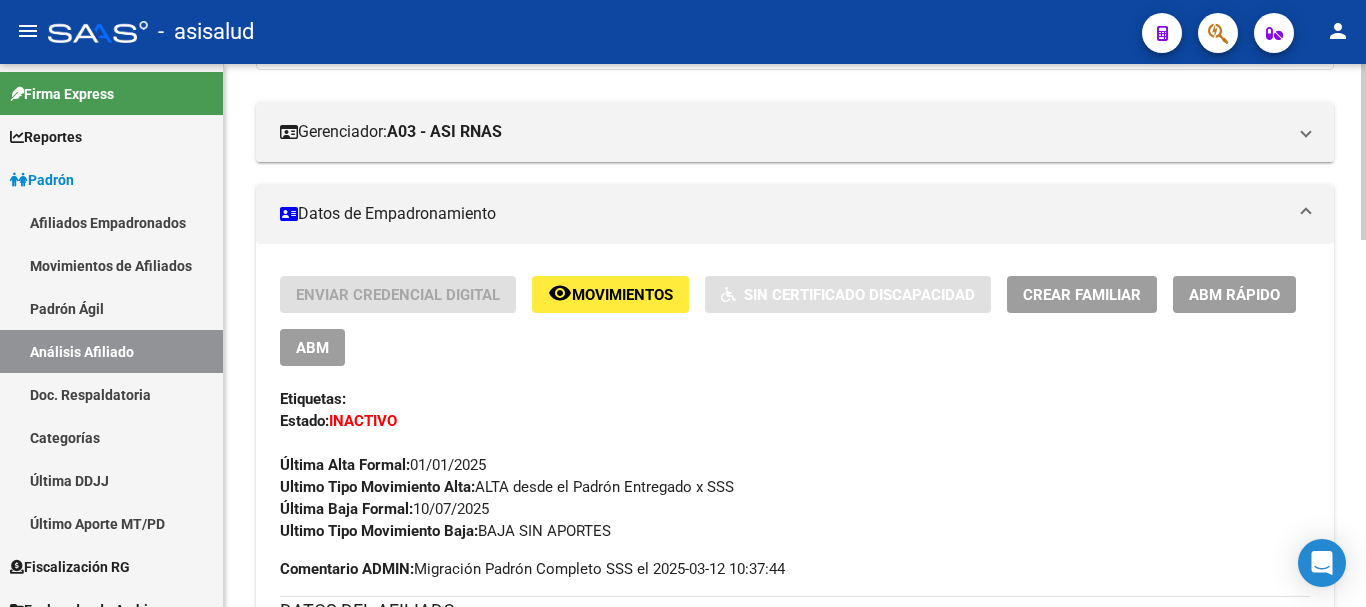 scroll, scrollTop: 500, scrollLeft: 0, axis: vertical 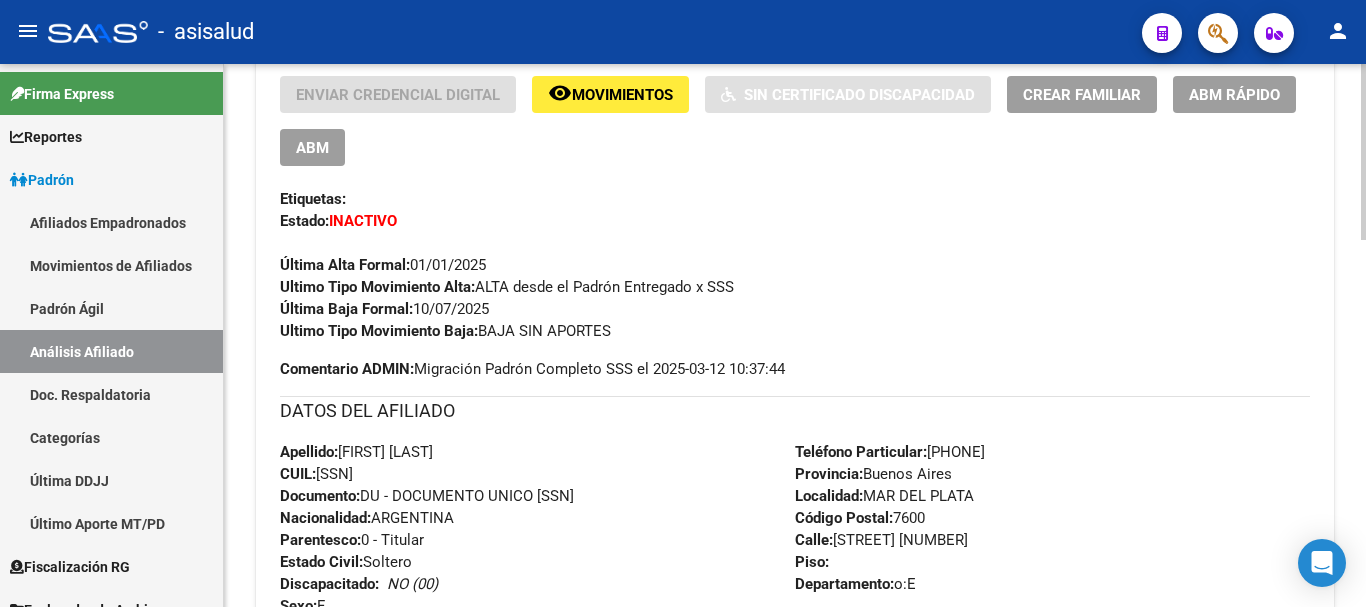 click on "Movimientos" 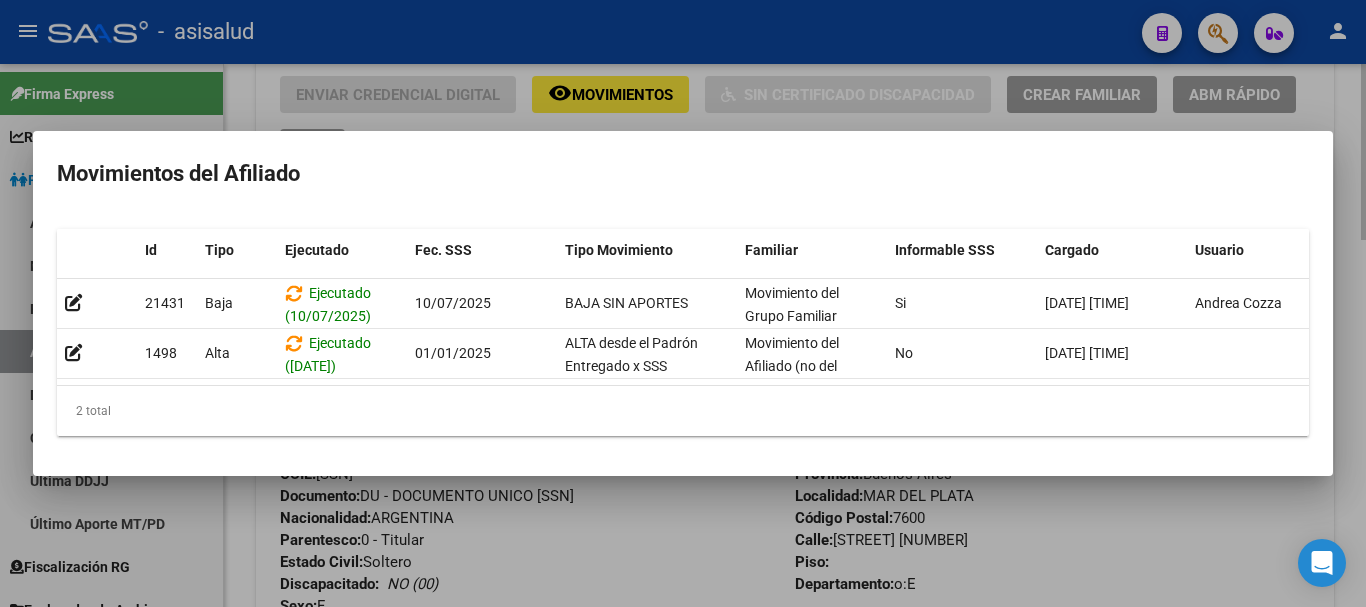 click at bounding box center [683, 303] 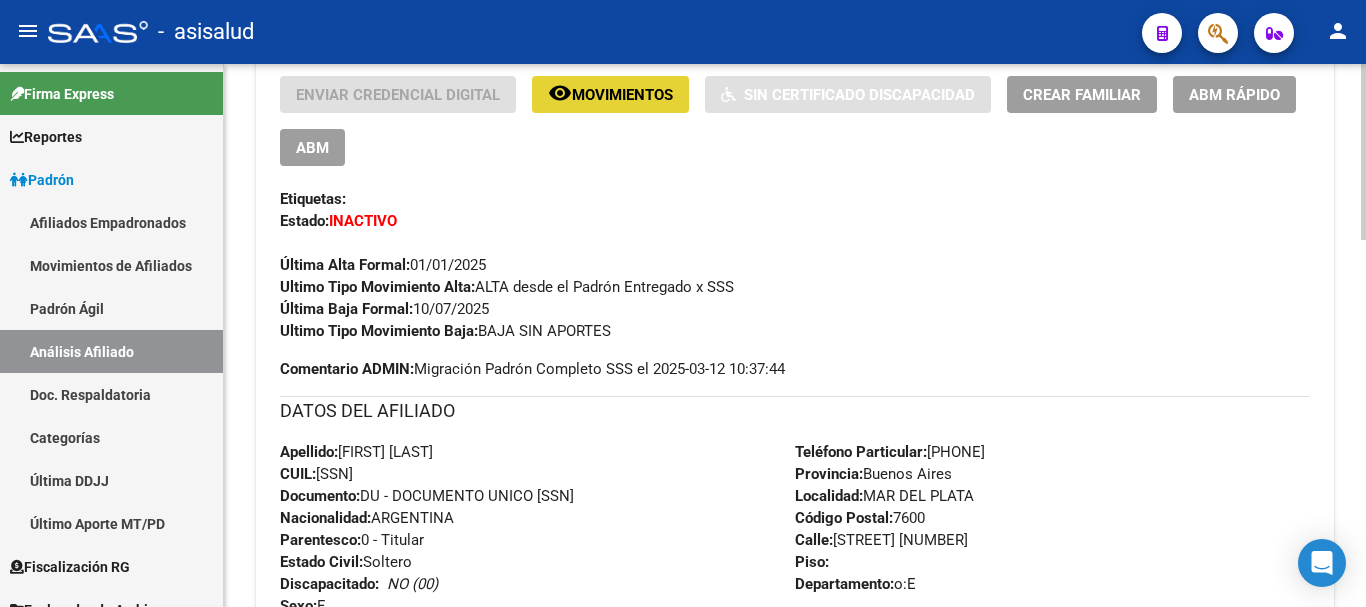 click on "Movimientos" 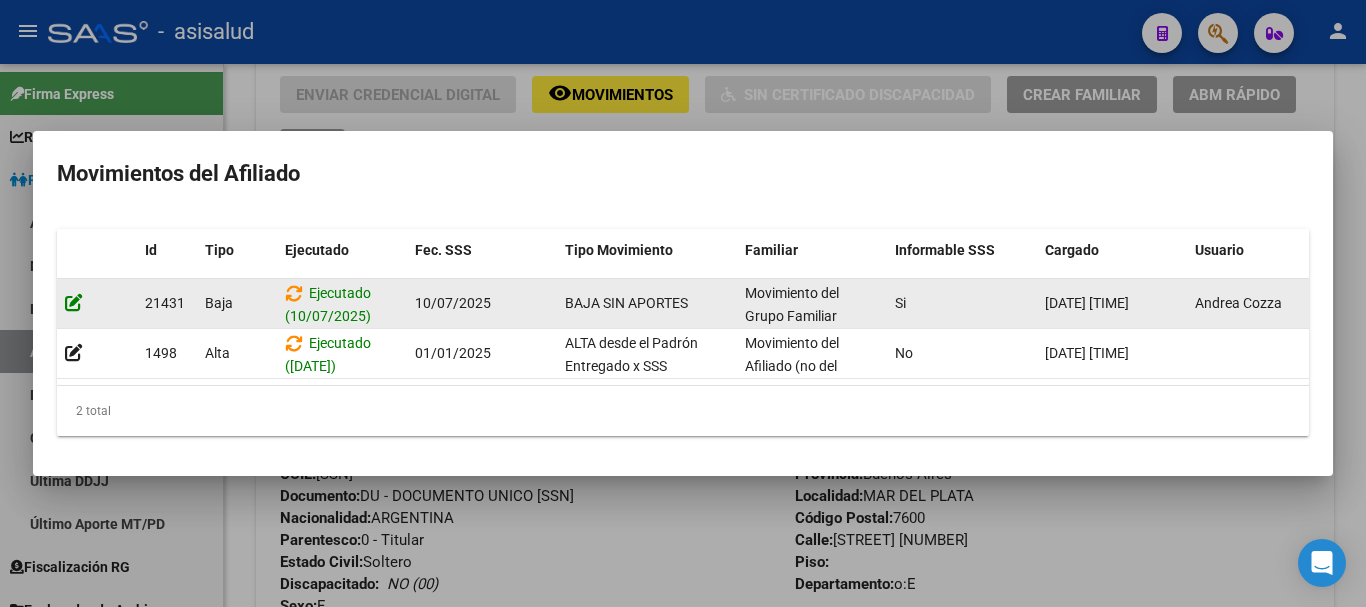 click 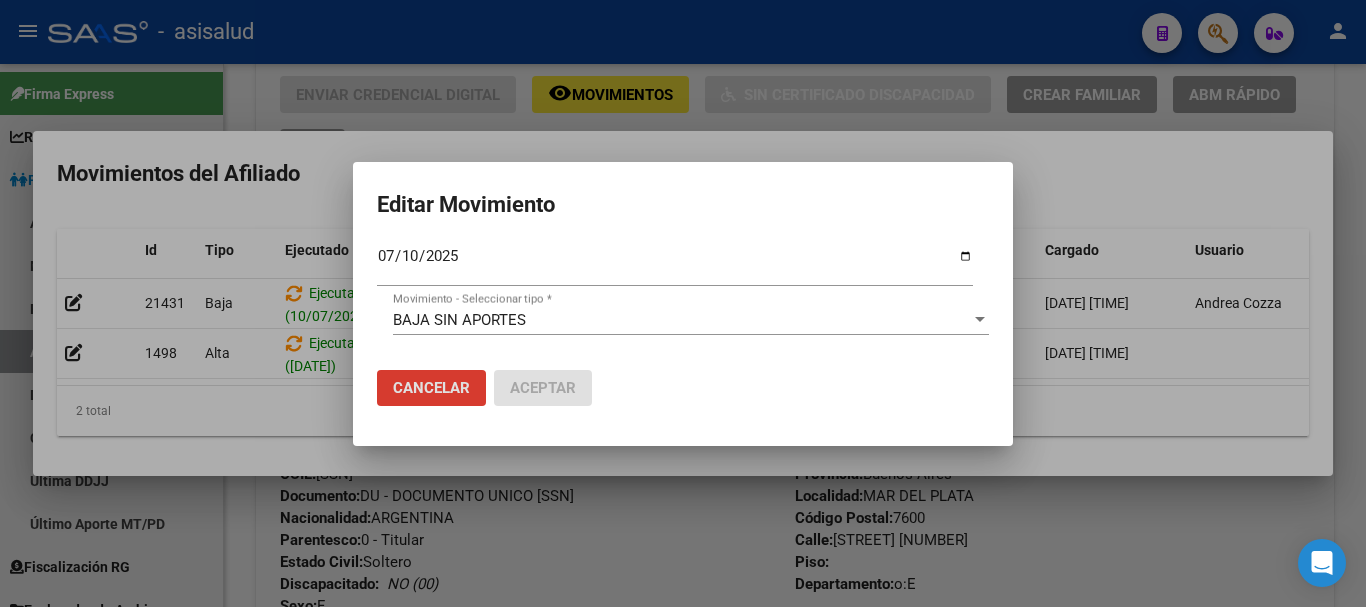 click at bounding box center [980, 320] 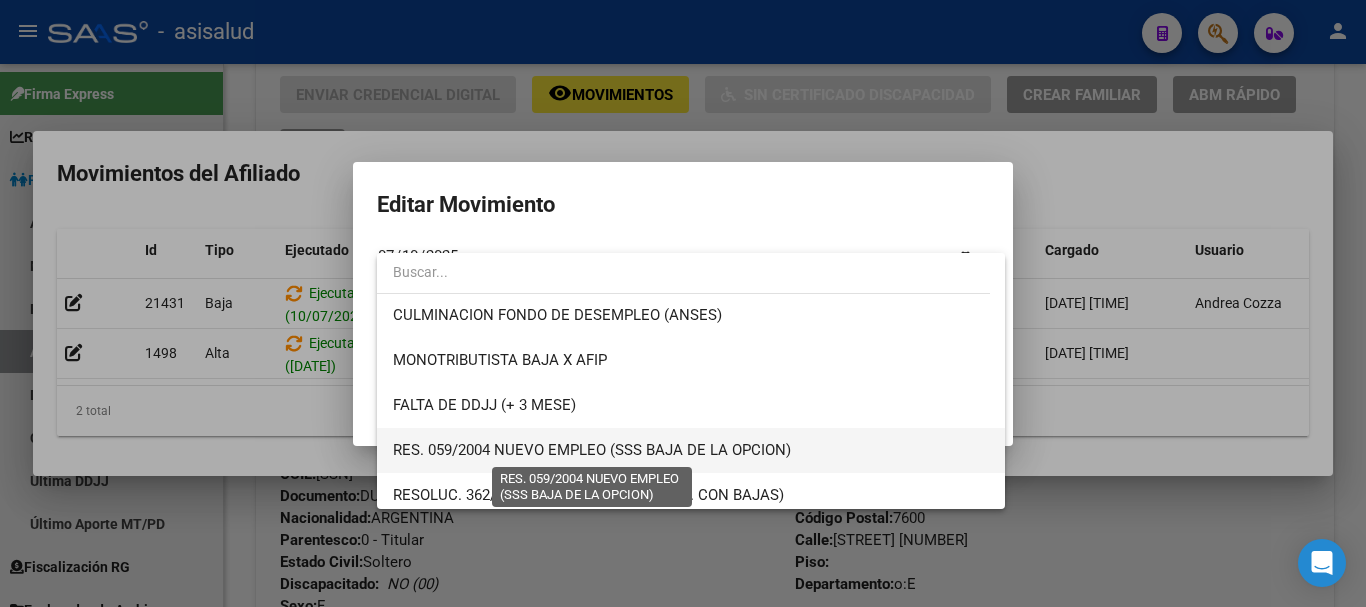 scroll, scrollTop: 600, scrollLeft: 0, axis: vertical 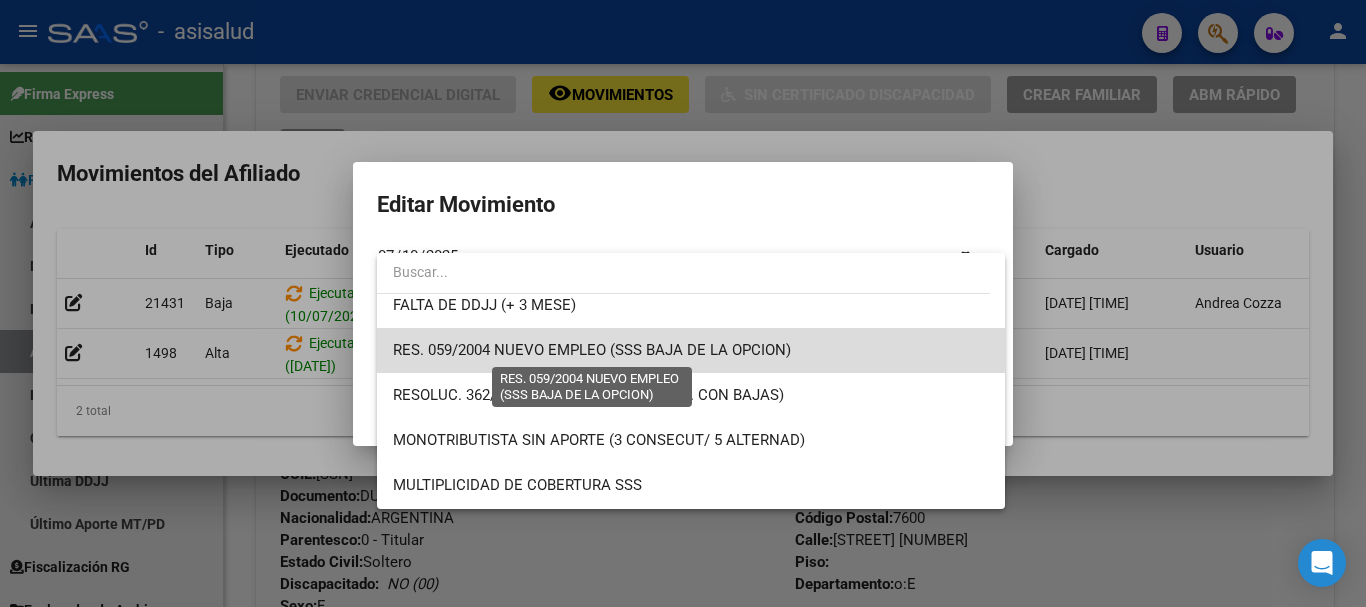 click on "RES. 059/2004 NUEVO EMPLEO (SSS BAJA DE LA OPCION)" at bounding box center [592, 350] 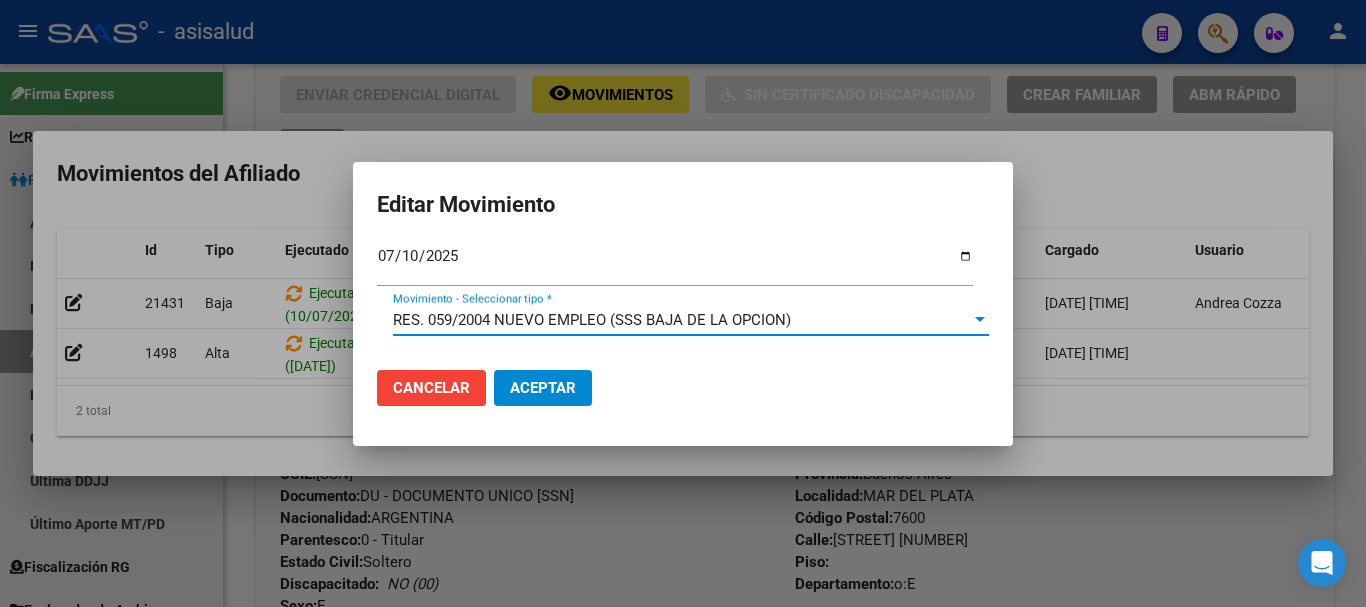 click at bounding box center [980, 320] 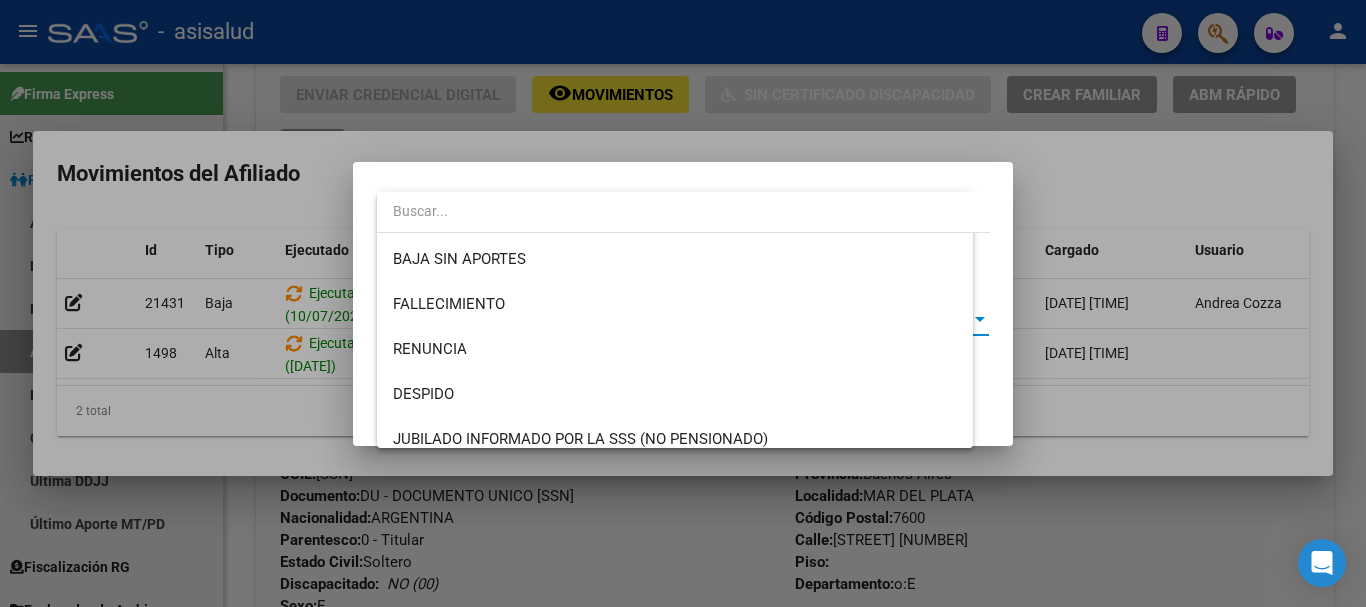 scroll, scrollTop: 570, scrollLeft: 0, axis: vertical 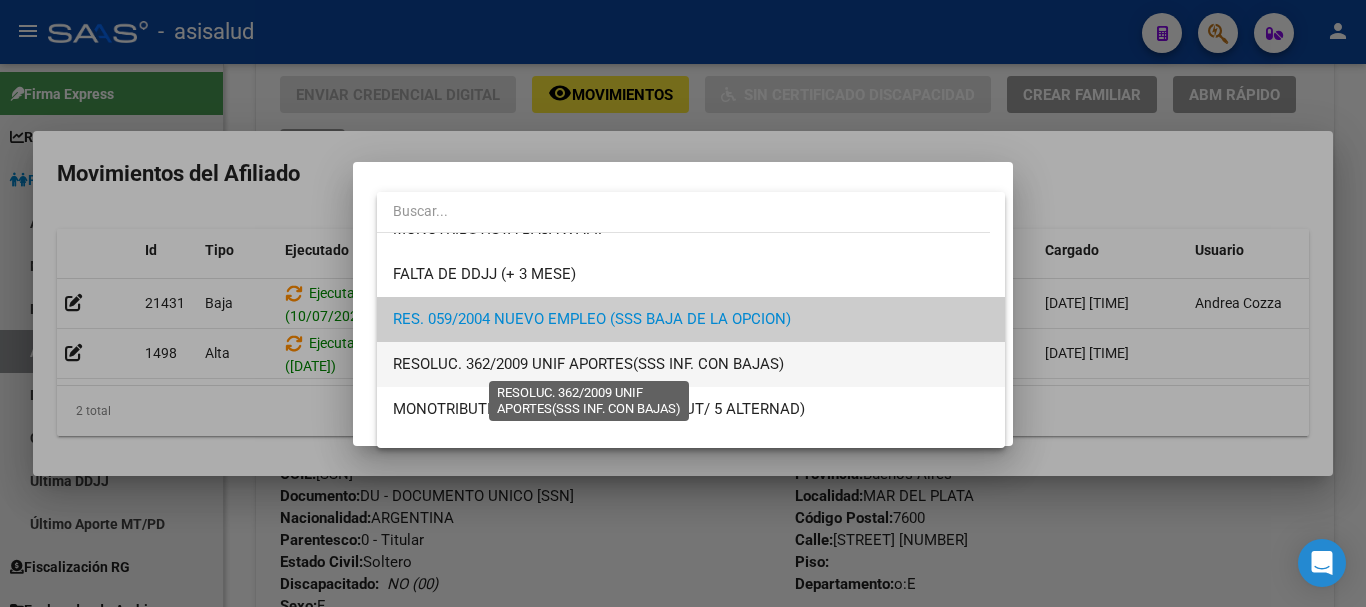 click on "RESOLUC. 362/2009 UNIF APORTES(SSS INF. CON BAJAS)" at bounding box center [588, 364] 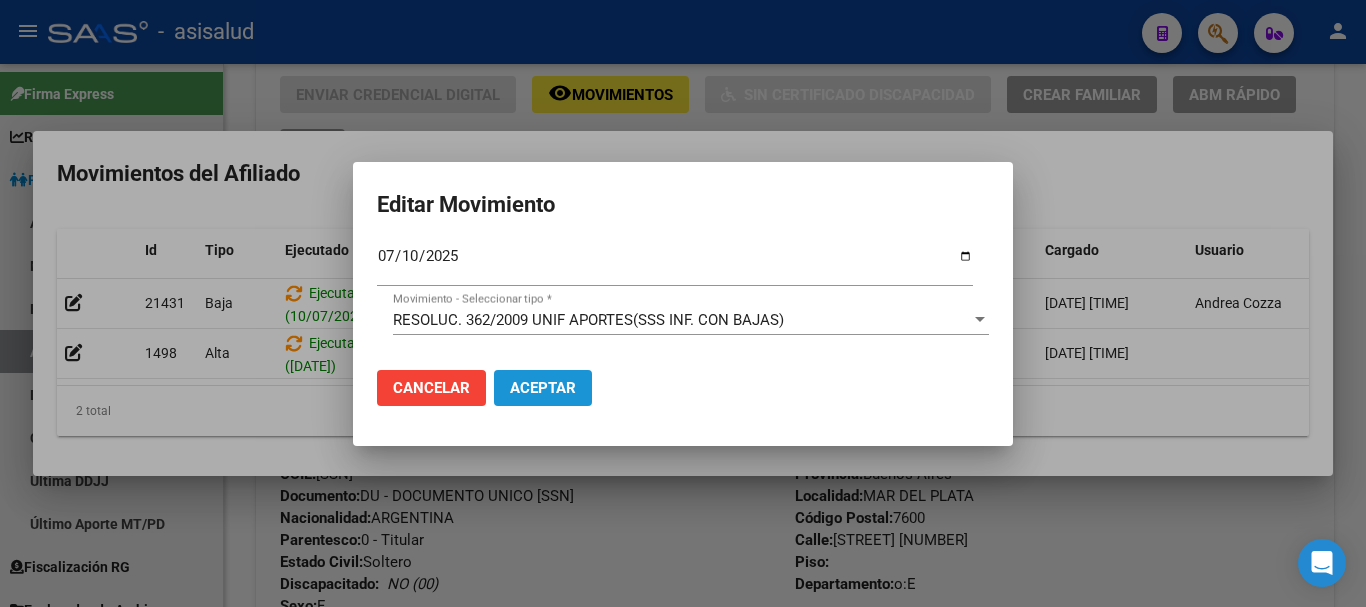 click on "Aceptar" 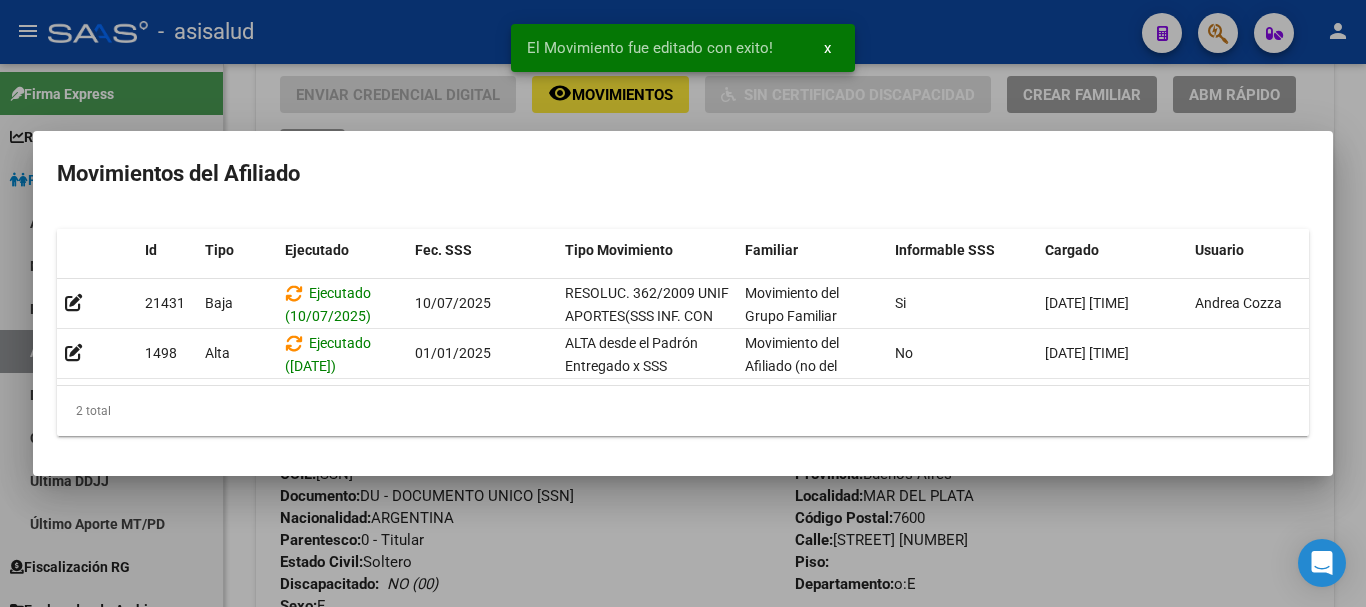 click at bounding box center [683, 303] 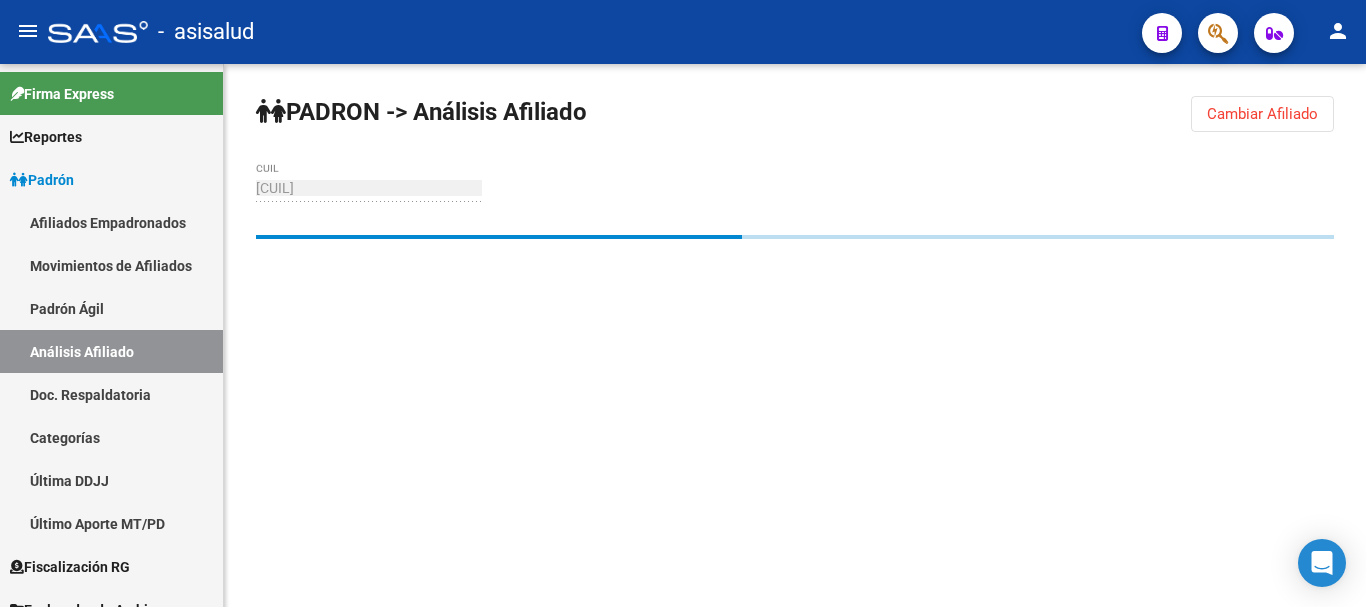 scroll, scrollTop: 0, scrollLeft: 0, axis: both 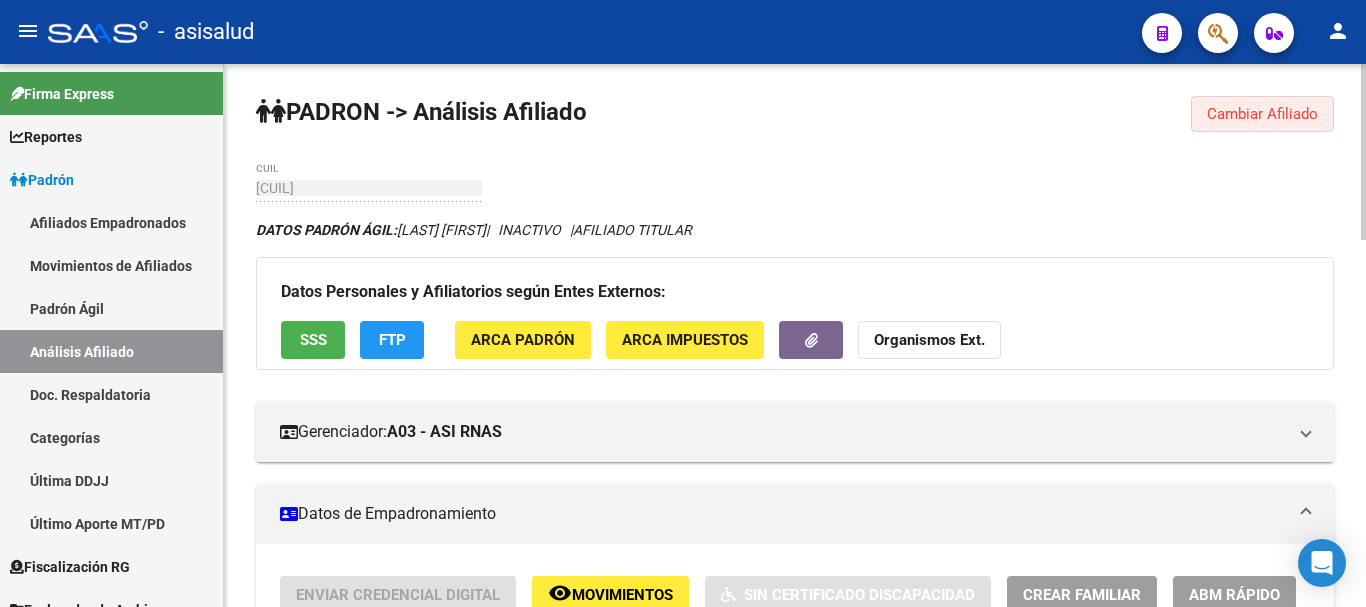 drag, startPoint x: 1255, startPoint y: 106, endPoint x: 1048, endPoint y: 113, distance: 207.11832 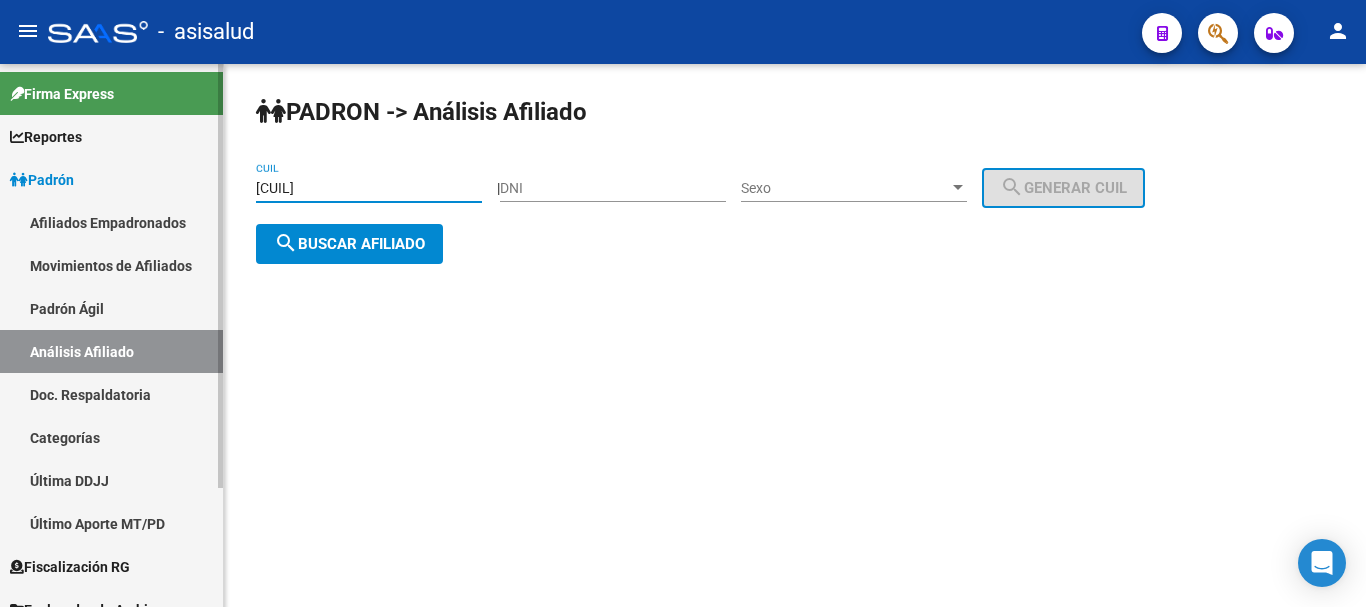drag, startPoint x: 403, startPoint y: 184, endPoint x: 180, endPoint y: 175, distance: 223.18153 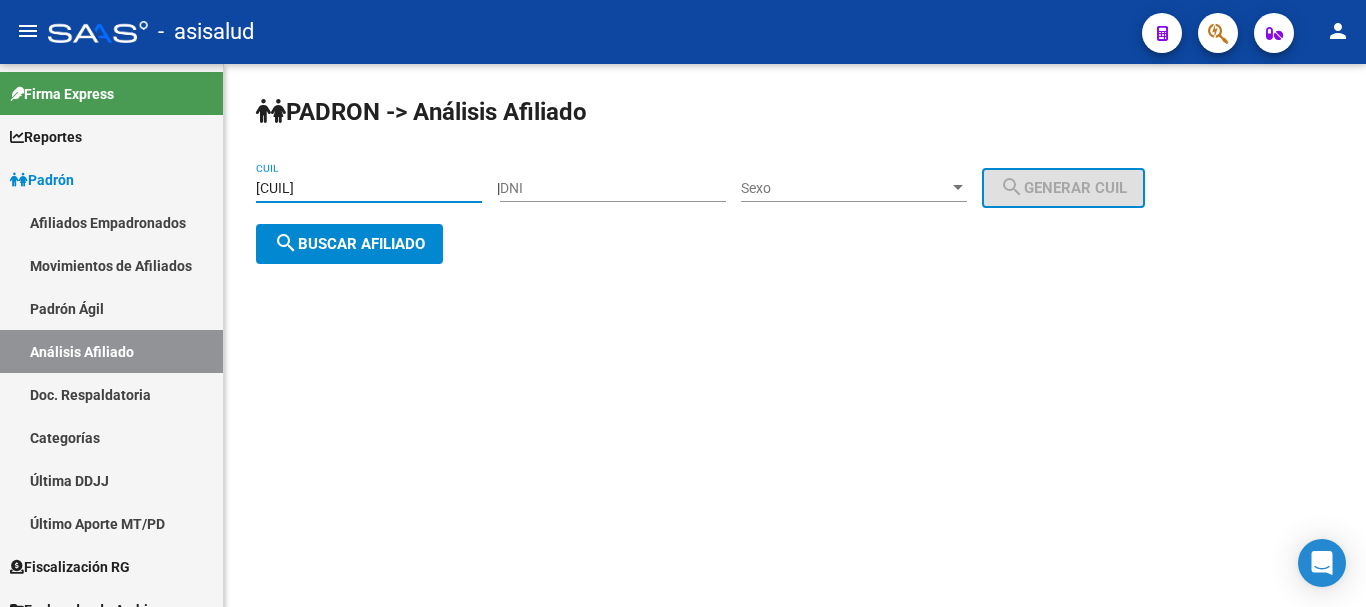 paste on "42776167-9" 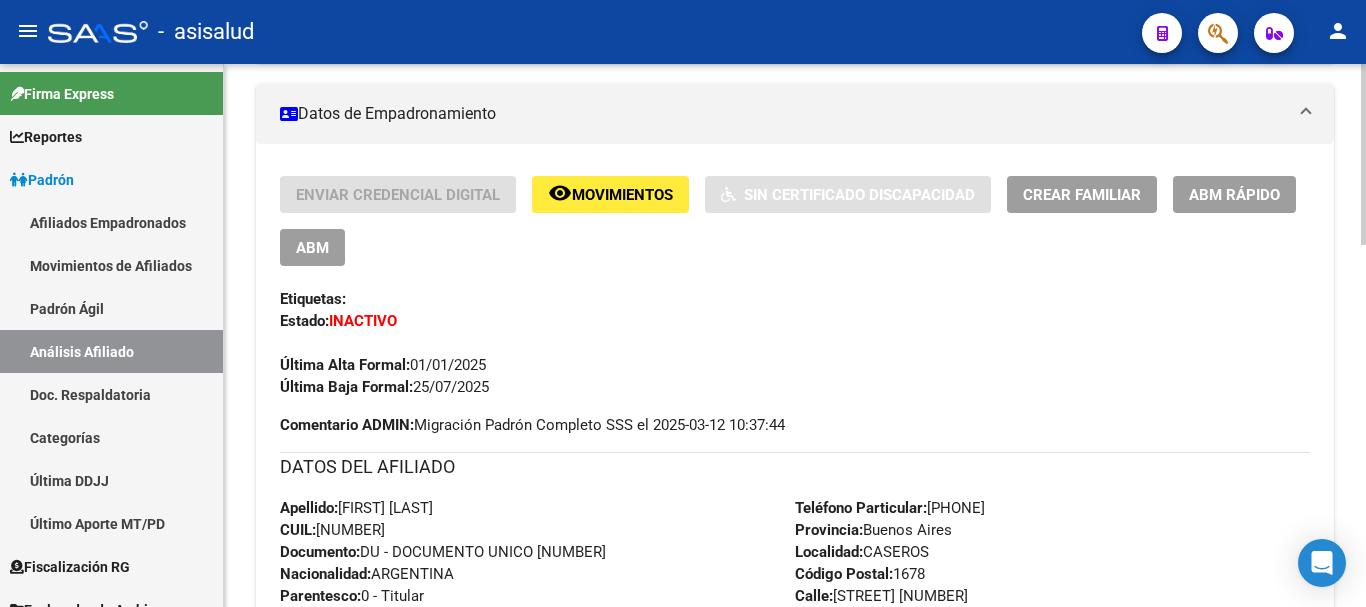 scroll, scrollTop: 0, scrollLeft: 0, axis: both 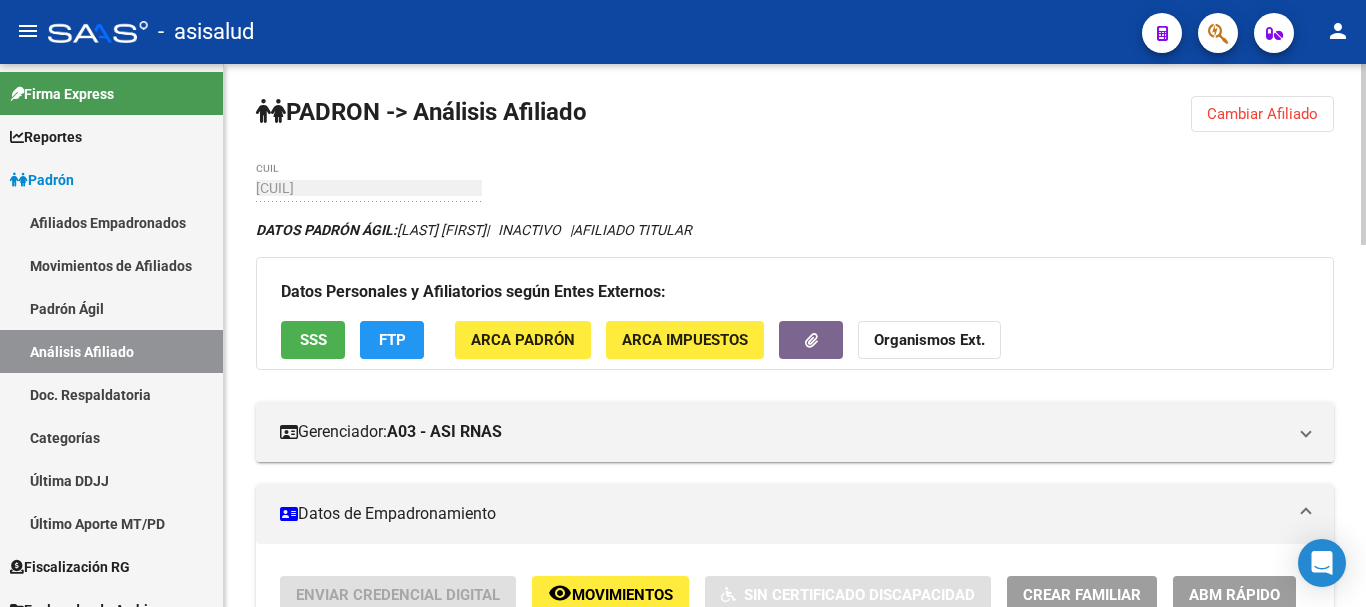 click on "Cambiar Afiliado" 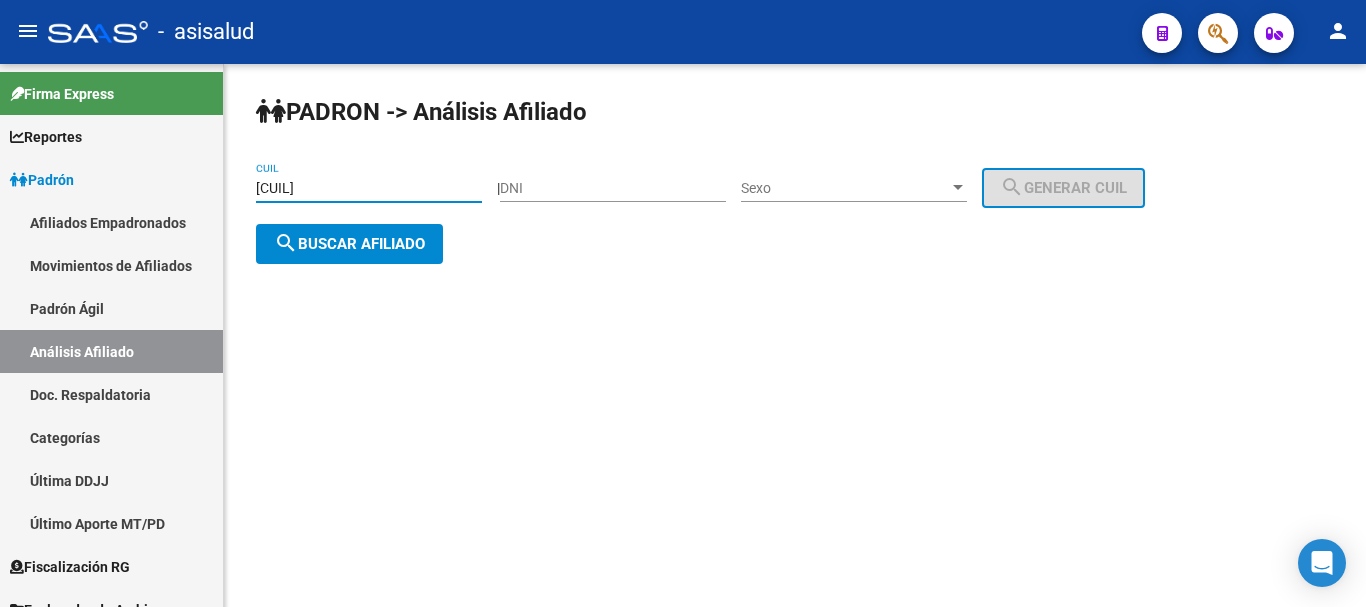 drag, startPoint x: 375, startPoint y: 196, endPoint x: 257, endPoint y: 209, distance: 118.71394 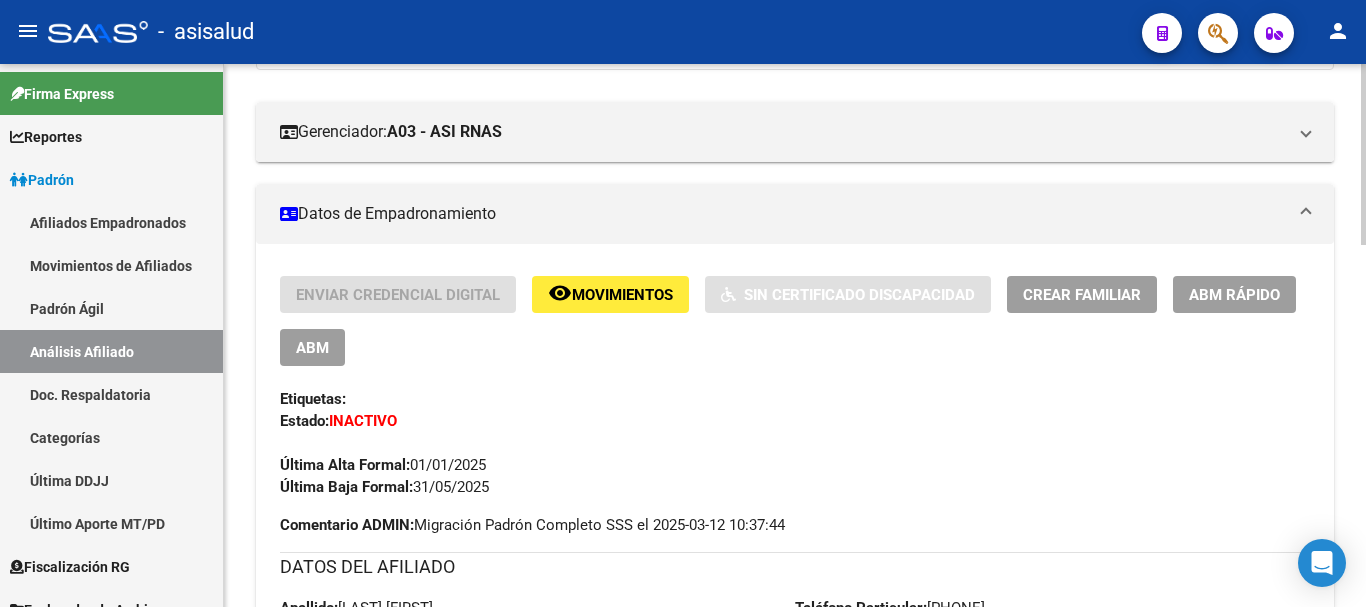 scroll, scrollTop: 0, scrollLeft: 0, axis: both 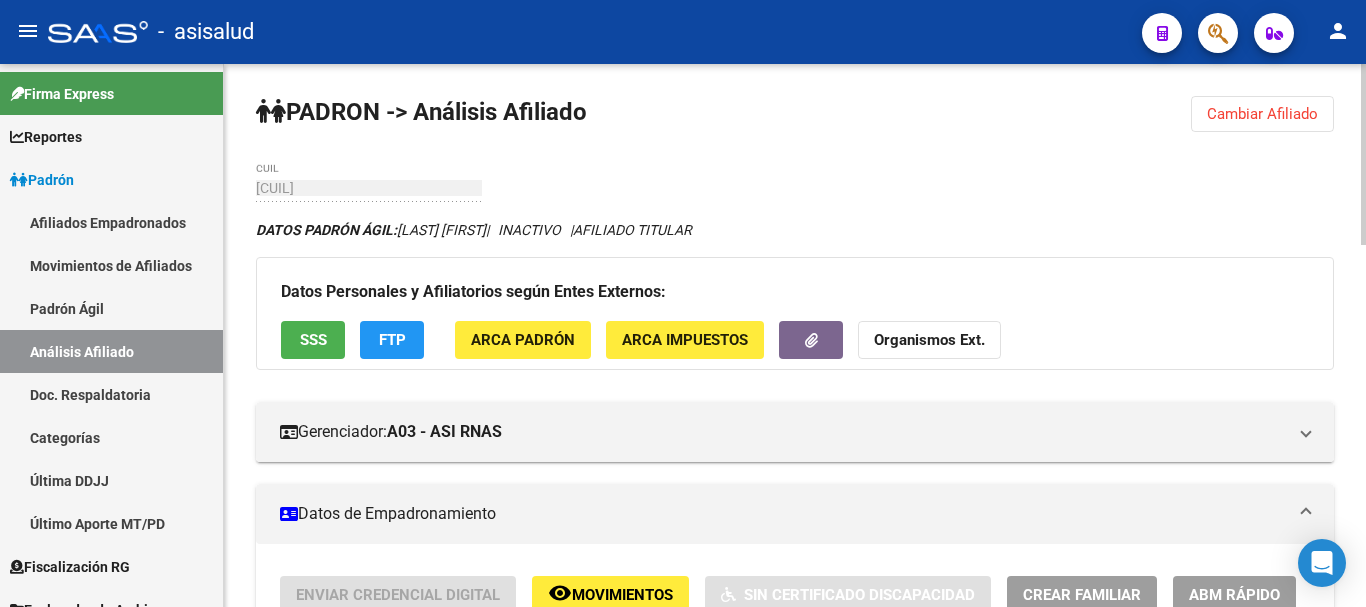 click on "Cambiar Afiliado" 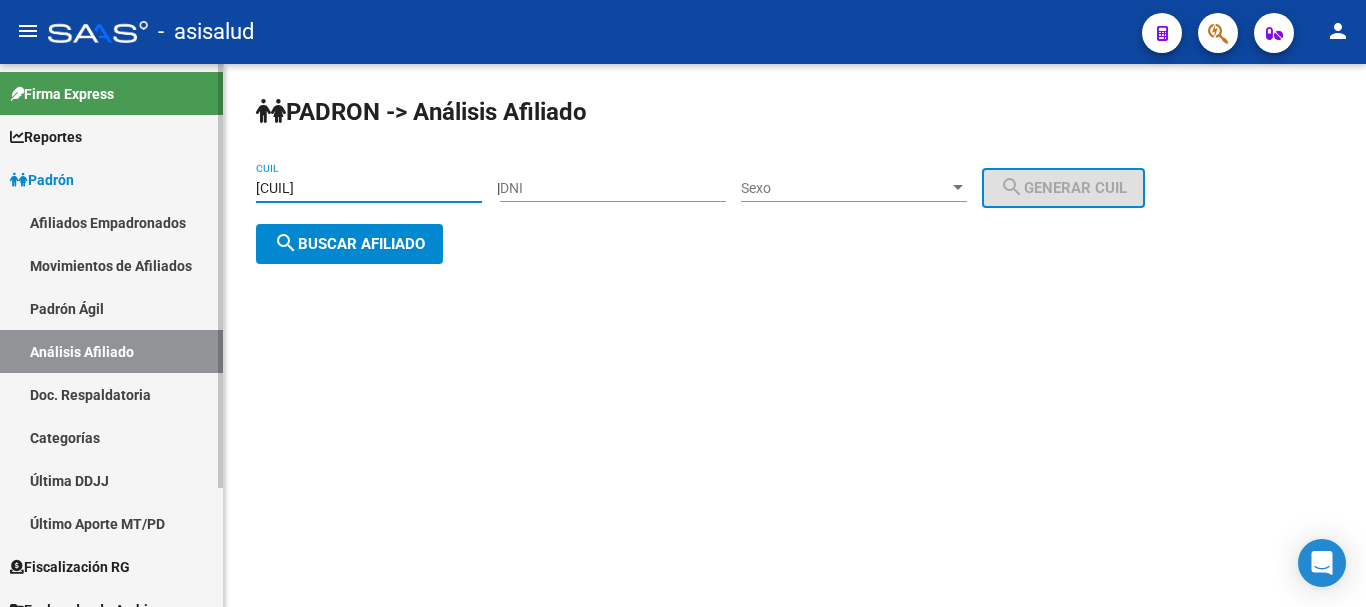drag, startPoint x: 357, startPoint y: 188, endPoint x: 209, endPoint y: 180, distance: 148.21606 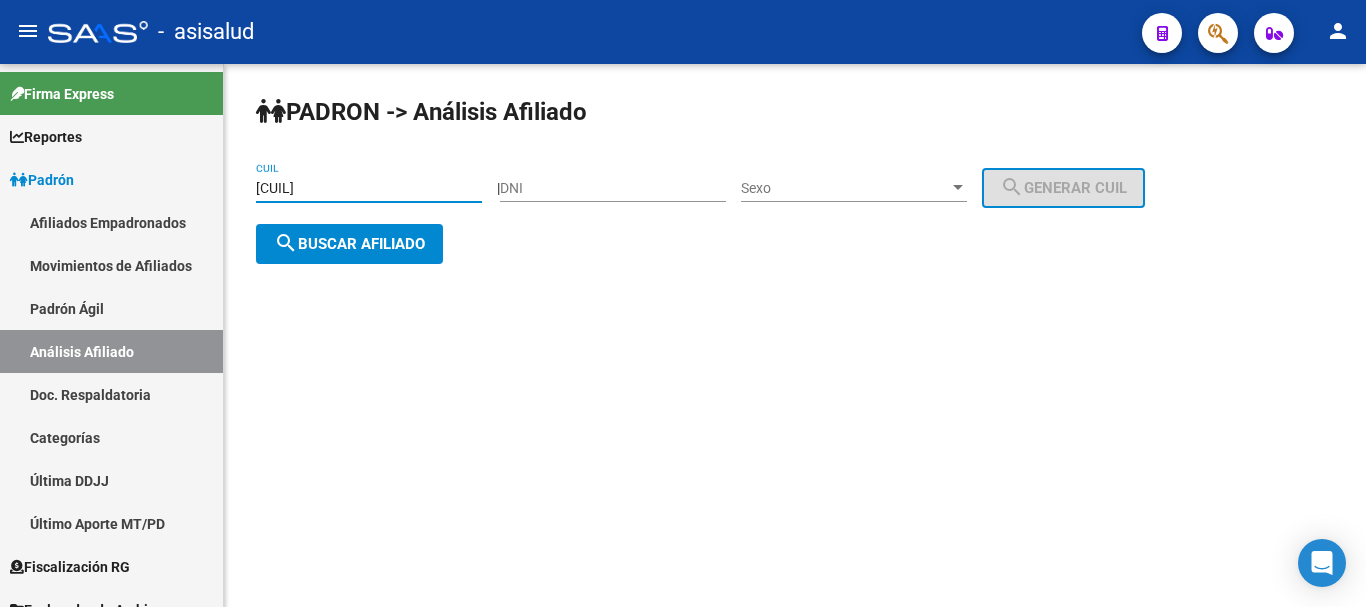 paste on "30896236-4" 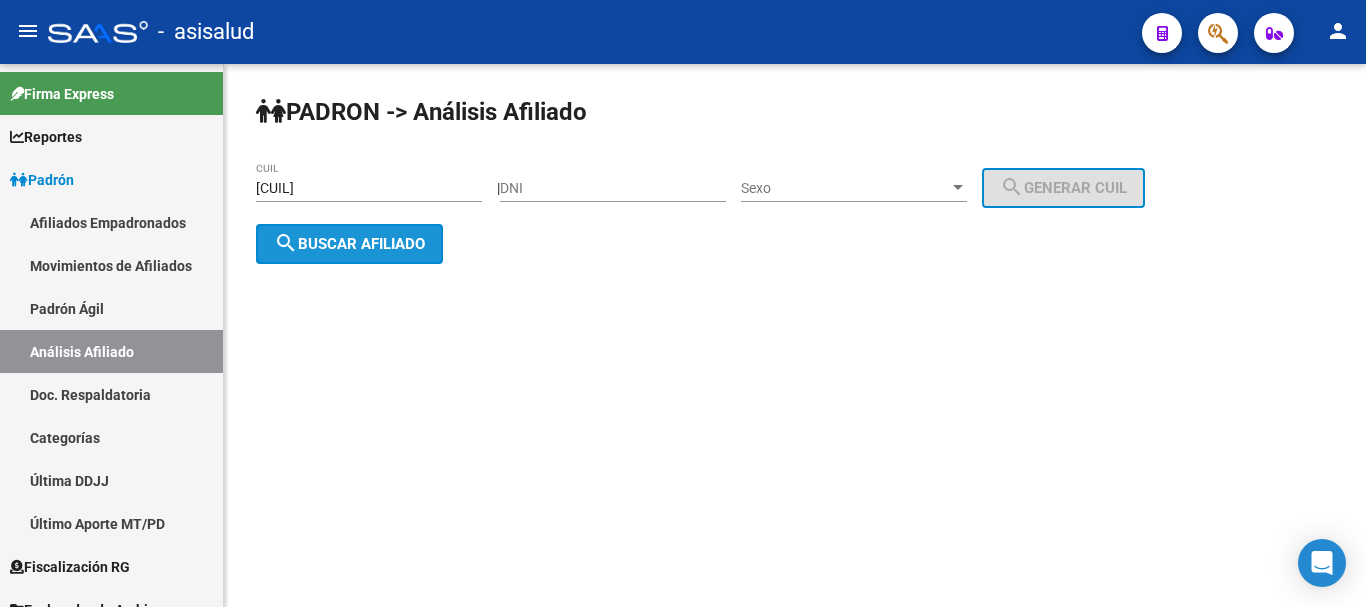 click on "search  Buscar afiliado" 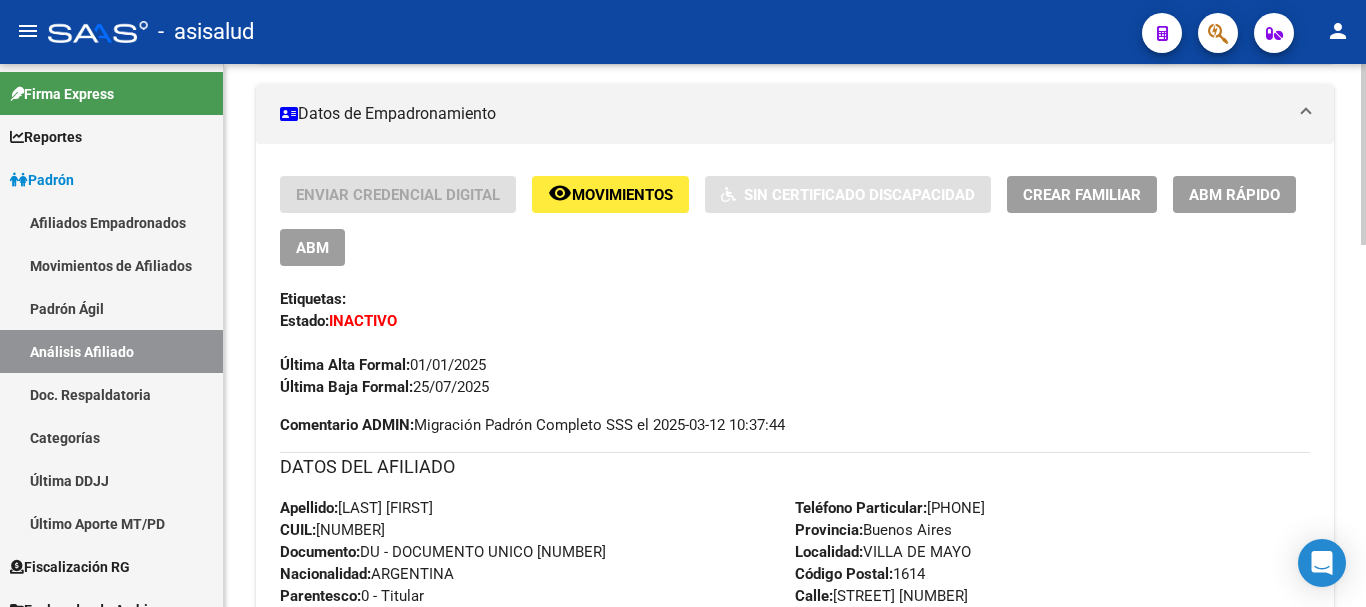 scroll, scrollTop: 0, scrollLeft: 0, axis: both 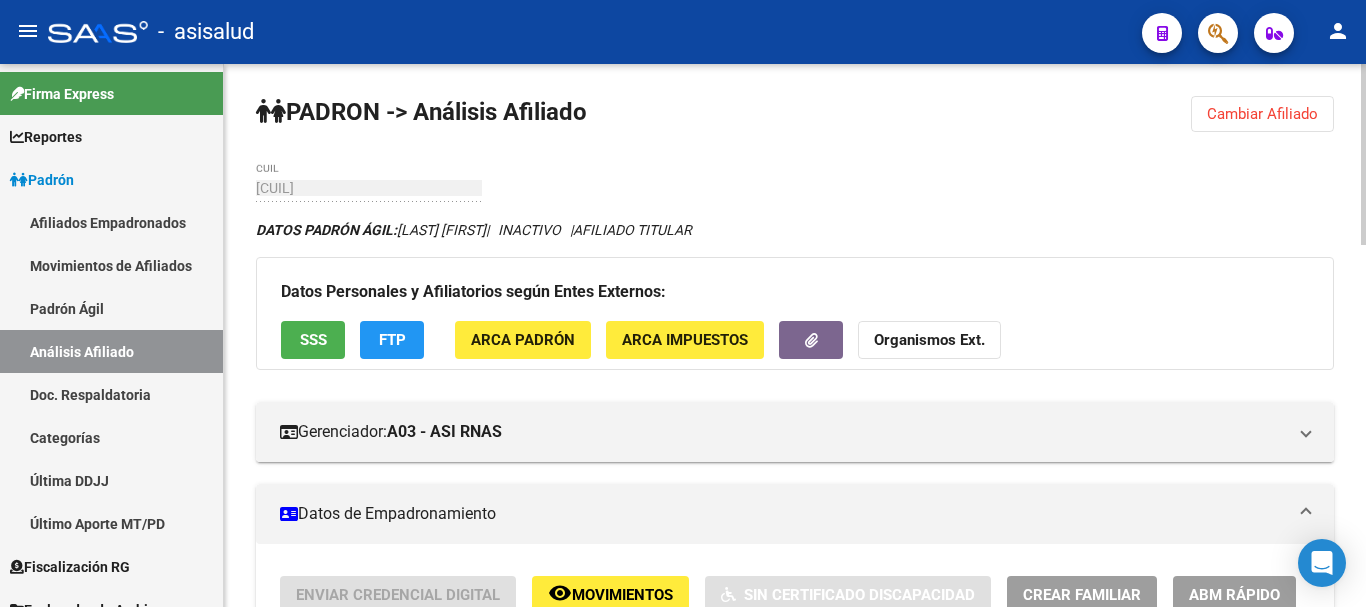 click on "Cambiar Afiliado" 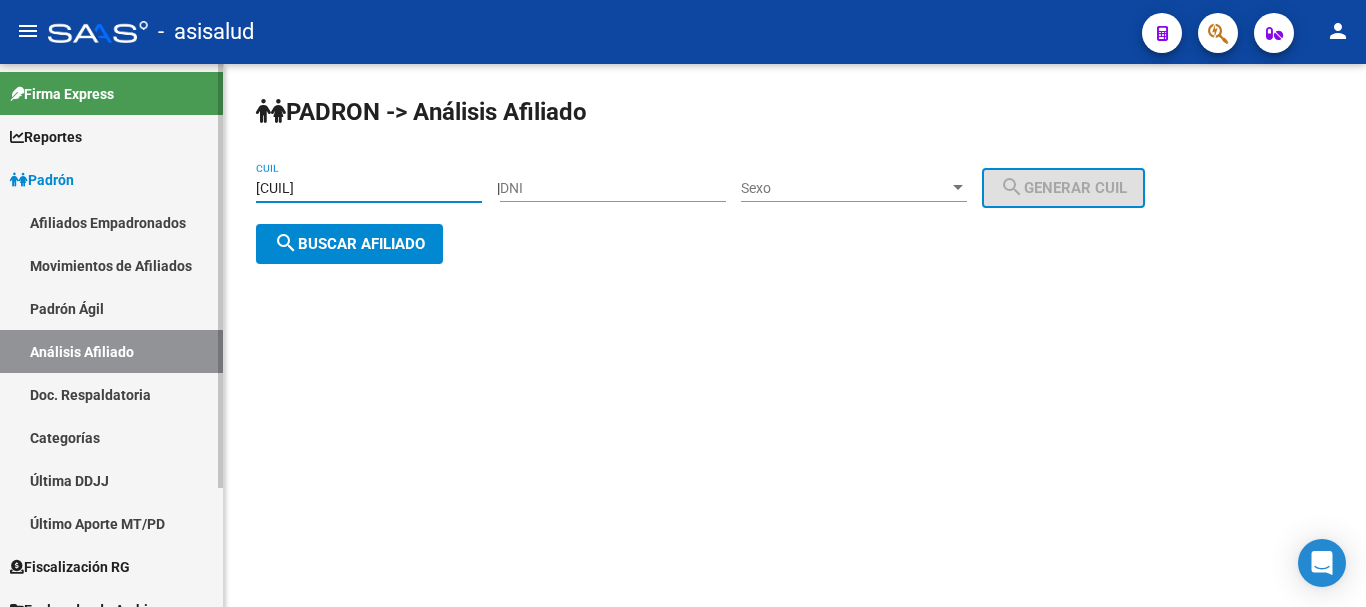 drag, startPoint x: 358, startPoint y: 191, endPoint x: 188, endPoint y: 196, distance: 170.07352 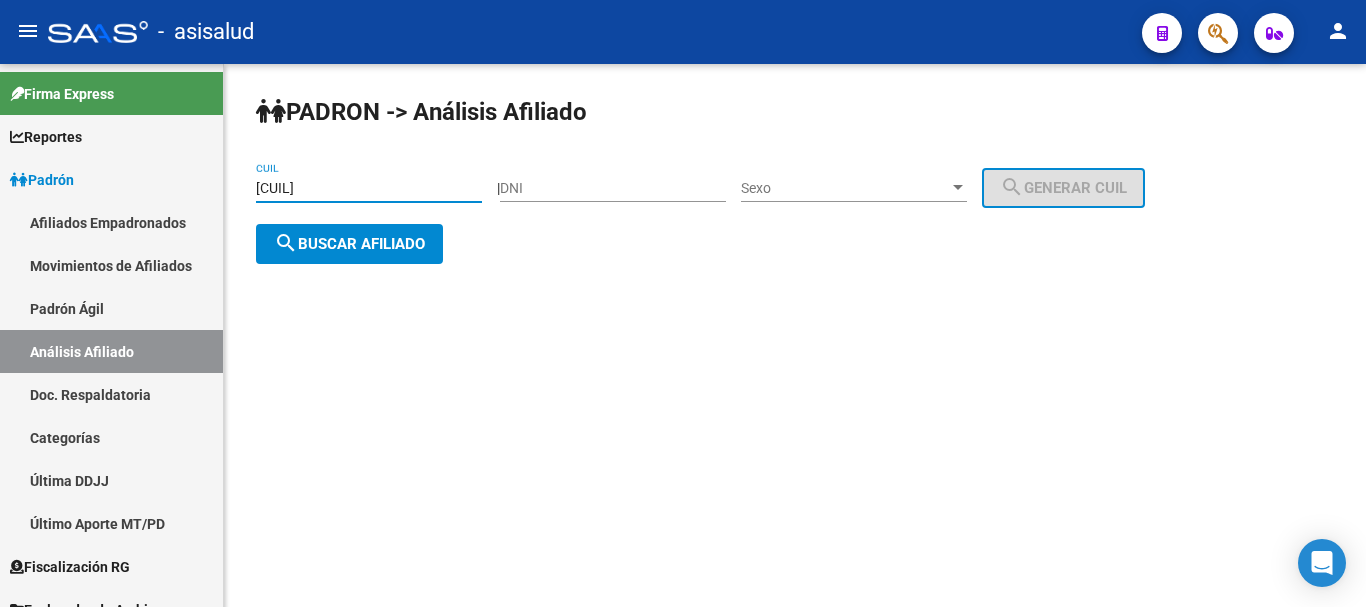 paste on "25778350-8" 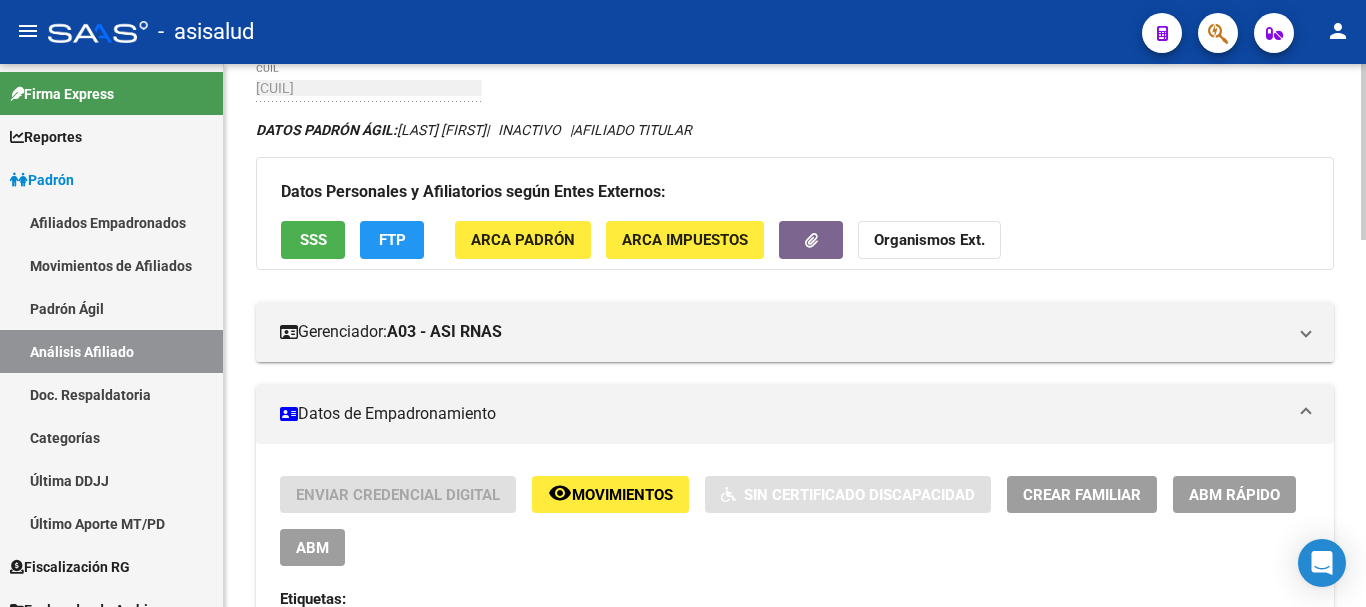 scroll, scrollTop: 0, scrollLeft: 0, axis: both 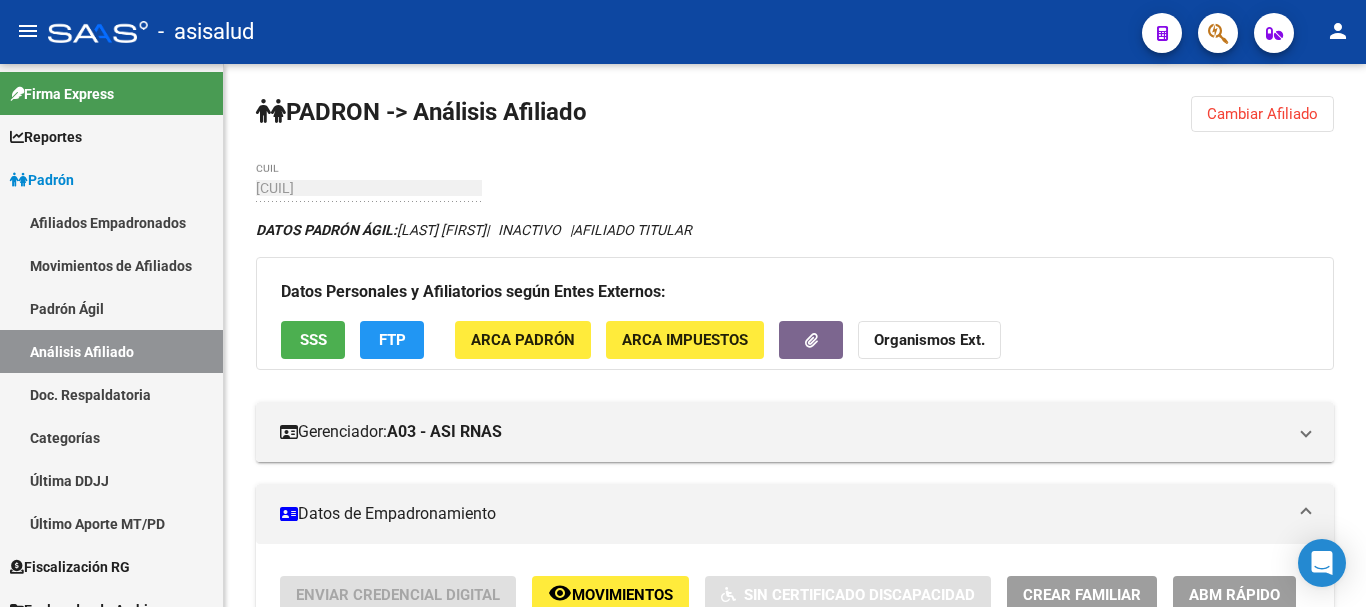 click on "Cambiar Afiliado" 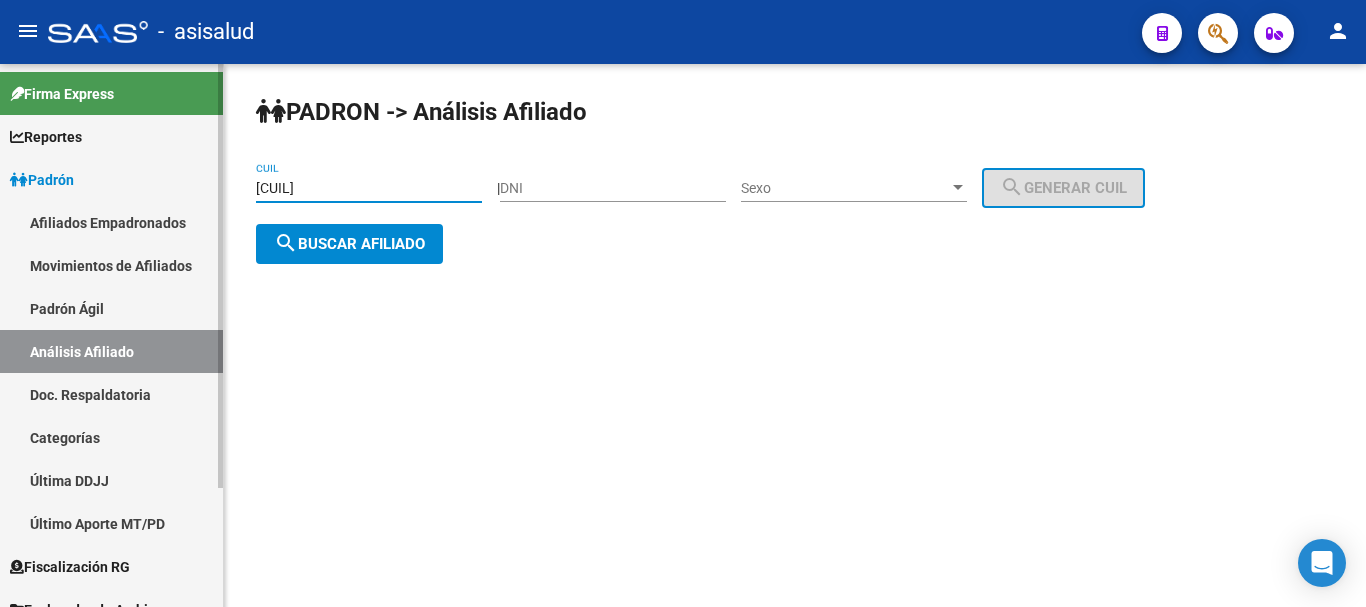 drag, startPoint x: 361, startPoint y: 193, endPoint x: 201, endPoint y: 193, distance: 160 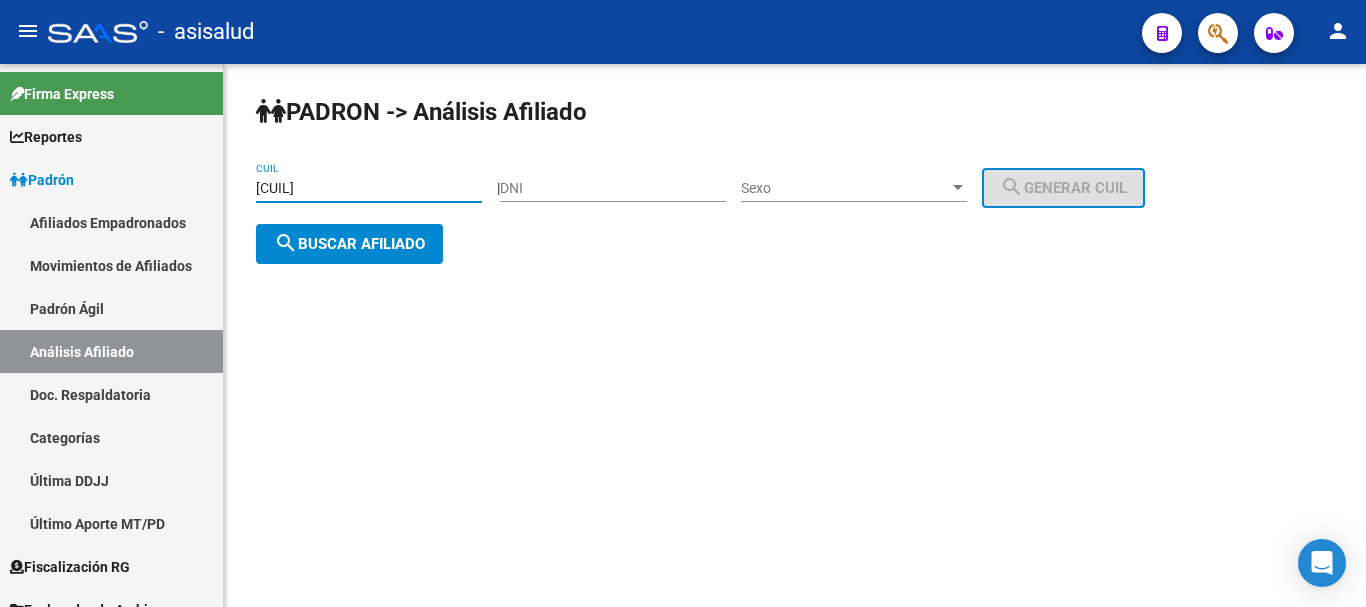paste on "0-34740391-2" 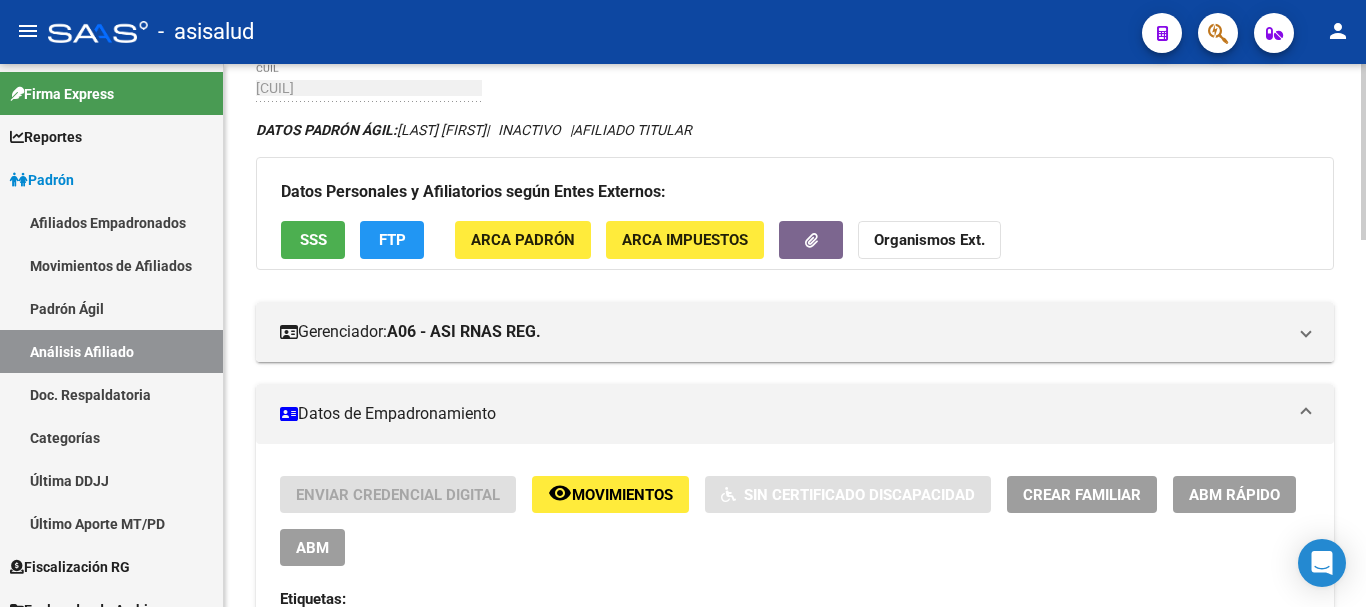 scroll, scrollTop: 200, scrollLeft: 0, axis: vertical 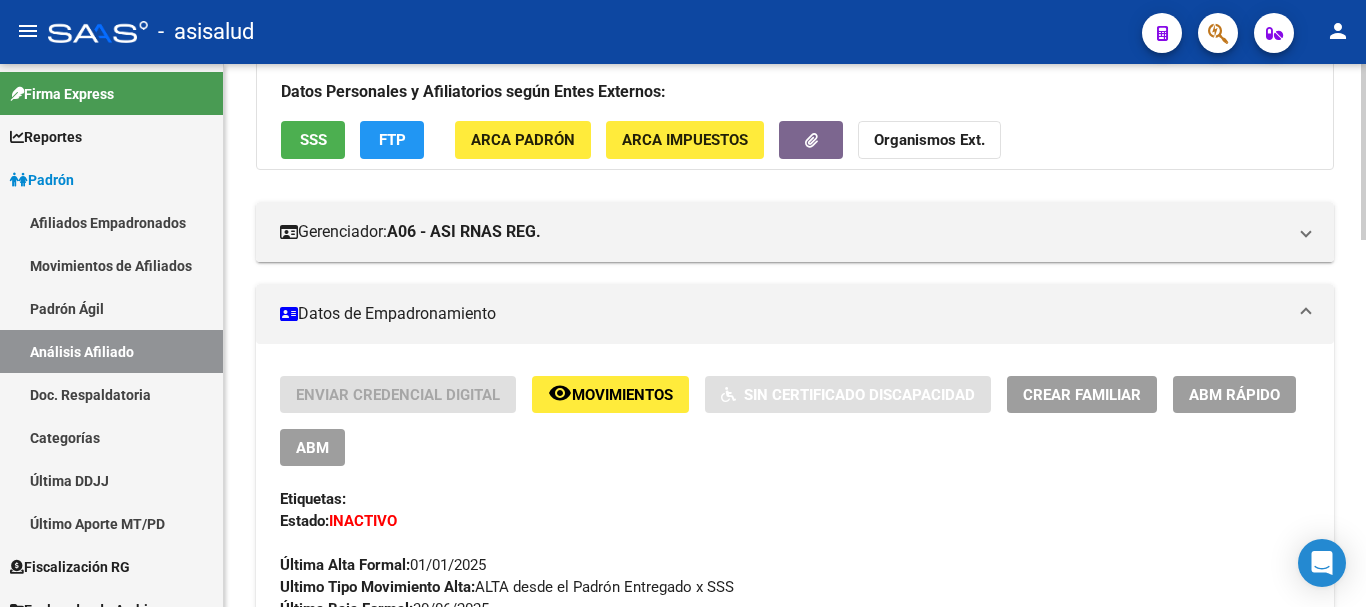 click on "Movimientos" 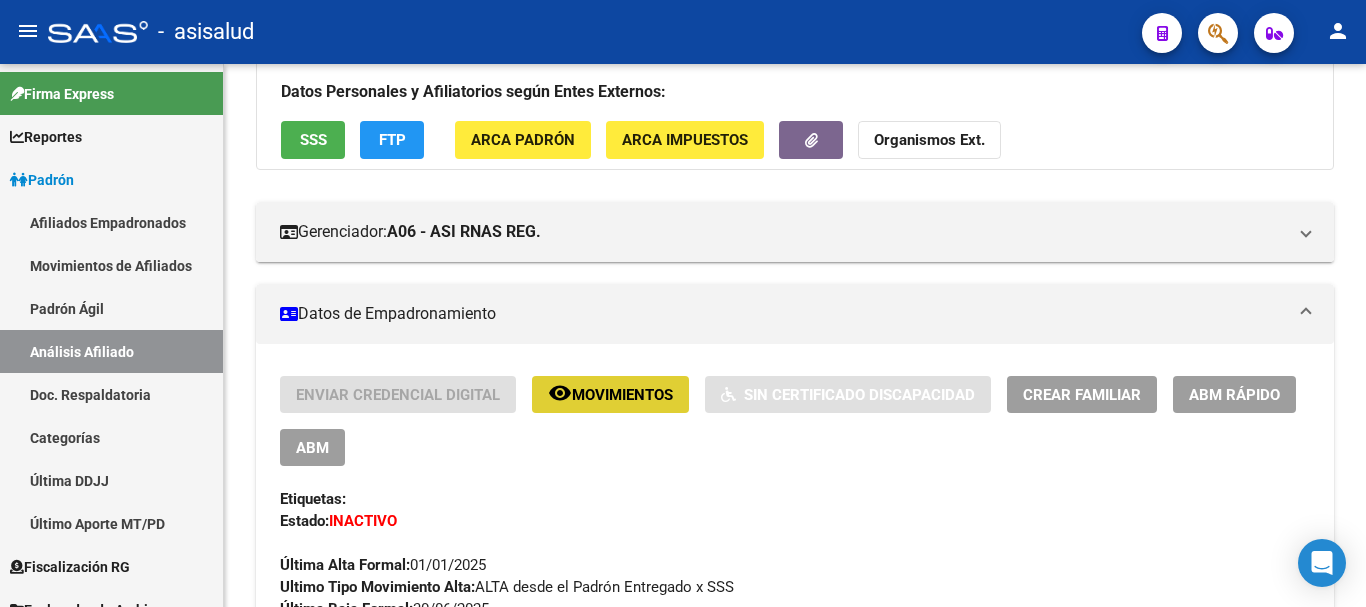 scroll, scrollTop: 300, scrollLeft: 0, axis: vertical 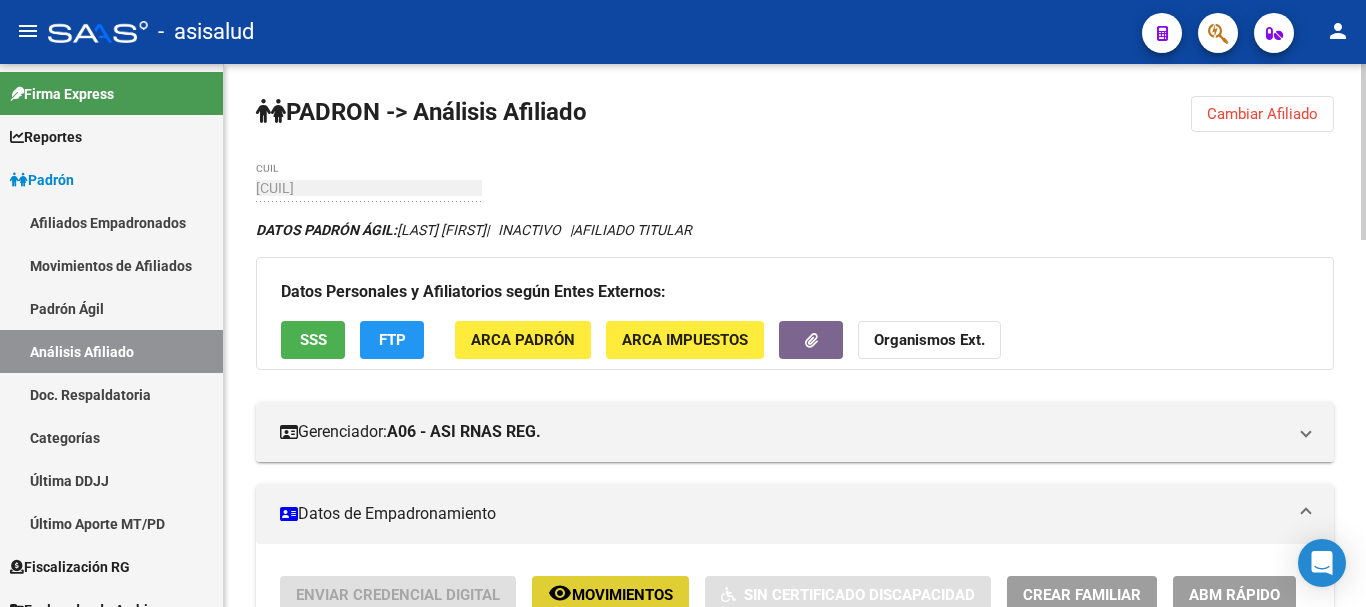 drag, startPoint x: 1258, startPoint y: 122, endPoint x: 733, endPoint y: 122, distance: 525 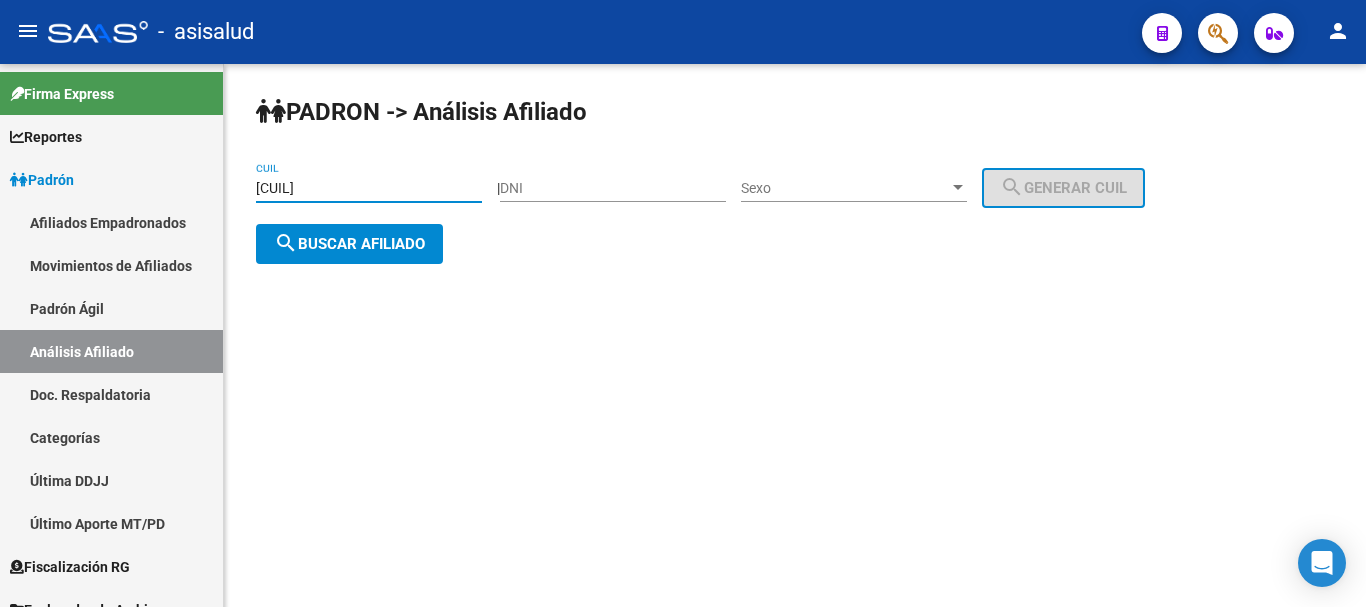 drag, startPoint x: 372, startPoint y: 187, endPoint x: 231, endPoint y: 186, distance: 141.00354 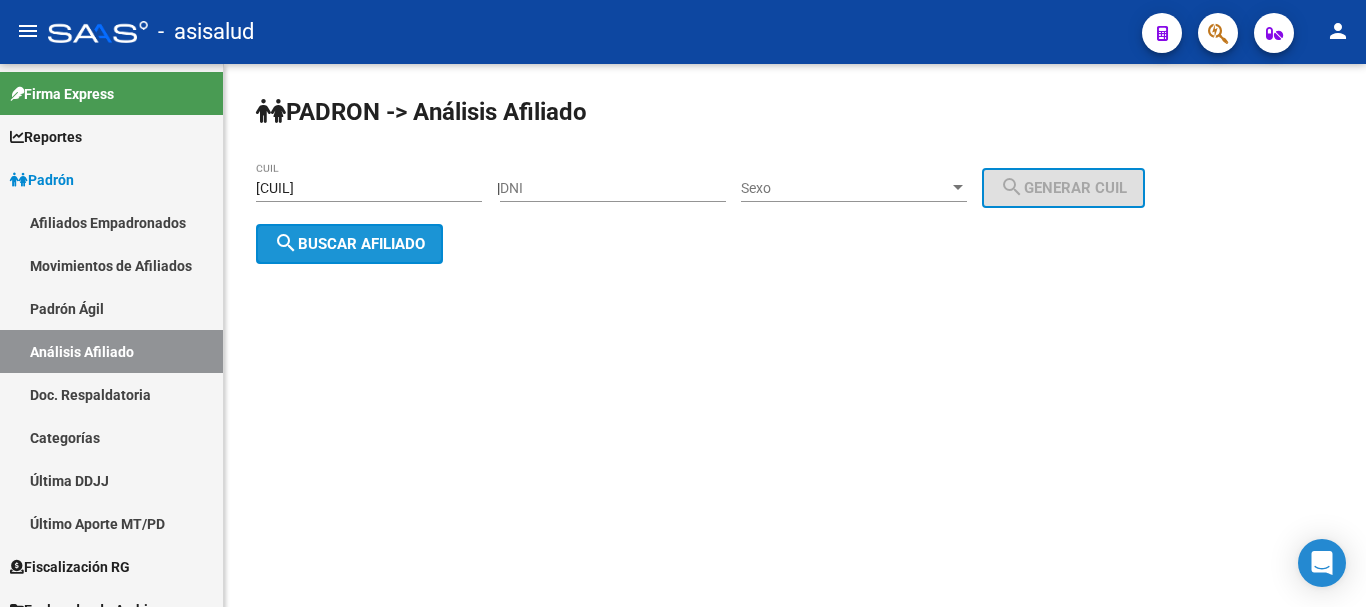 click on "search  Buscar afiliado" 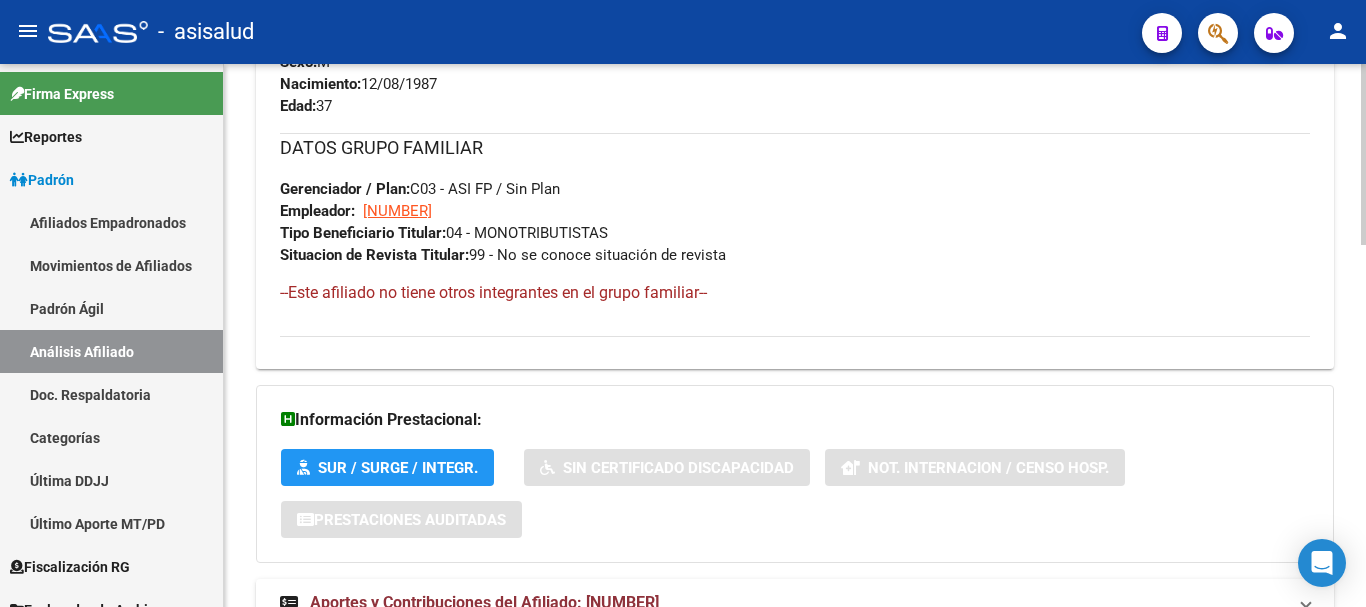 scroll, scrollTop: 1090, scrollLeft: 0, axis: vertical 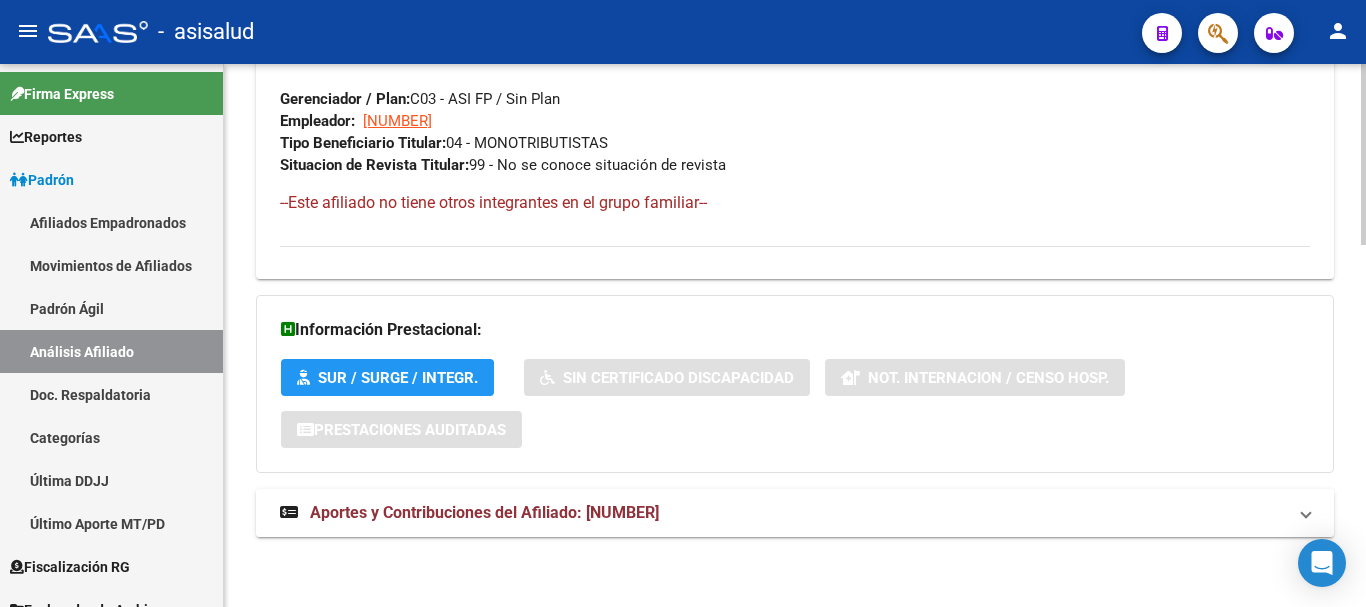 click on "Aportes y Contribuciones del Afiliado: 20332209028" at bounding box center (484, 512) 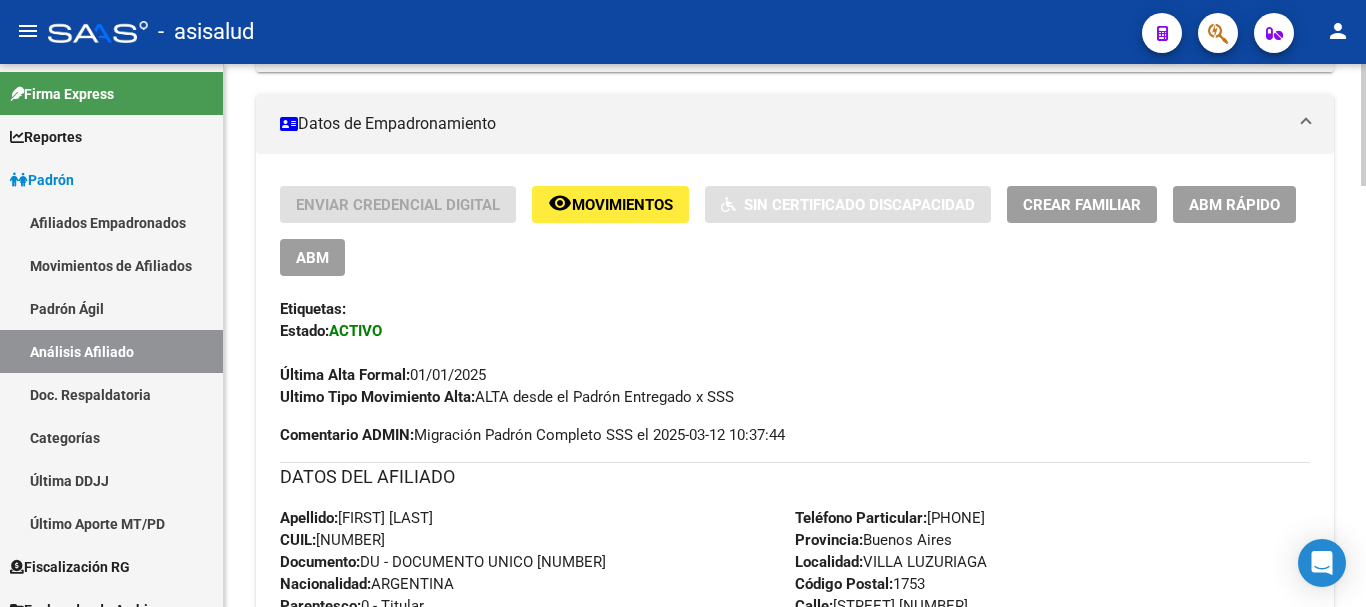 scroll, scrollTop: 0, scrollLeft: 0, axis: both 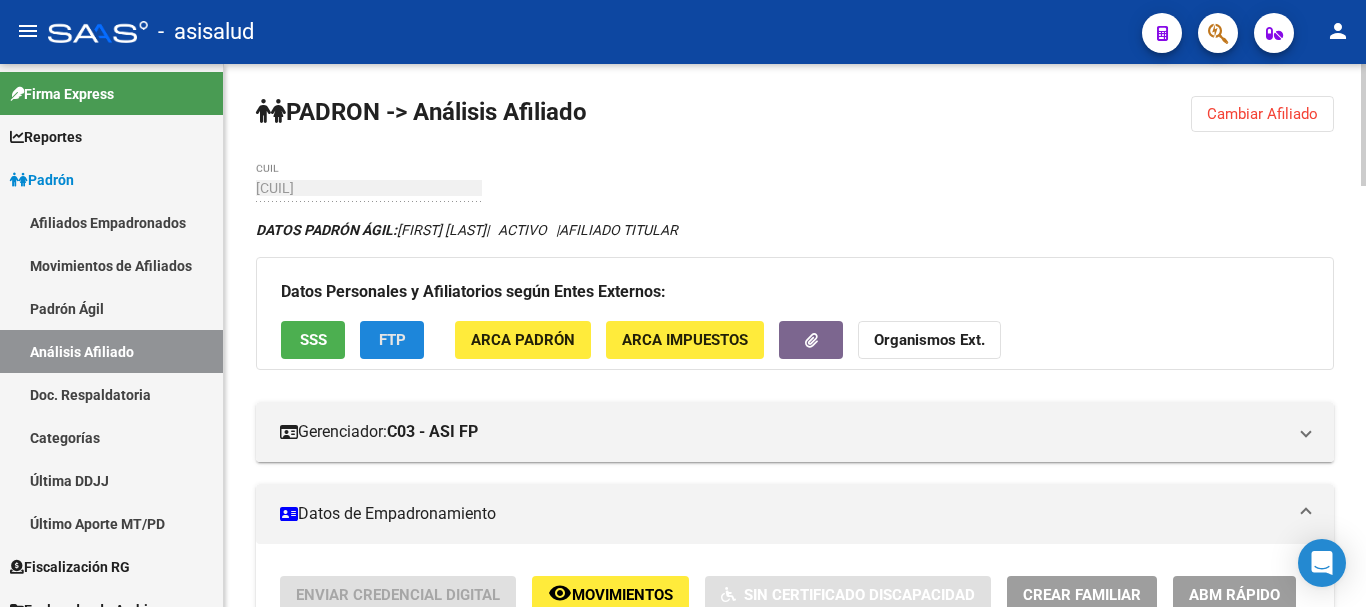 click on "FTP" 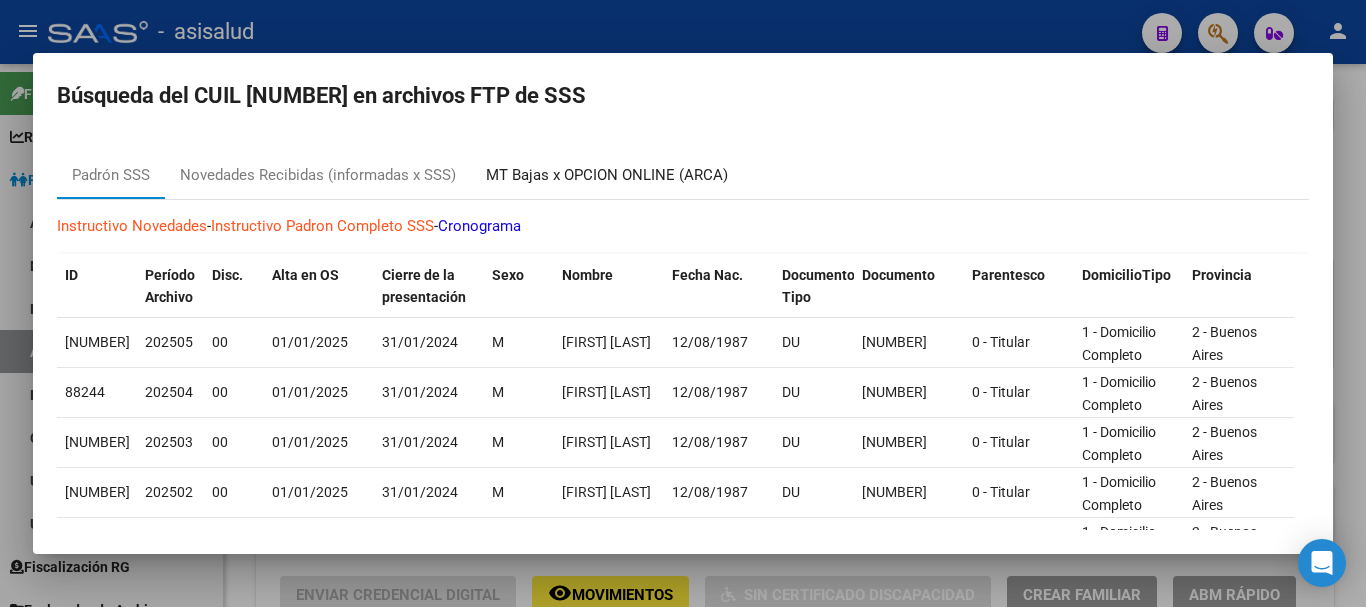 click on "MT Bajas x OPCION ONLINE (ARCA)" at bounding box center (607, 175) 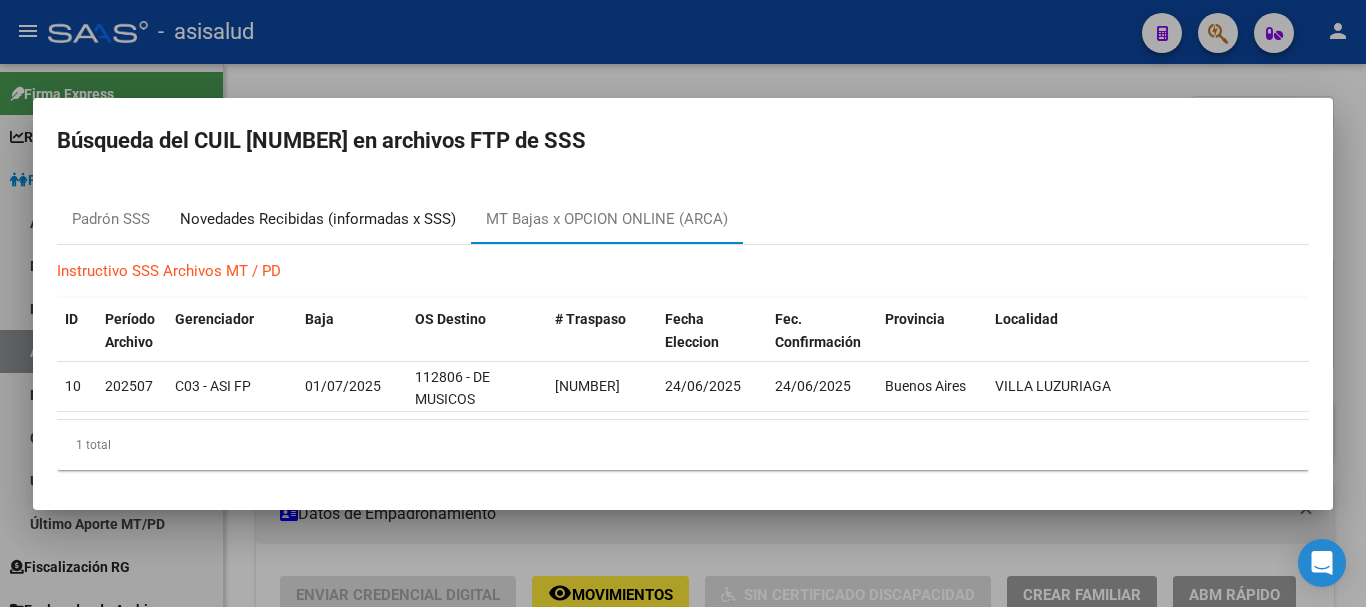 click on "Novedades Recibidas (informadas x SSS)" at bounding box center (318, 219) 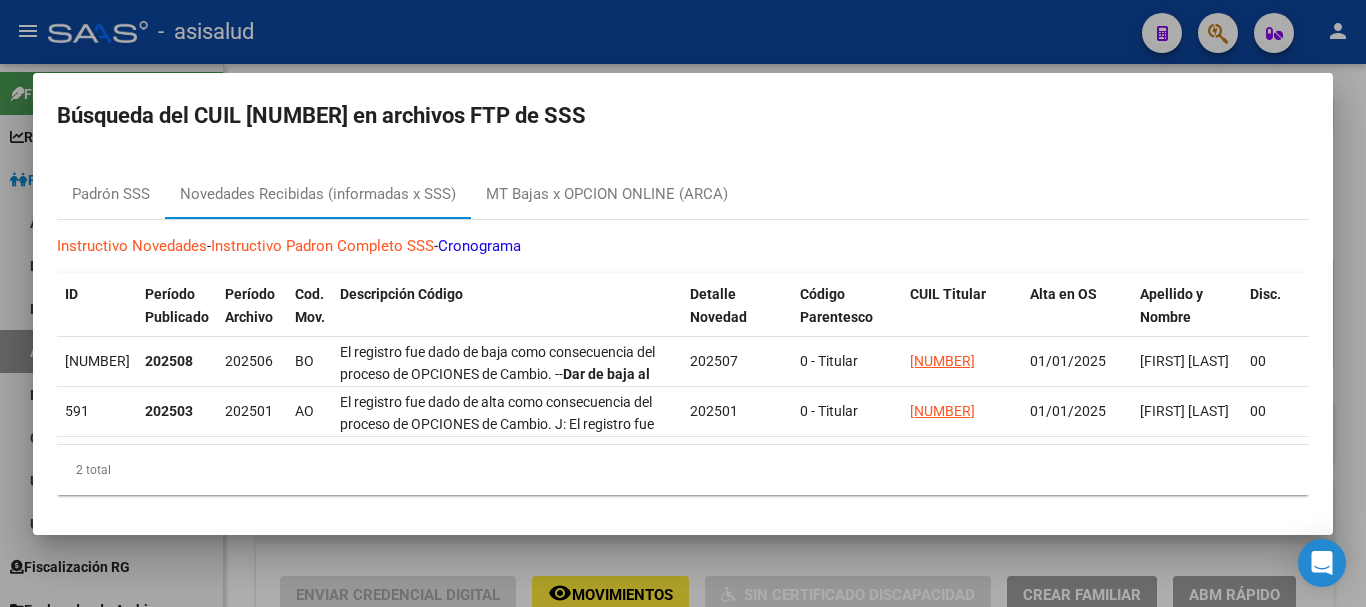 click at bounding box center [683, 303] 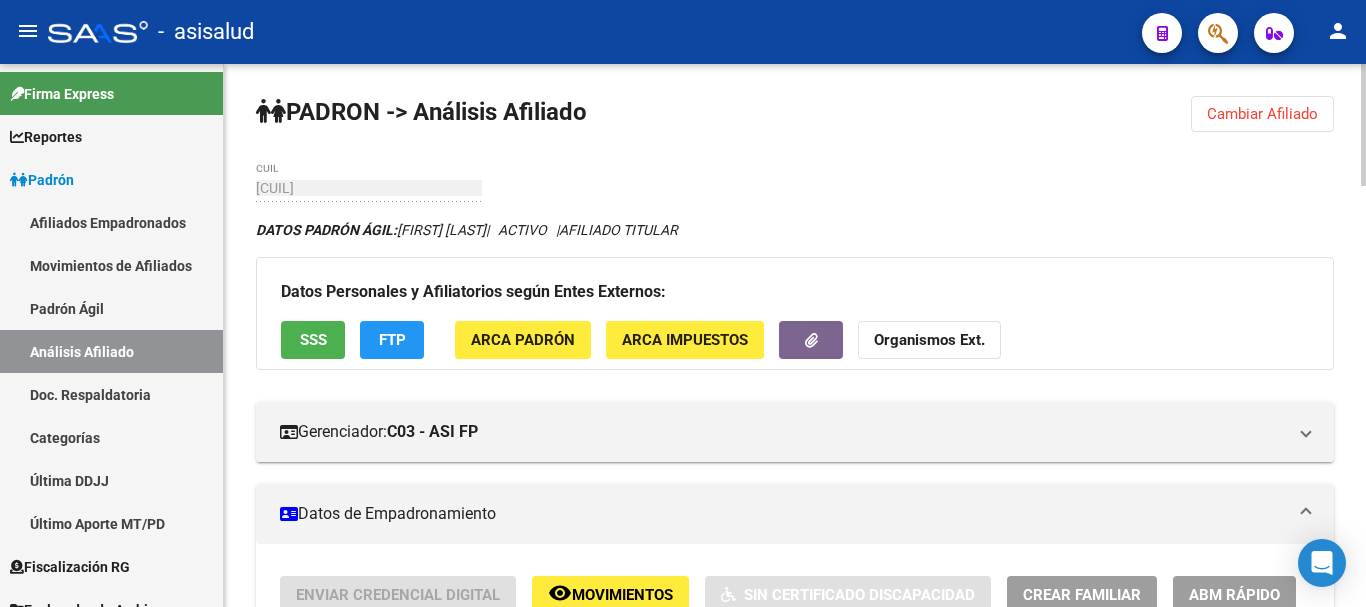 scroll, scrollTop: 100, scrollLeft: 0, axis: vertical 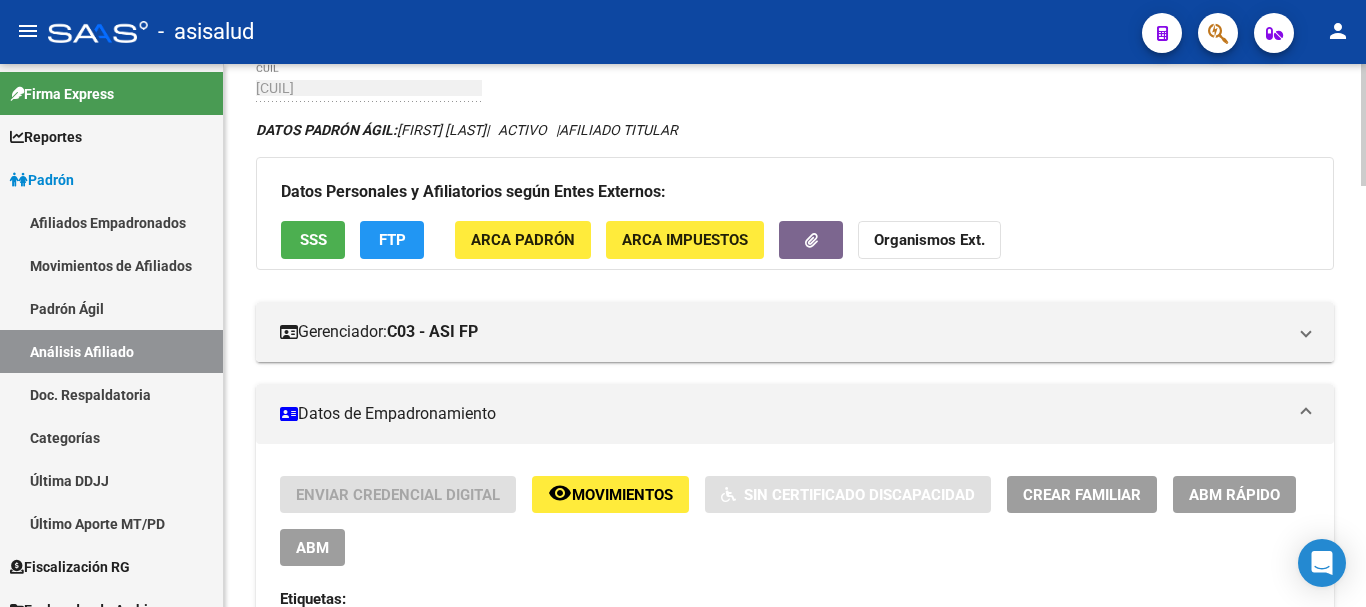 click on "ABM Rápido" 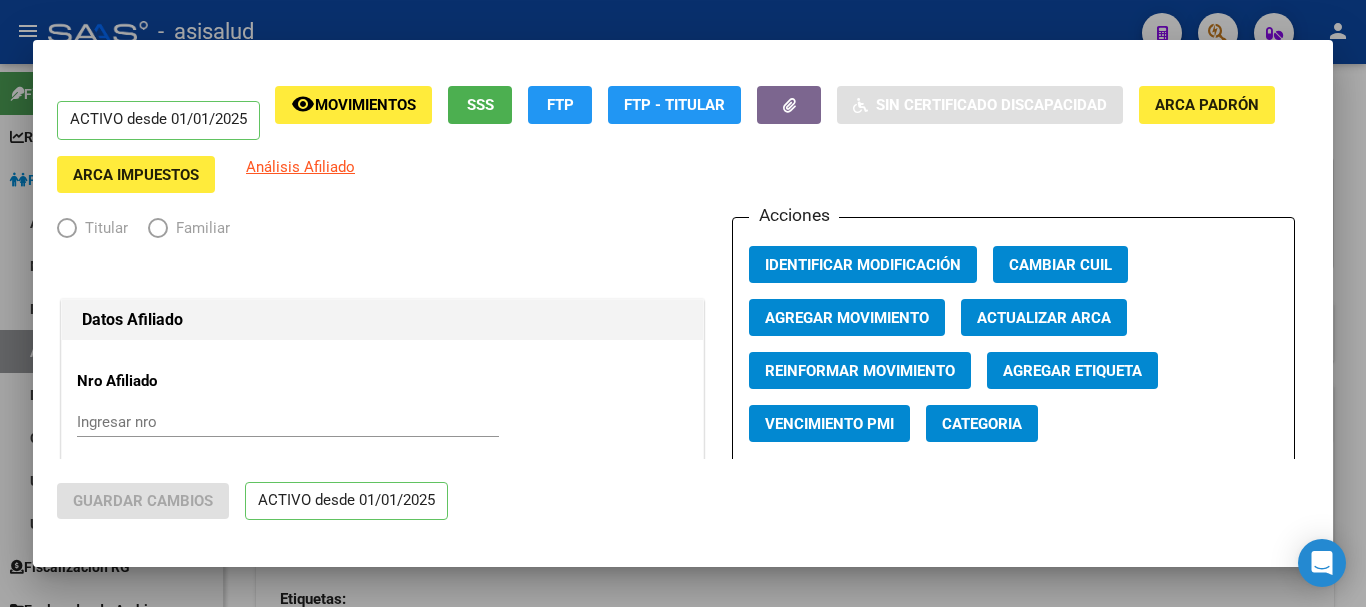 radio on "true" 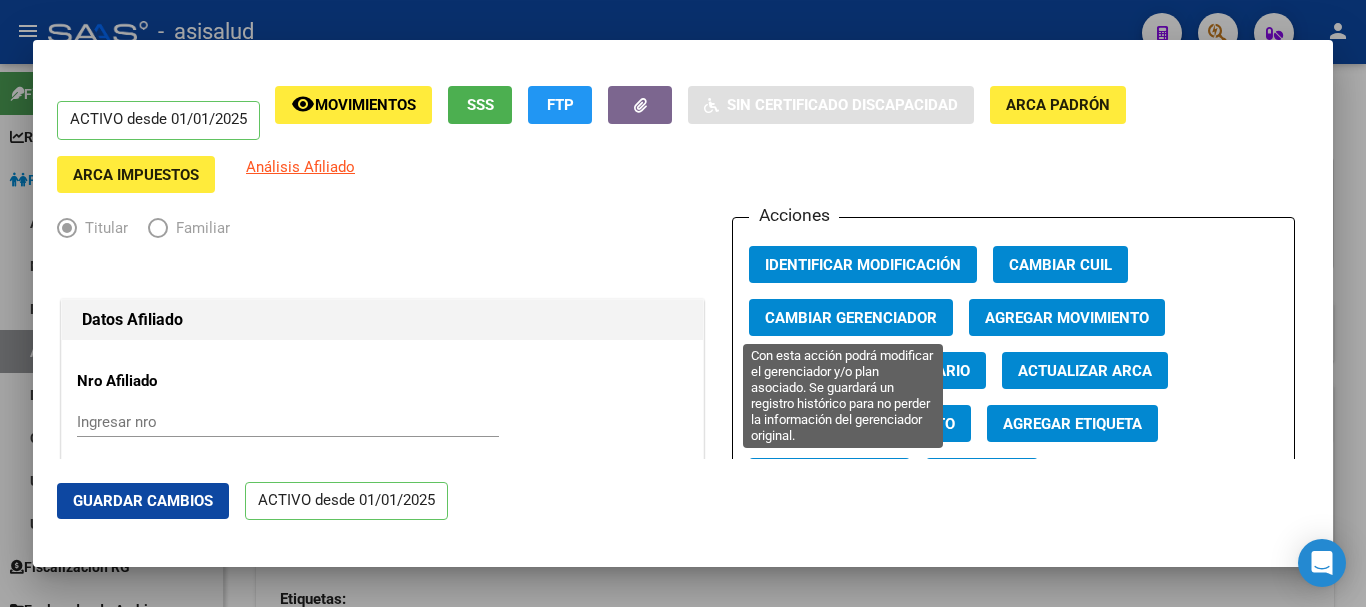 click on "Cambiar Gerenciador" 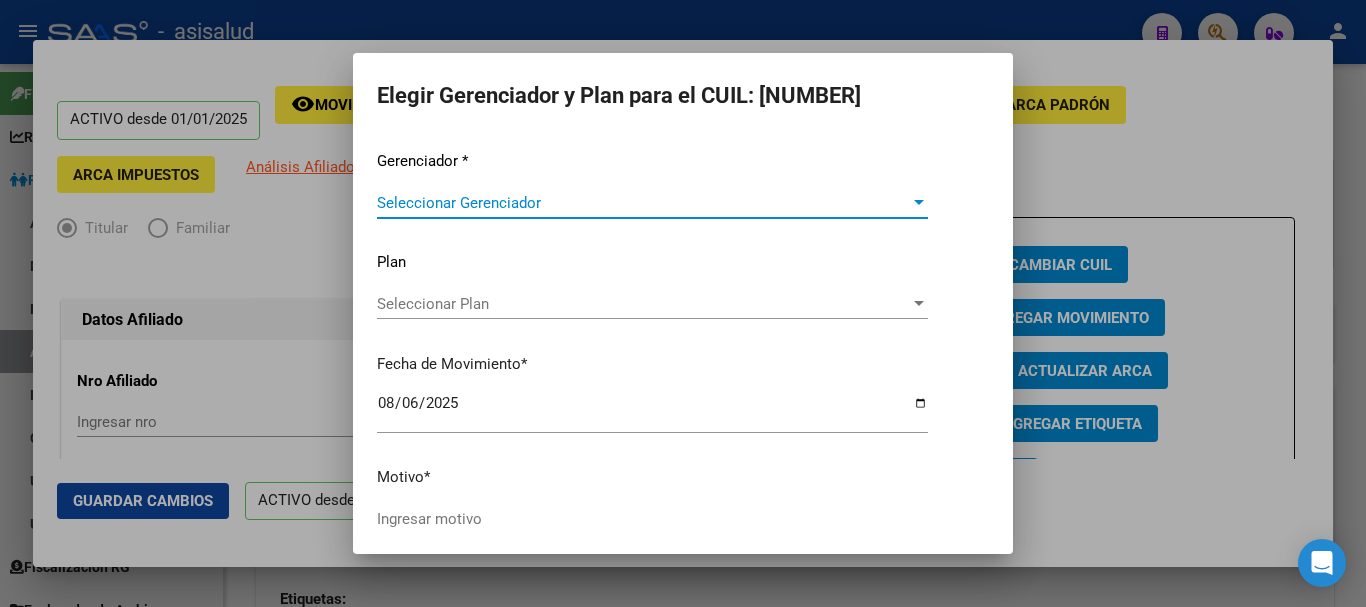 click at bounding box center (683, 303) 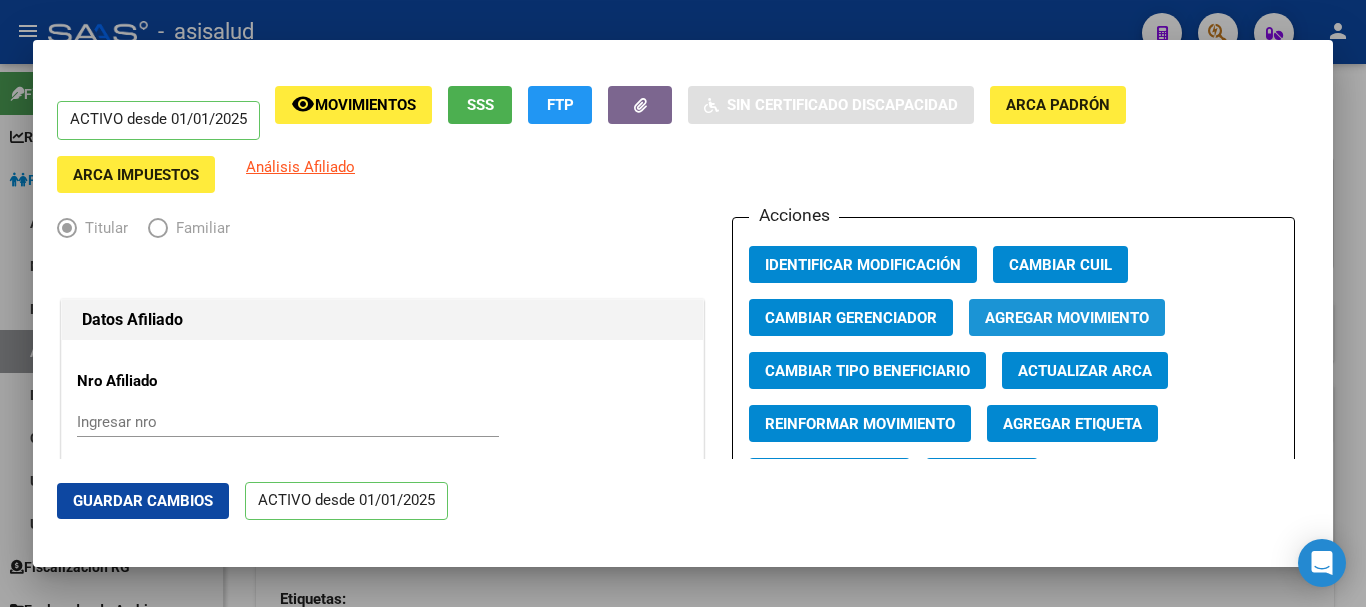 click on "Agregar Movimiento" 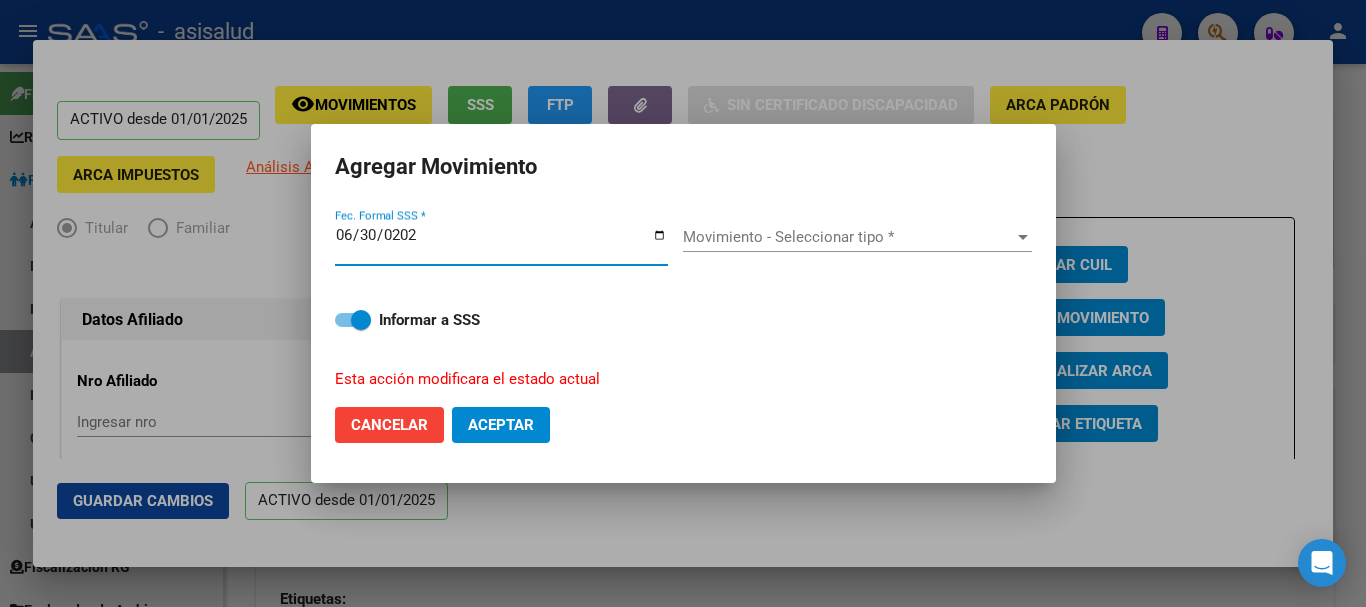 type on "2025-06-30" 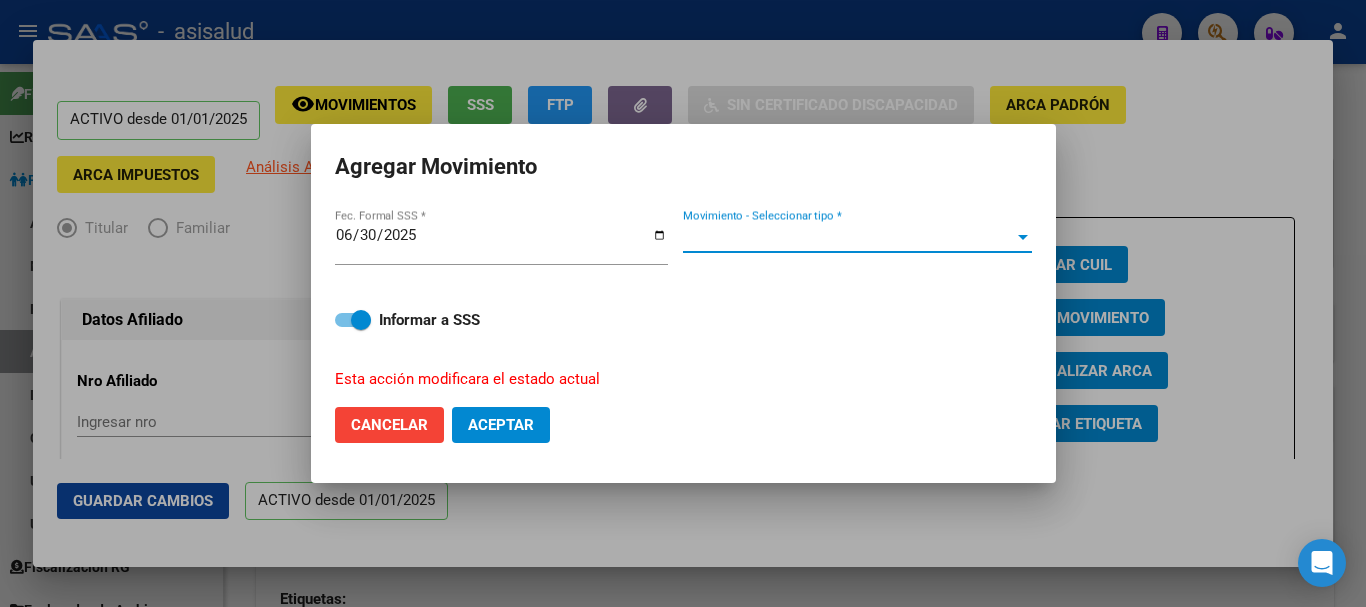 click on "Movimiento - Seleccionar tipo *" at bounding box center (848, 237) 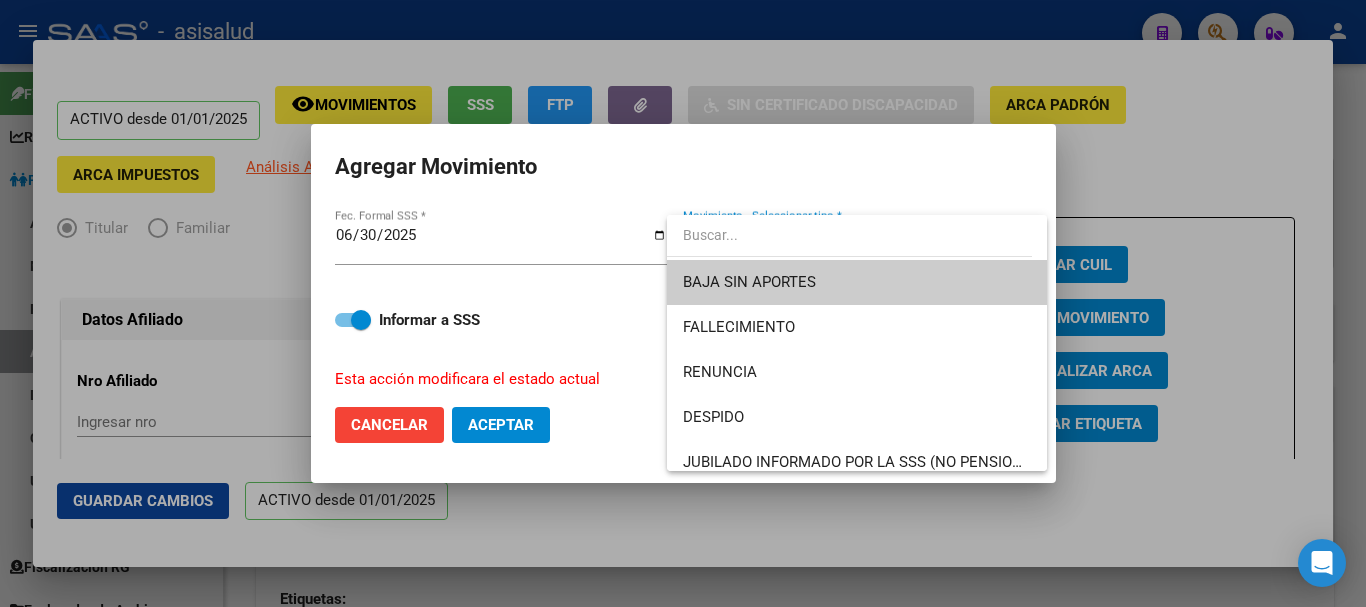 scroll, scrollTop: 1454, scrollLeft: 0, axis: vertical 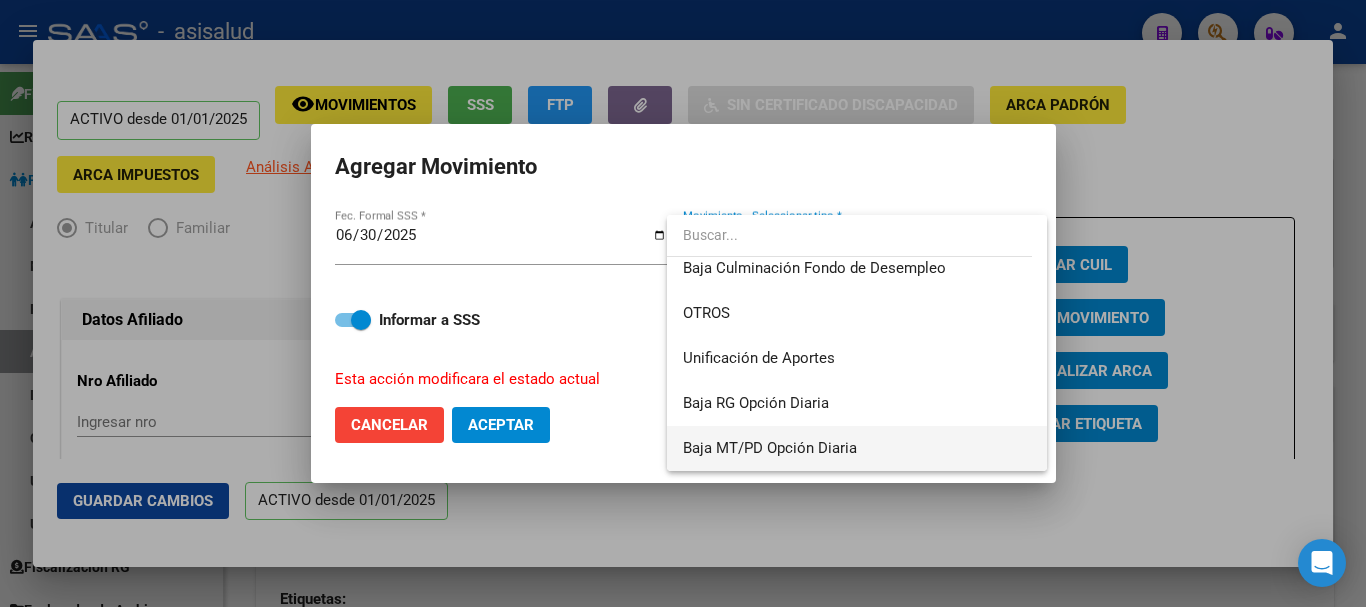 click on "Baja MT/PD Opción Diaria" at bounding box center (857, 448) 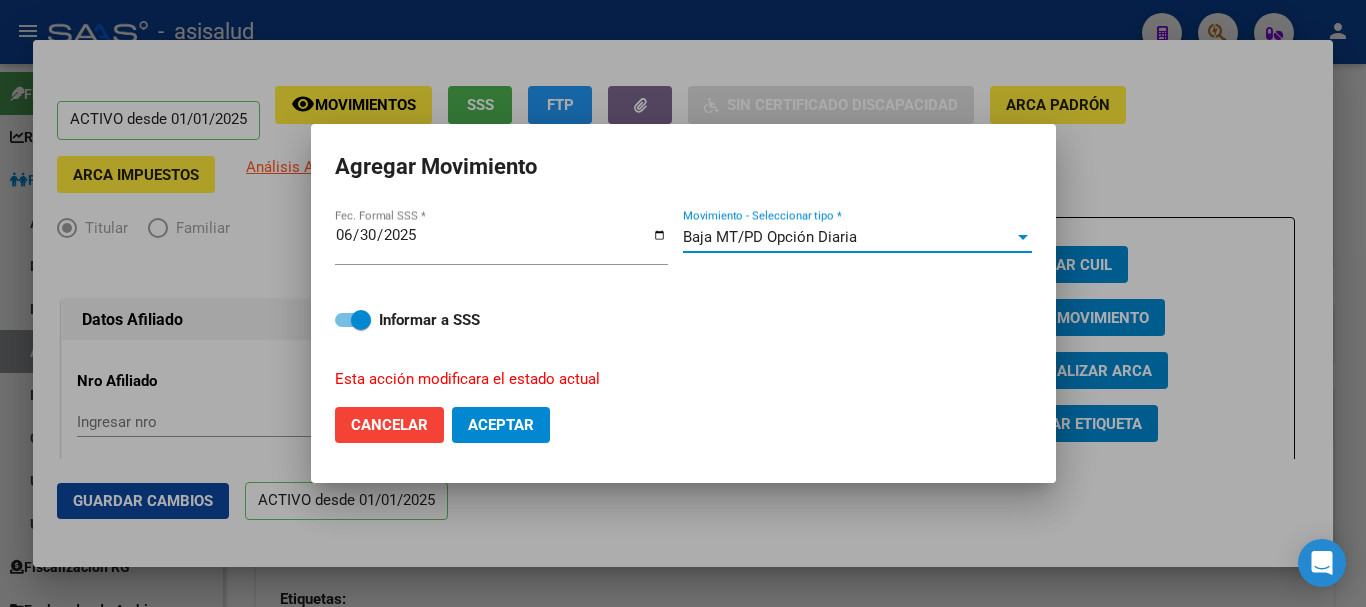 click on "Aceptar" 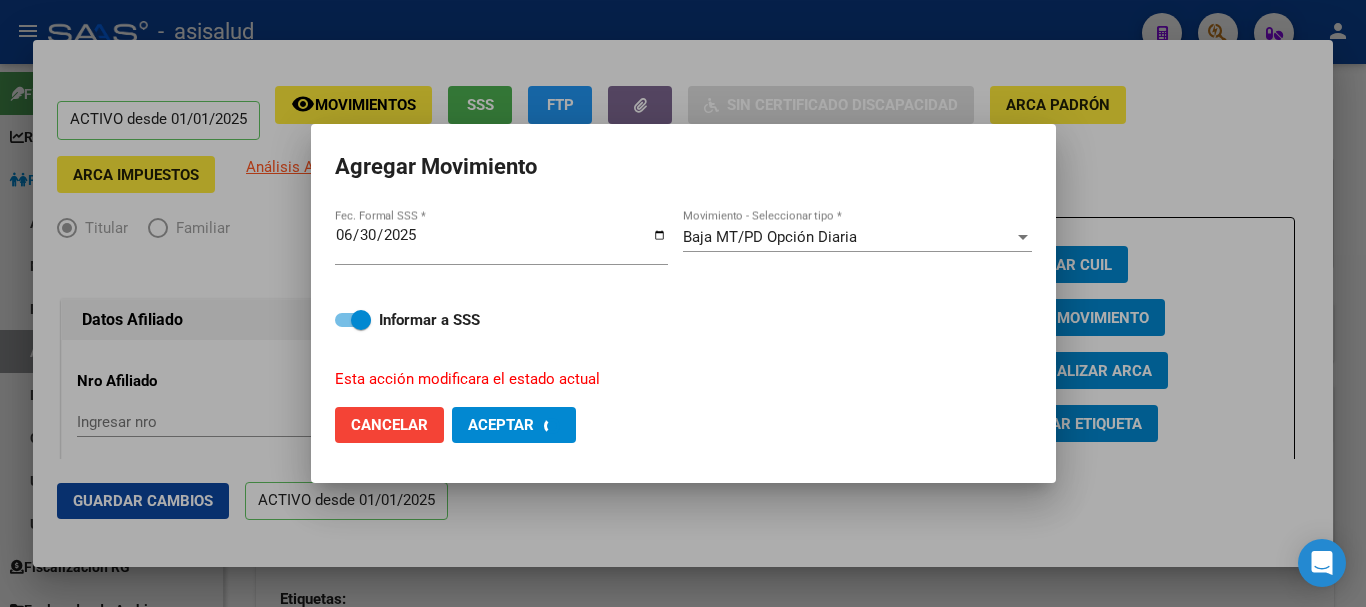 checkbox on "false" 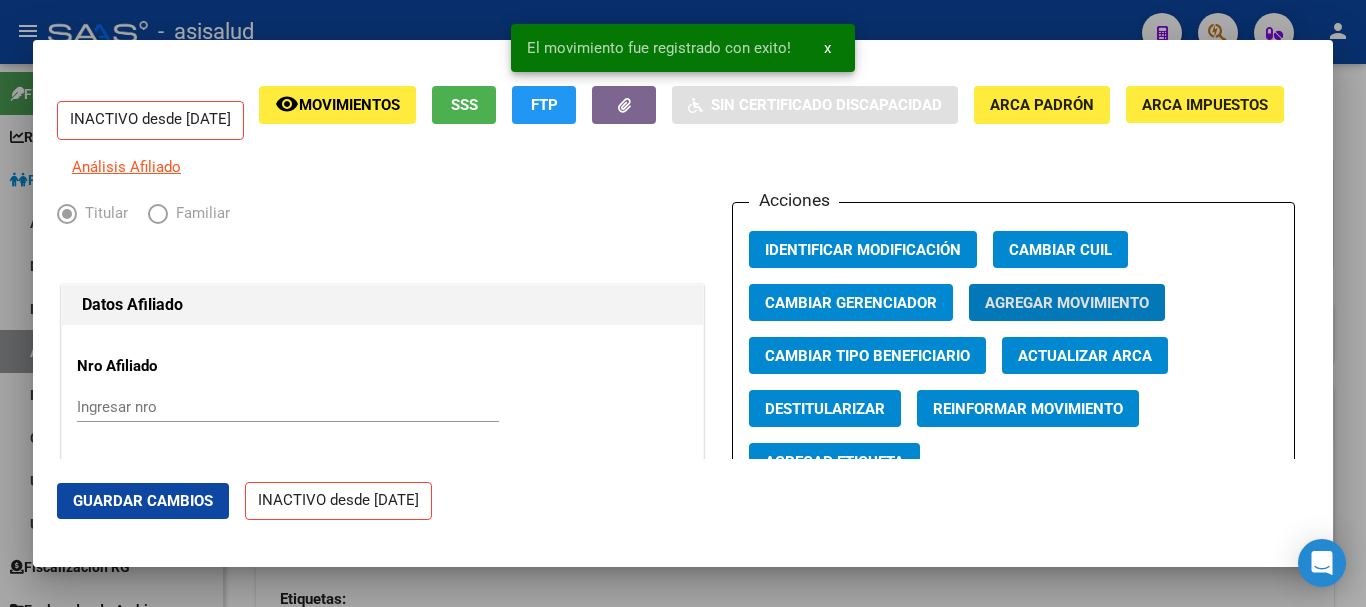 click on "Guardar Cambios" 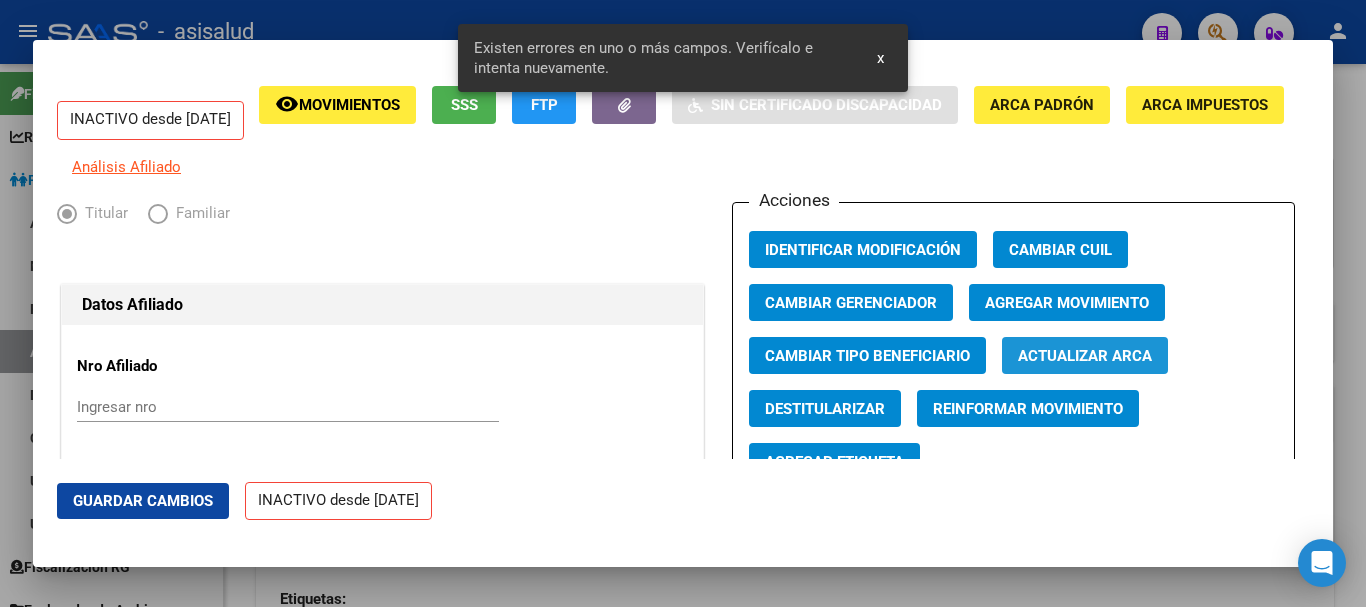 click on "Actualizar ARCA" at bounding box center [1085, 356] 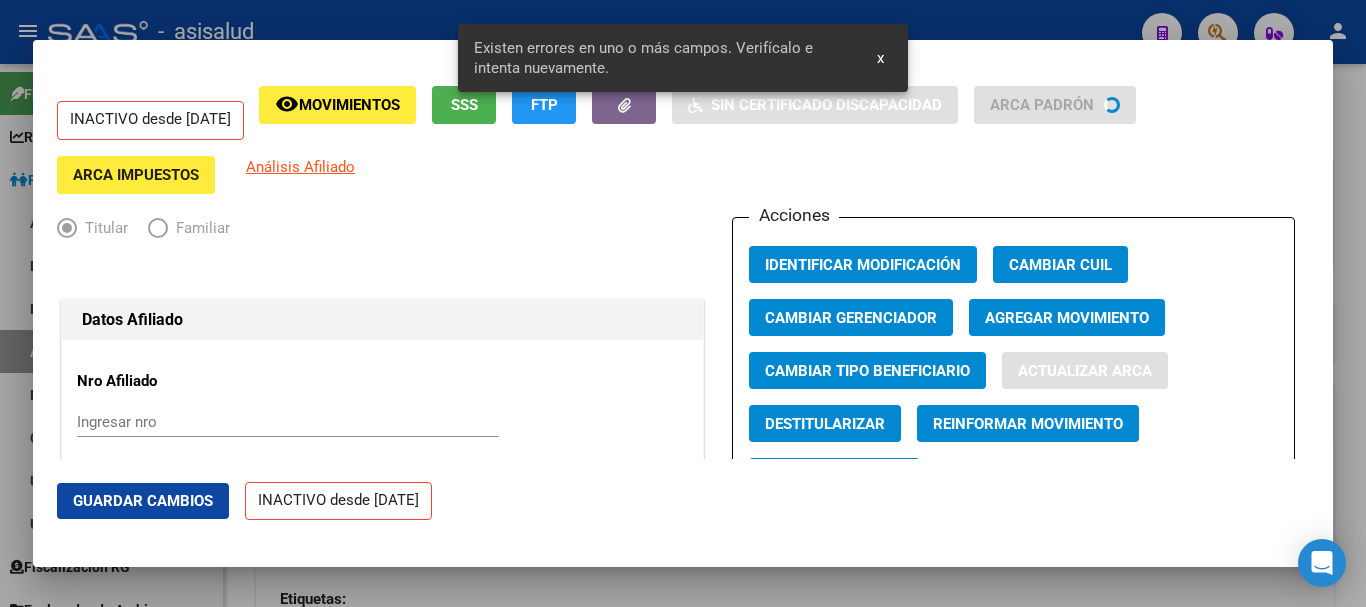 type on "MERCURIO" 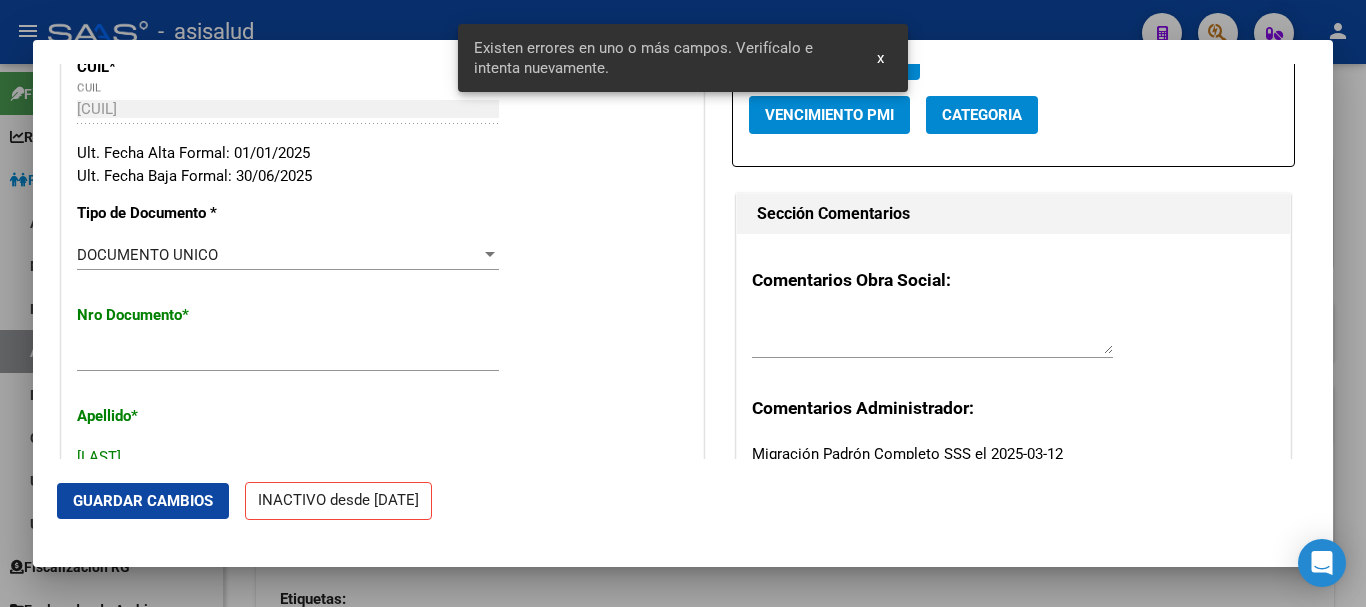 scroll, scrollTop: 700, scrollLeft: 0, axis: vertical 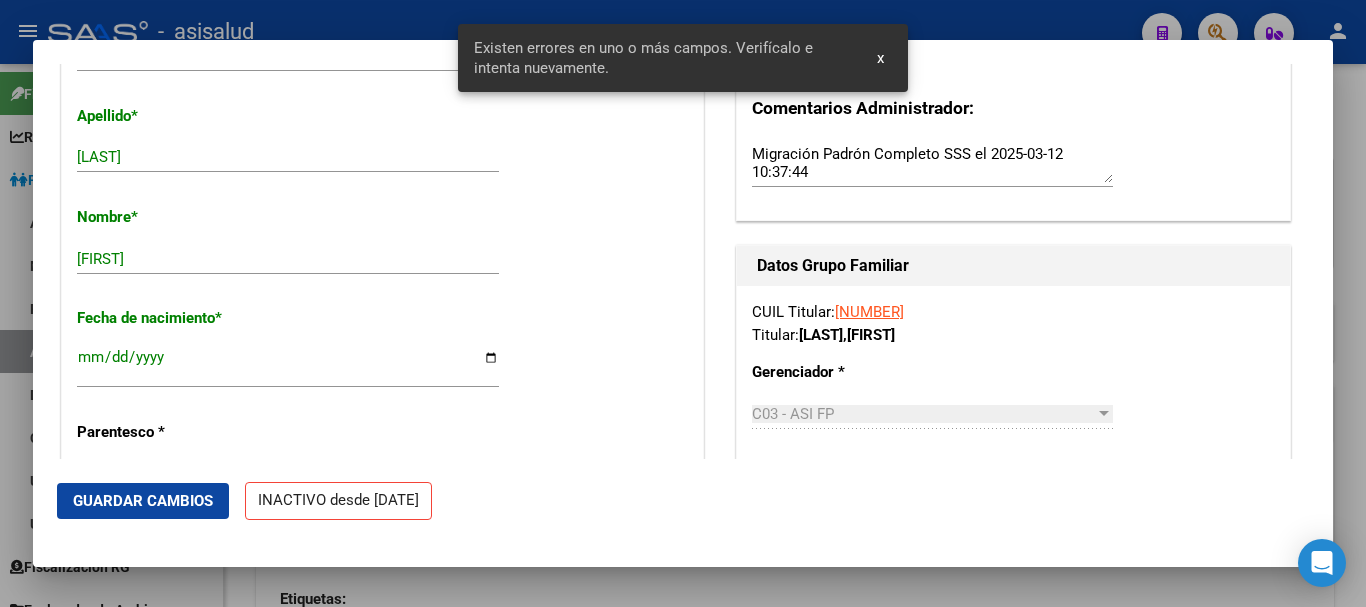 click on "Guardar Cambios" 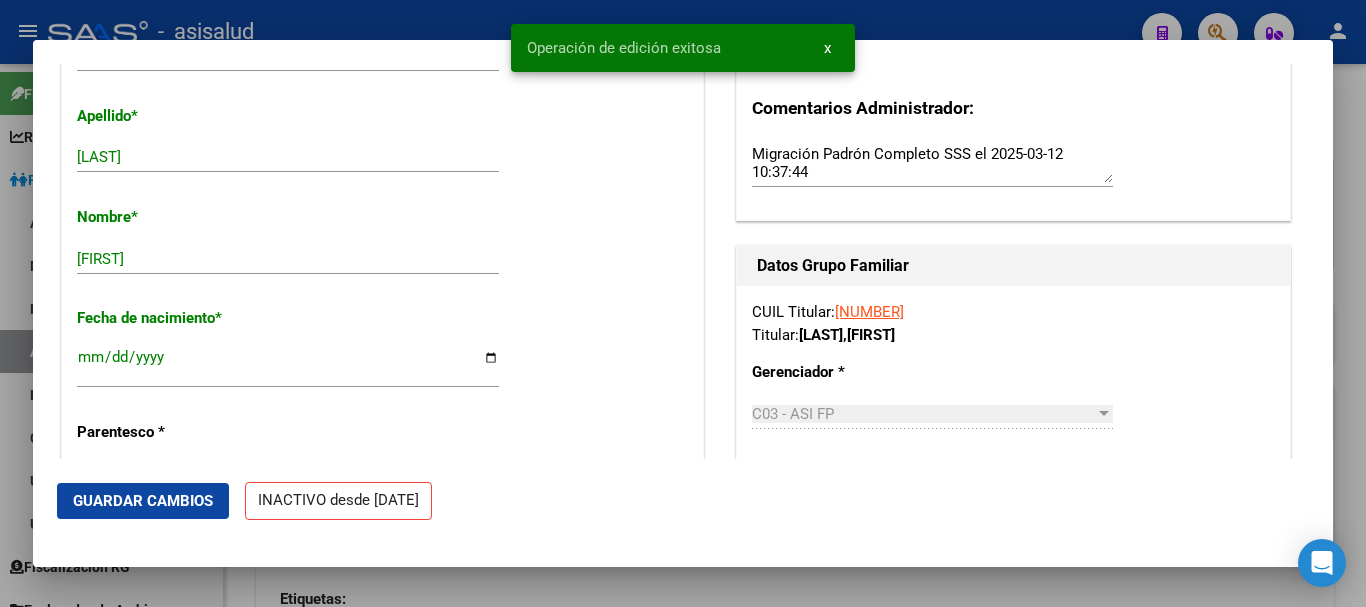 click at bounding box center (683, 303) 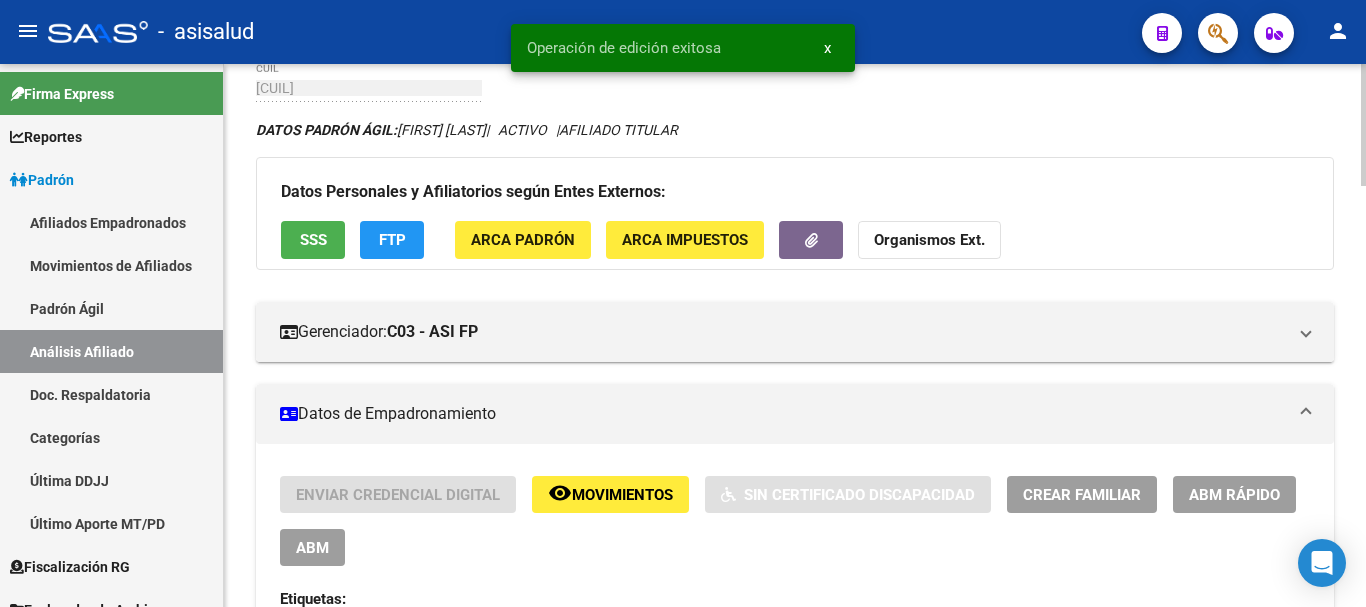 scroll, scrollTop: 0, scrollLeft: 0, axis: both 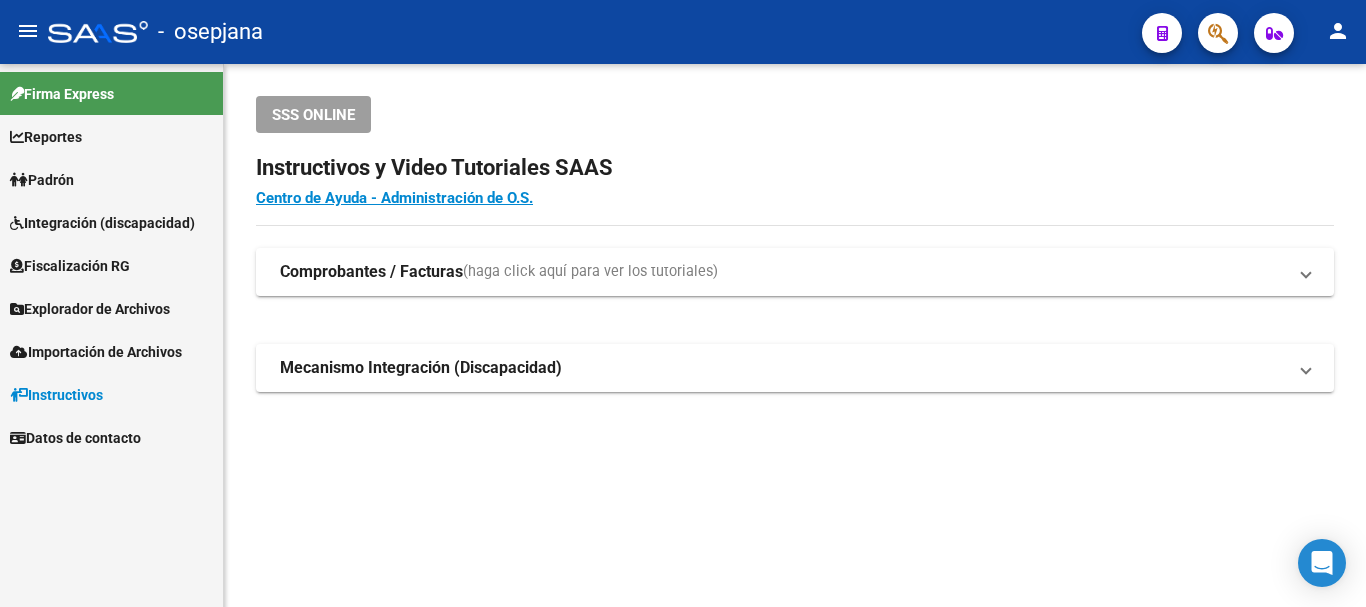 click on "Padrón" at bounding box center (111, 179) 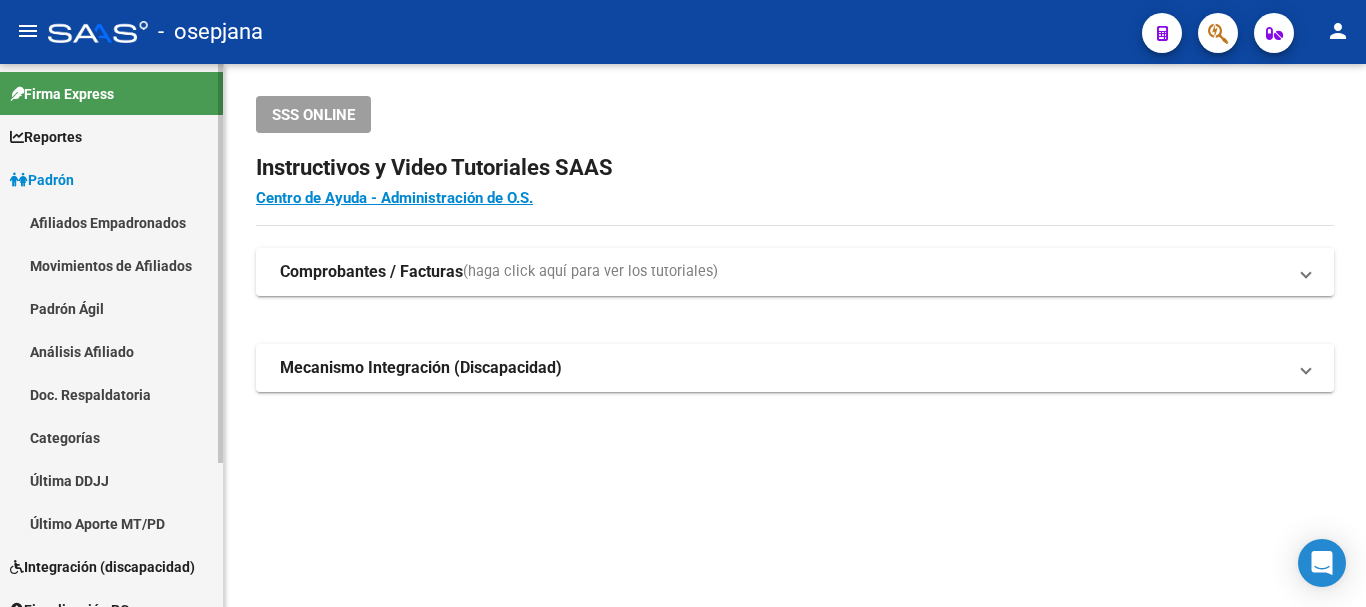 click on "Análisis Afiliado" at bounding box center [111, 351] 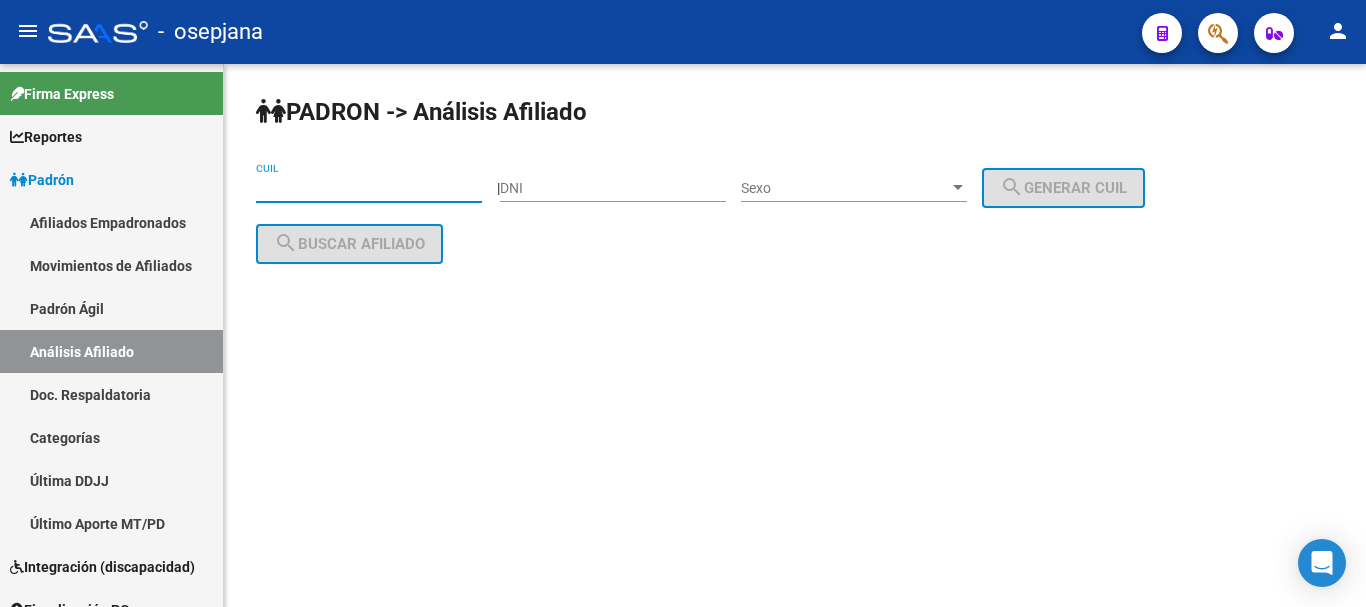 click on "CUIL" at bounding box center (369, 188) 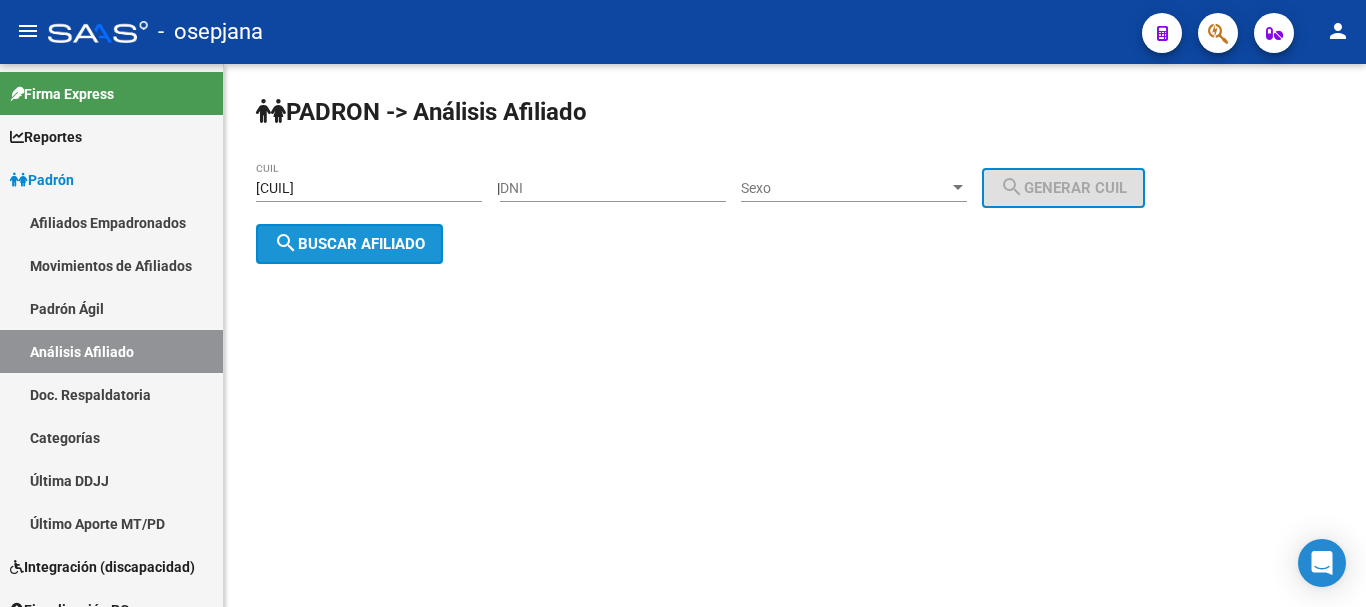 click on "search  Buscar afiliado" 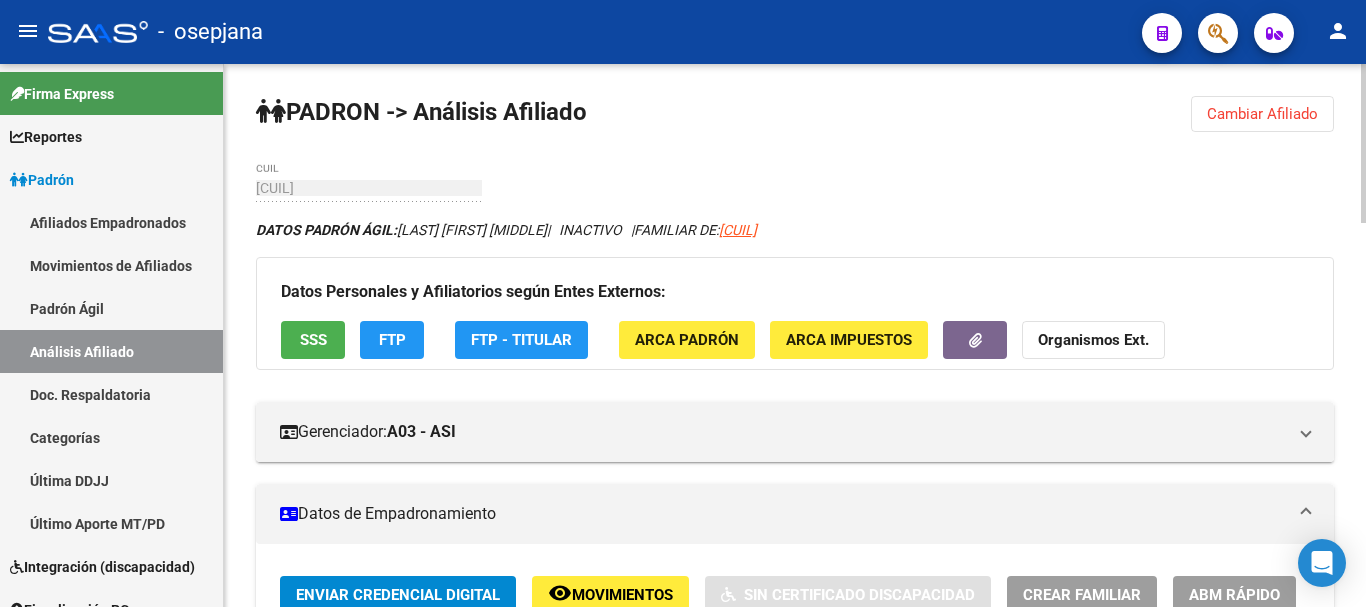 click on "FTP" 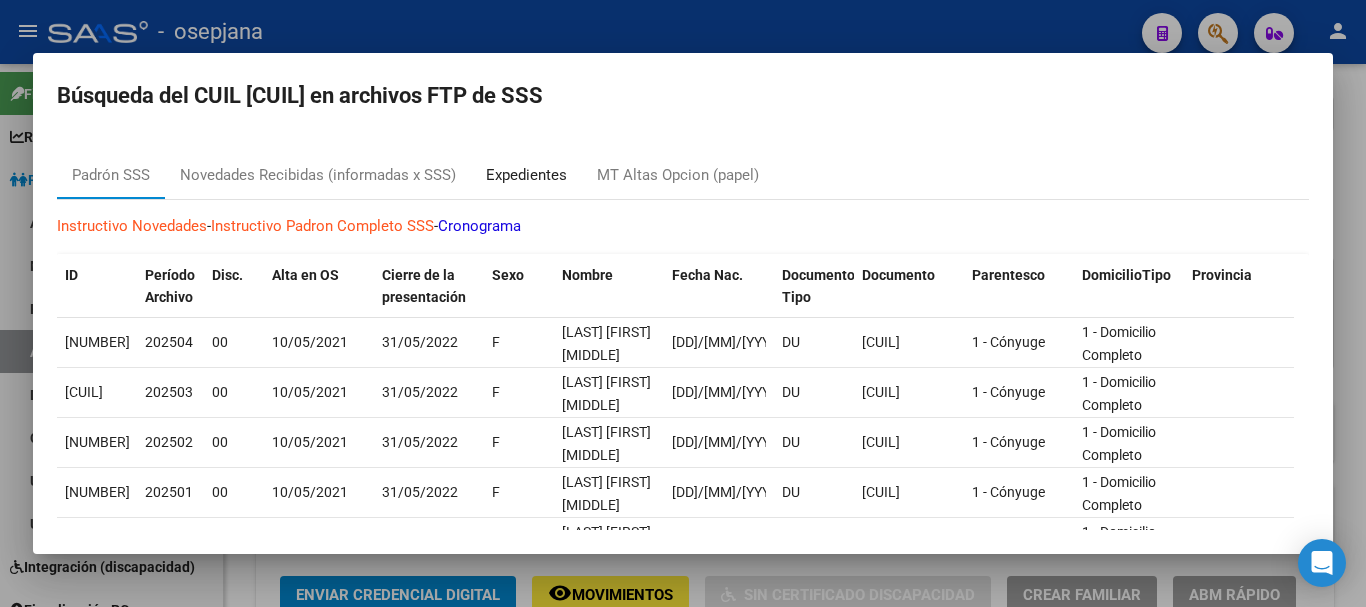 click on "Expedientes" at bounding box center (526, 175) 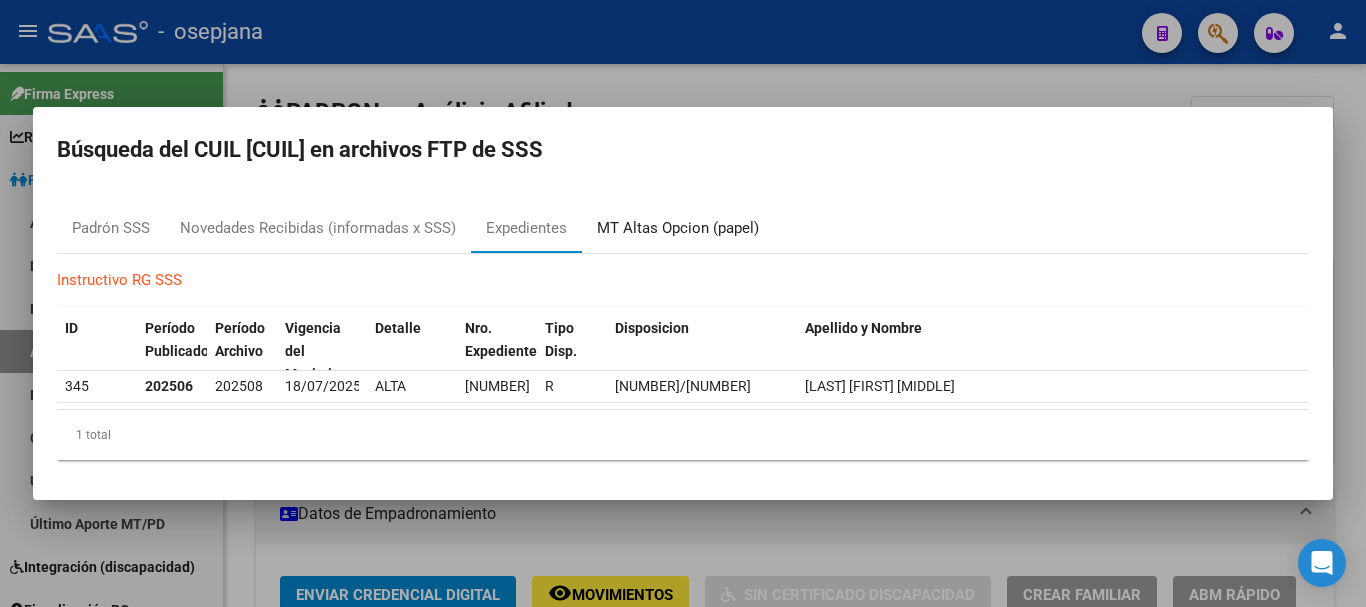 click on "MT Altas Opcion (papel)" at bounding box center [678, 229] 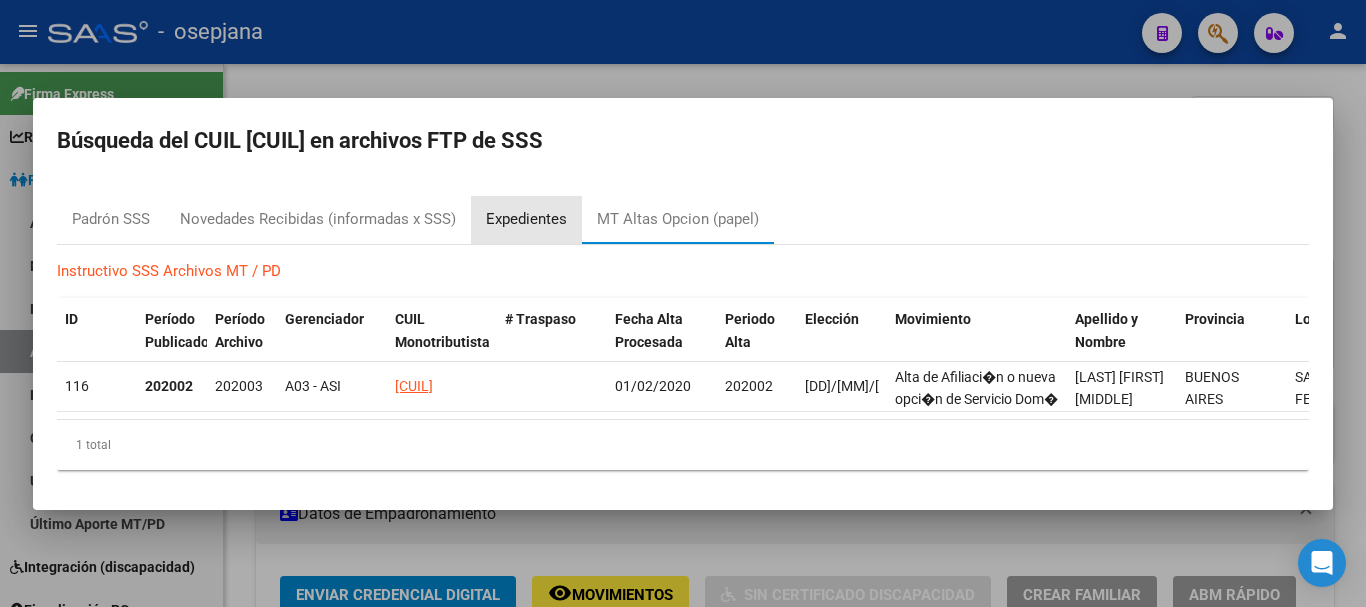 click on "Expedientes" at bounding box center [526, 219] 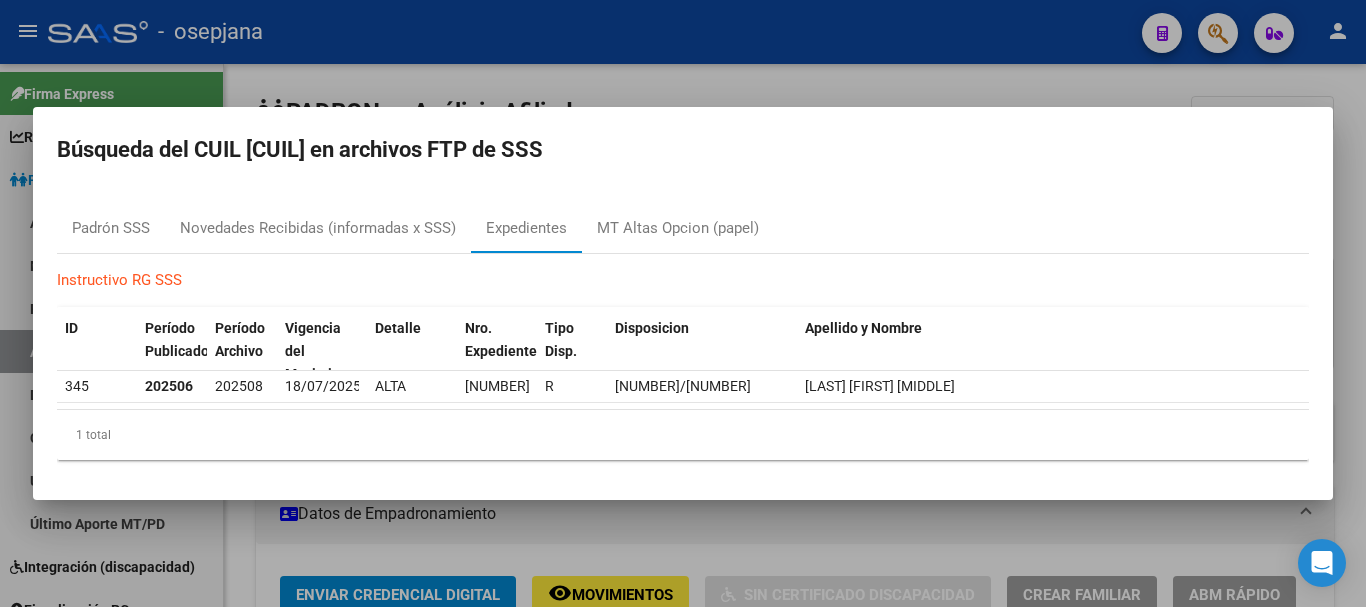 click at bounding box center [683, 303] 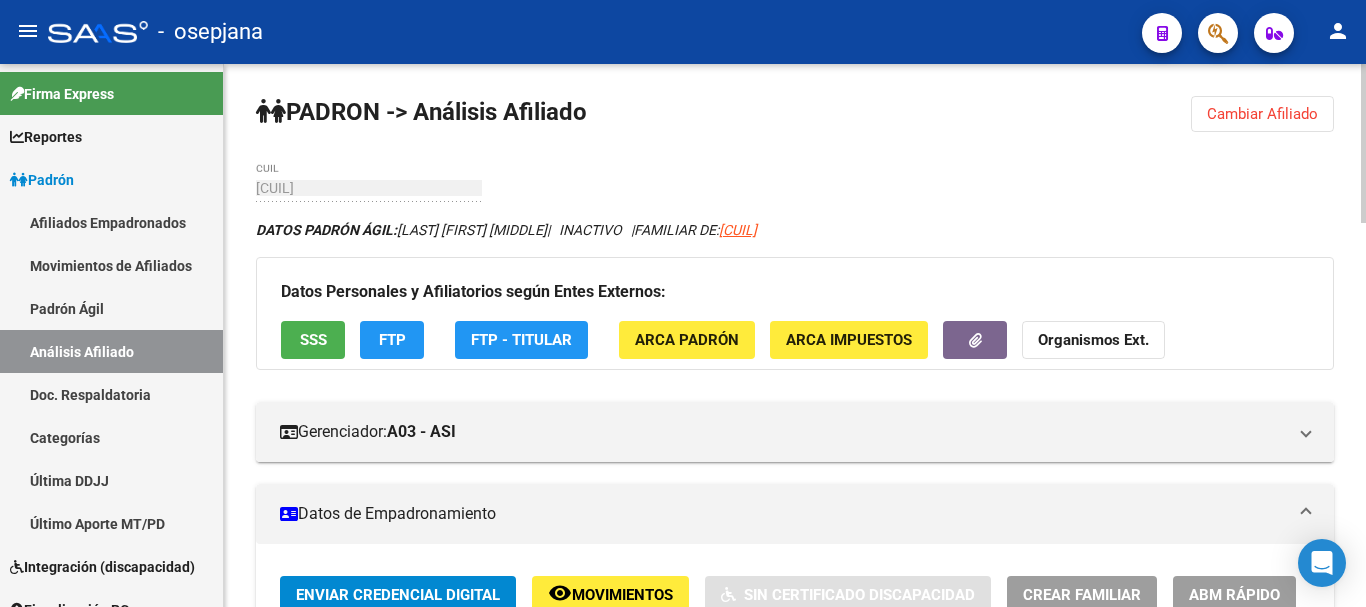 click on "Cambiar Afiliado" 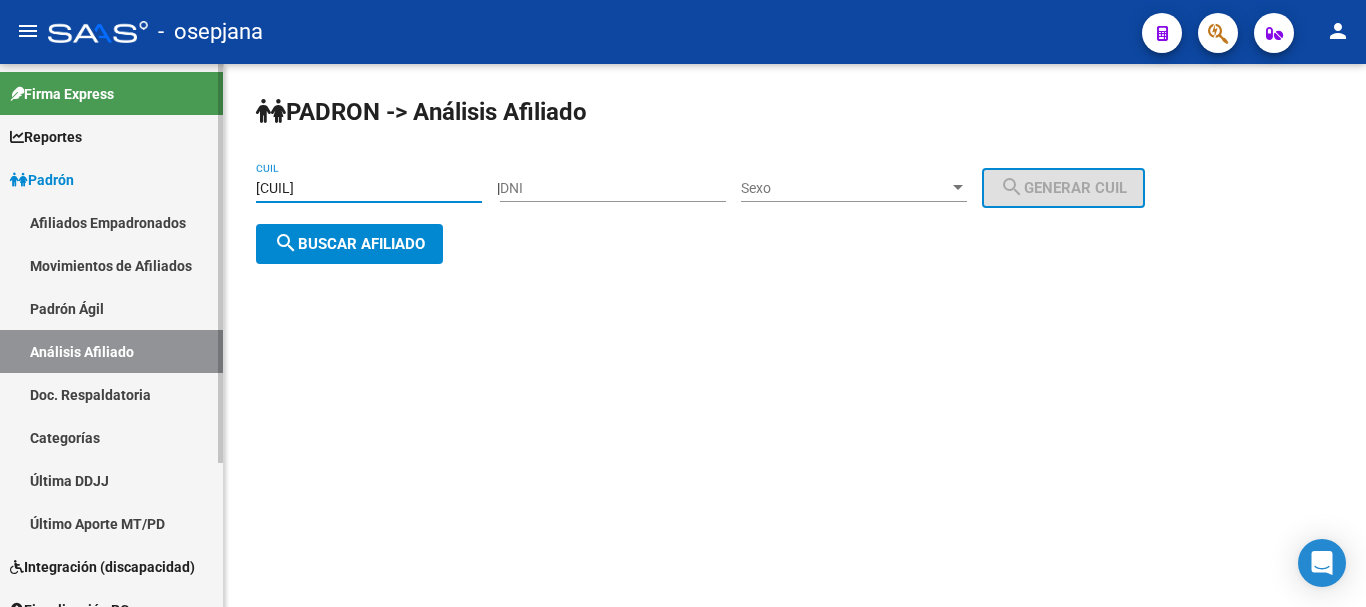drag, startPoint x: 287, startPoint y: 190, endPoint x: 195, endPoint y: 190, distance: 92 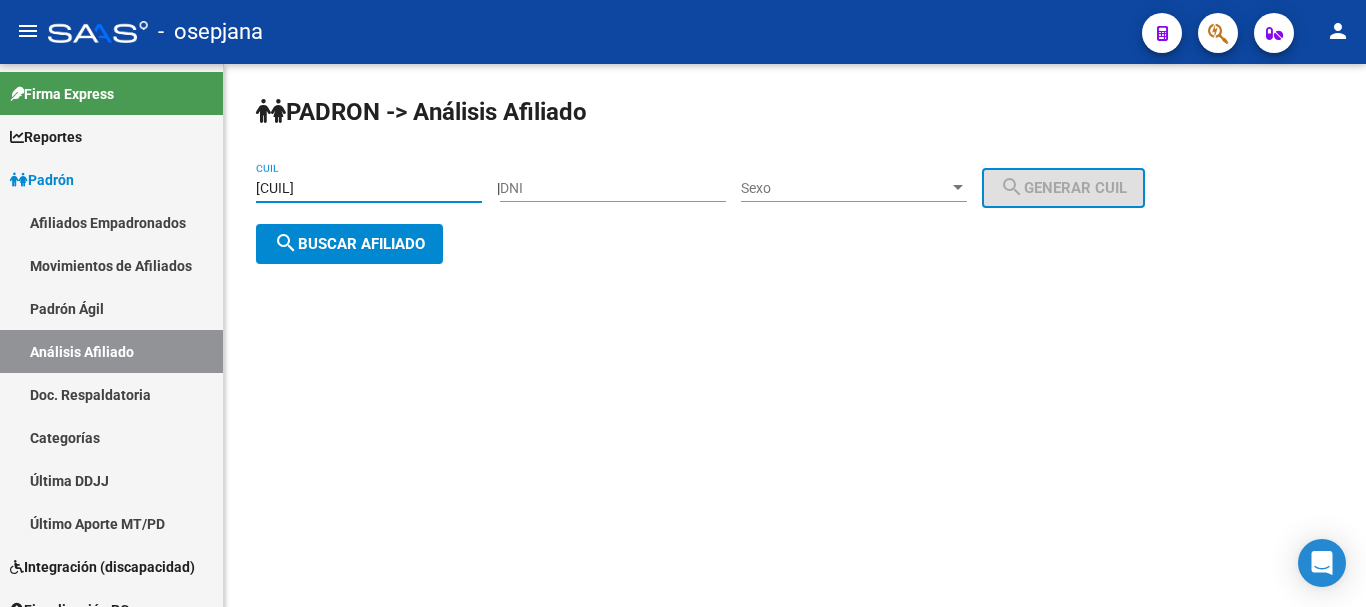 paste on "[CUIL]" 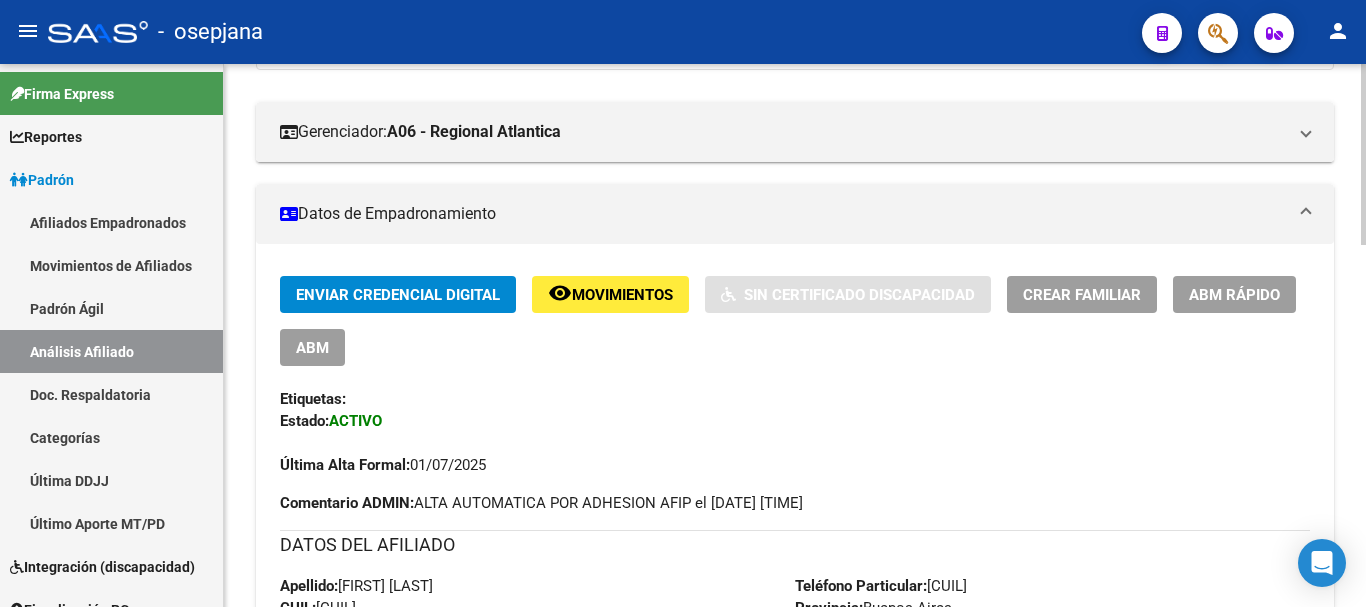 scroll, scrollTop: 500, scrollLeft: 0, axis: vertical 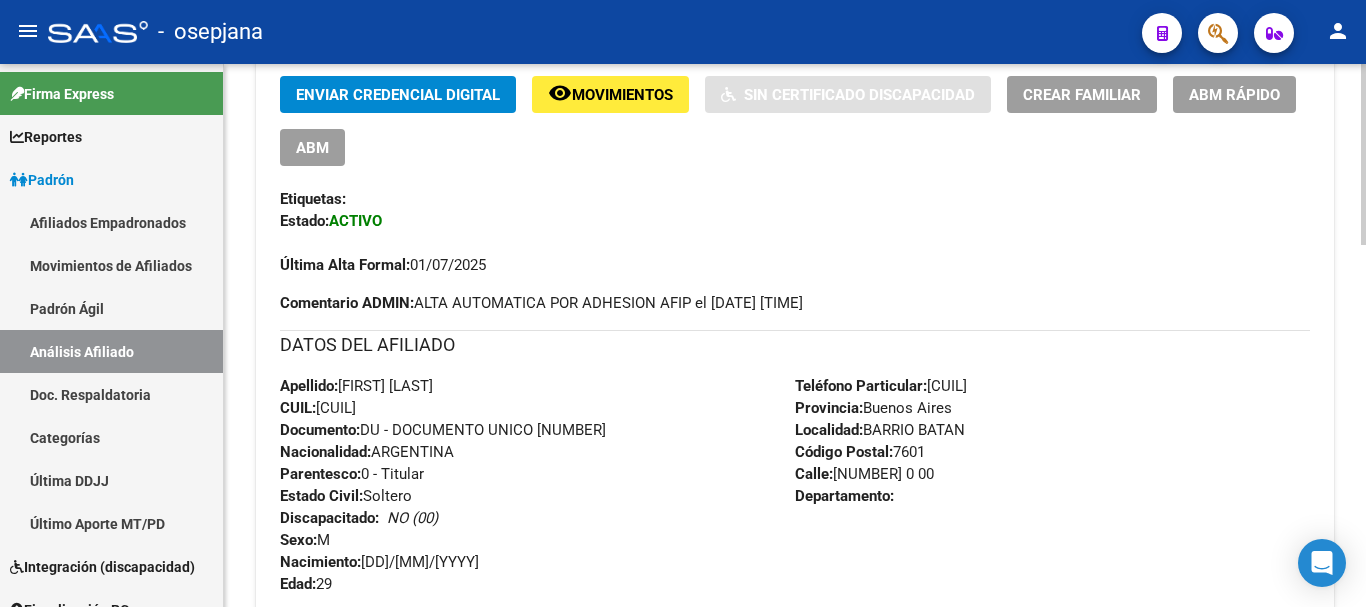 click on "CUIL:  [CUIL]" at bounding box center (318, 408) 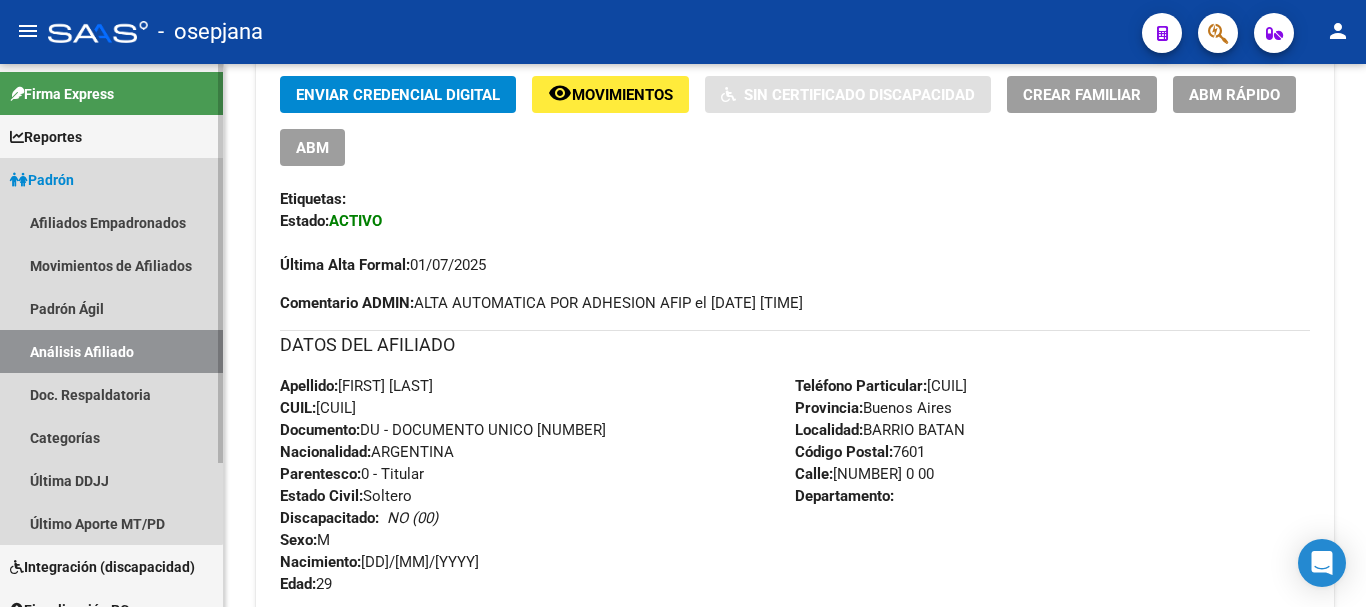click on "Padrón" at bounding box center (111, 179) 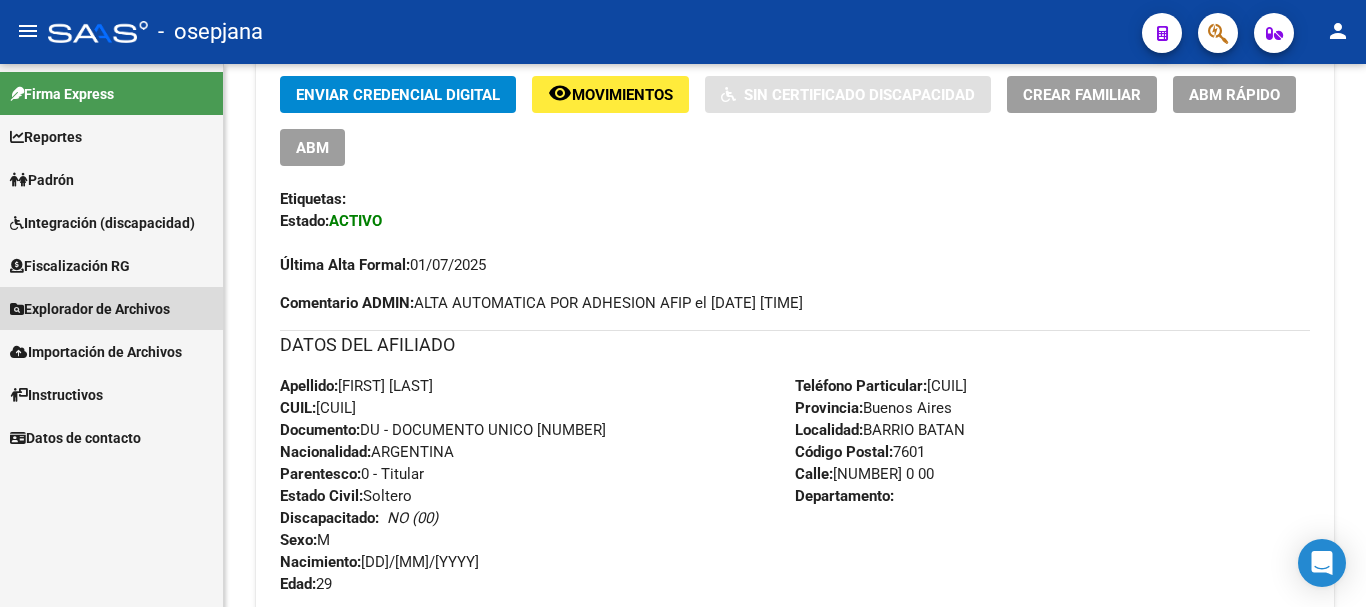 click on "Explorador de Archivos" at bounding box center [90, 309] 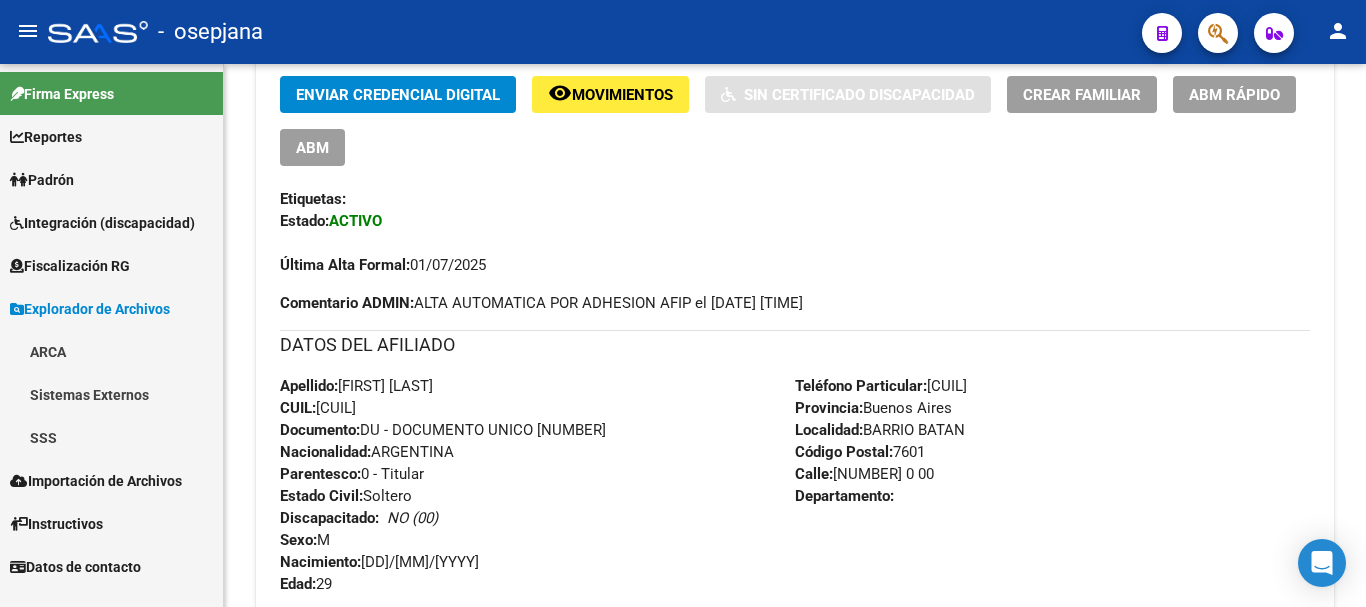 click on "SSS" at bounding box center (111, 437) 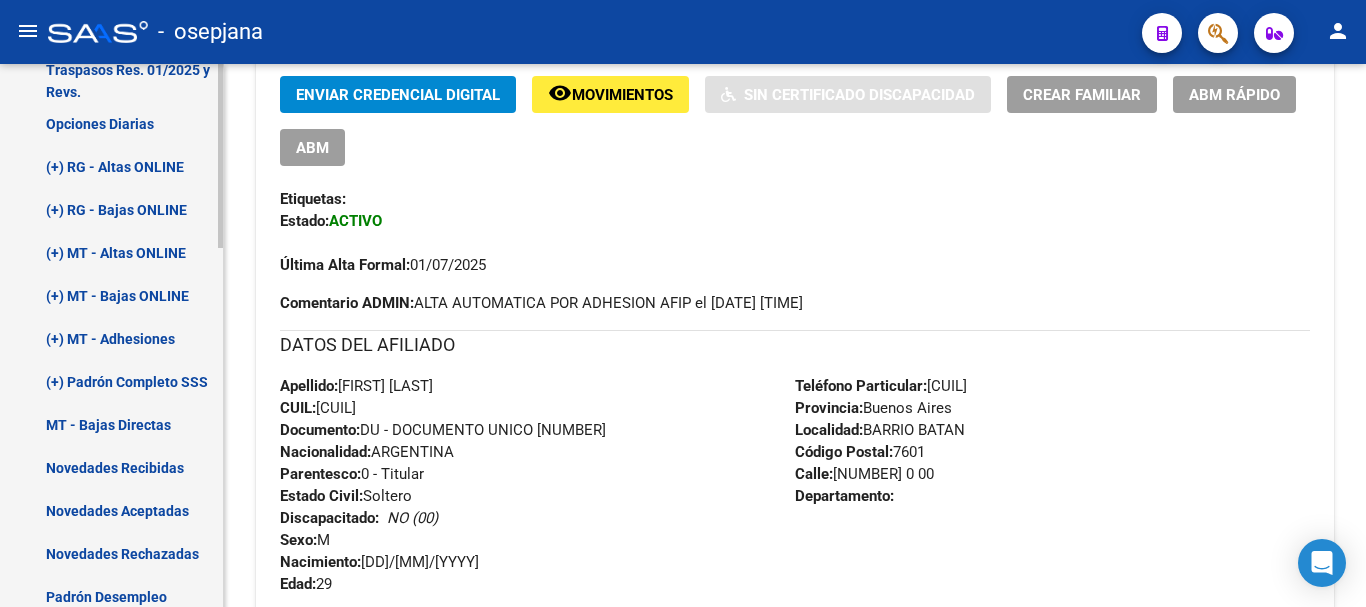 scroll, scrollTop: 500, scrollLeft: 0, axis: vertical 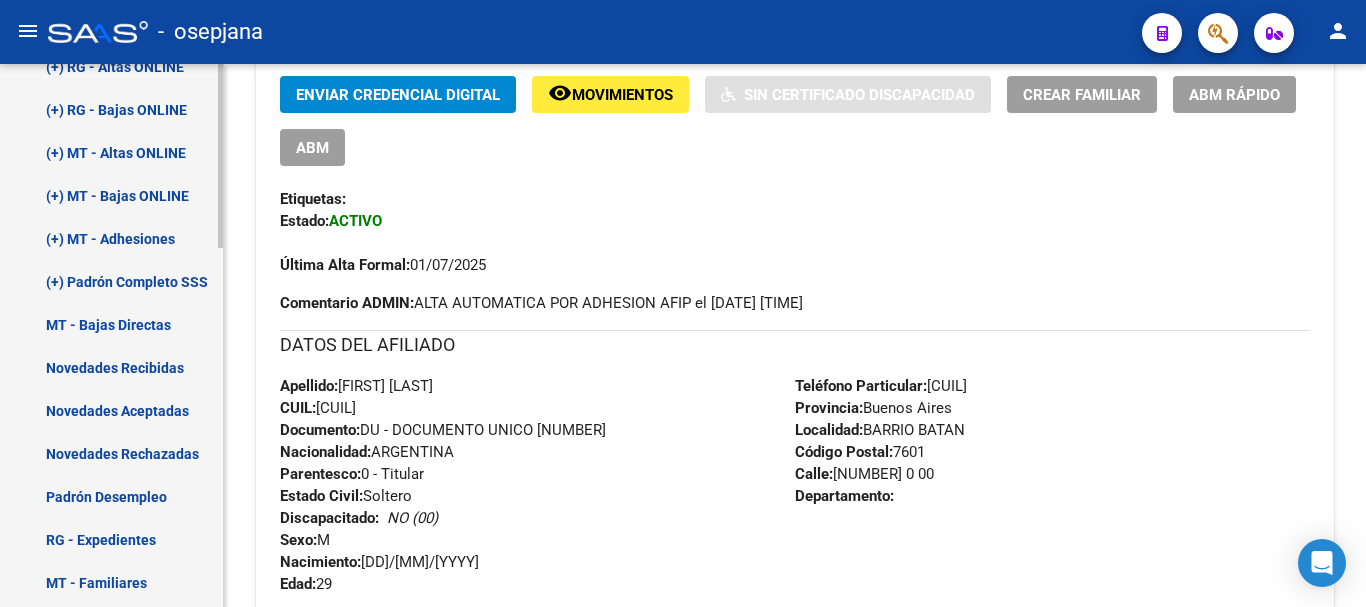 click on "Padrón Desempleo" at bounding box center [111, 496] 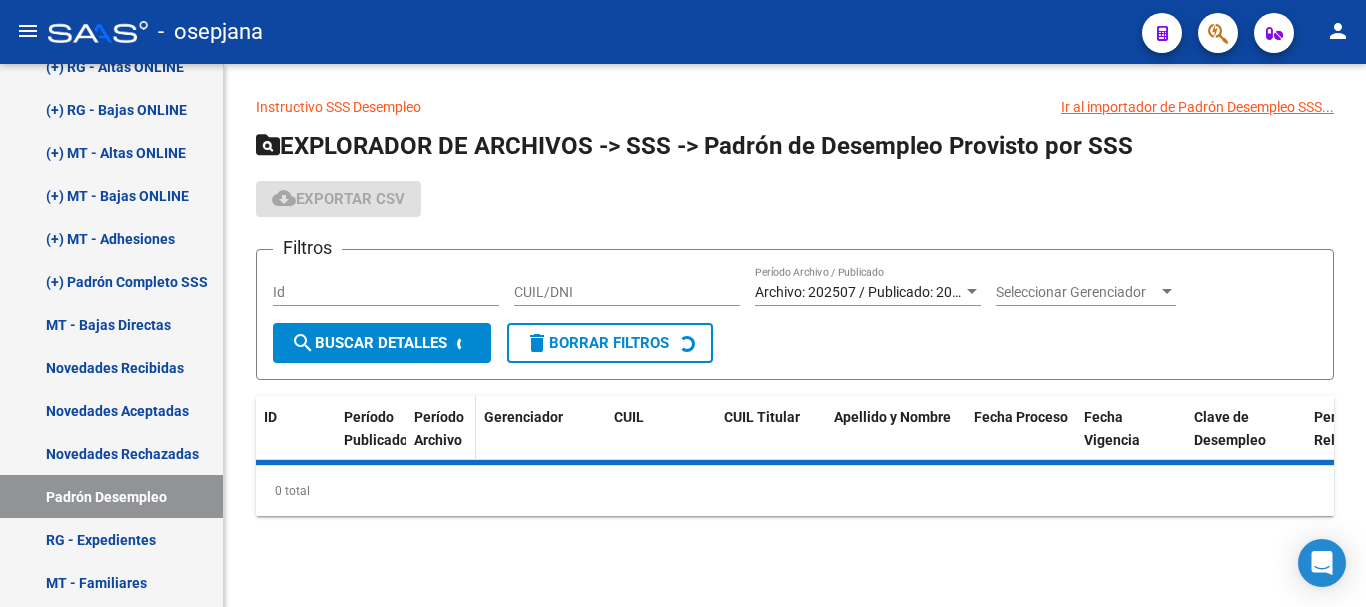 scroll, scrollTop: 0, scrollLeft: 0, axis: both 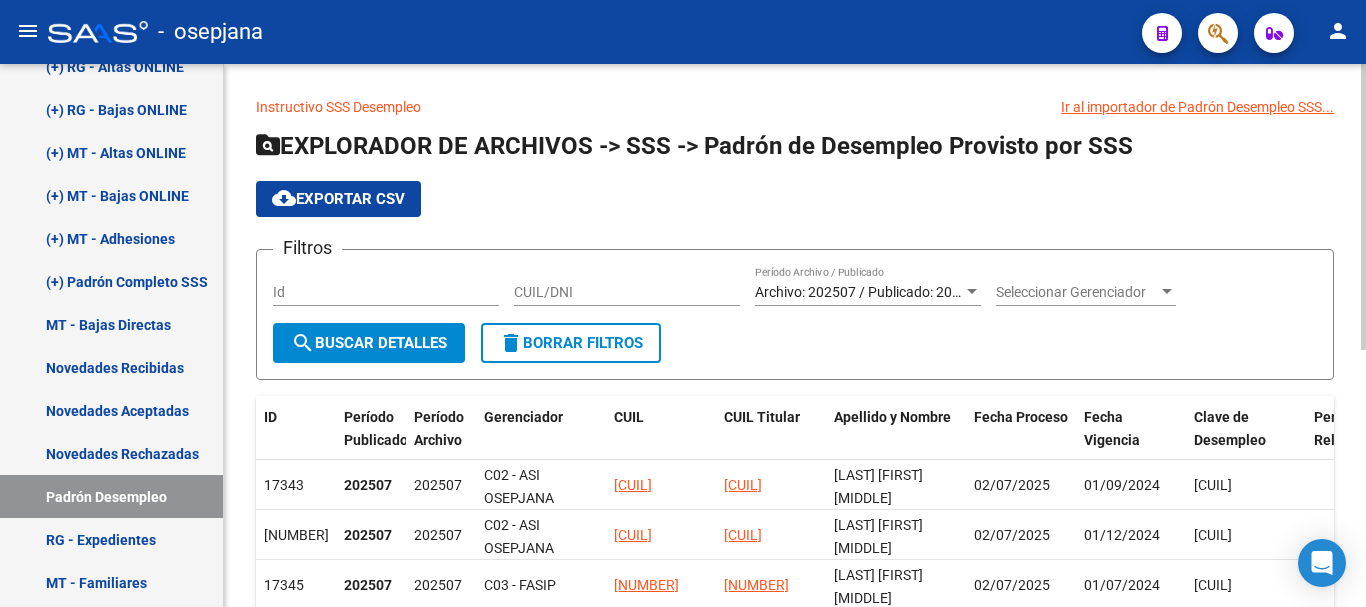 click on "CUIL/DNI" 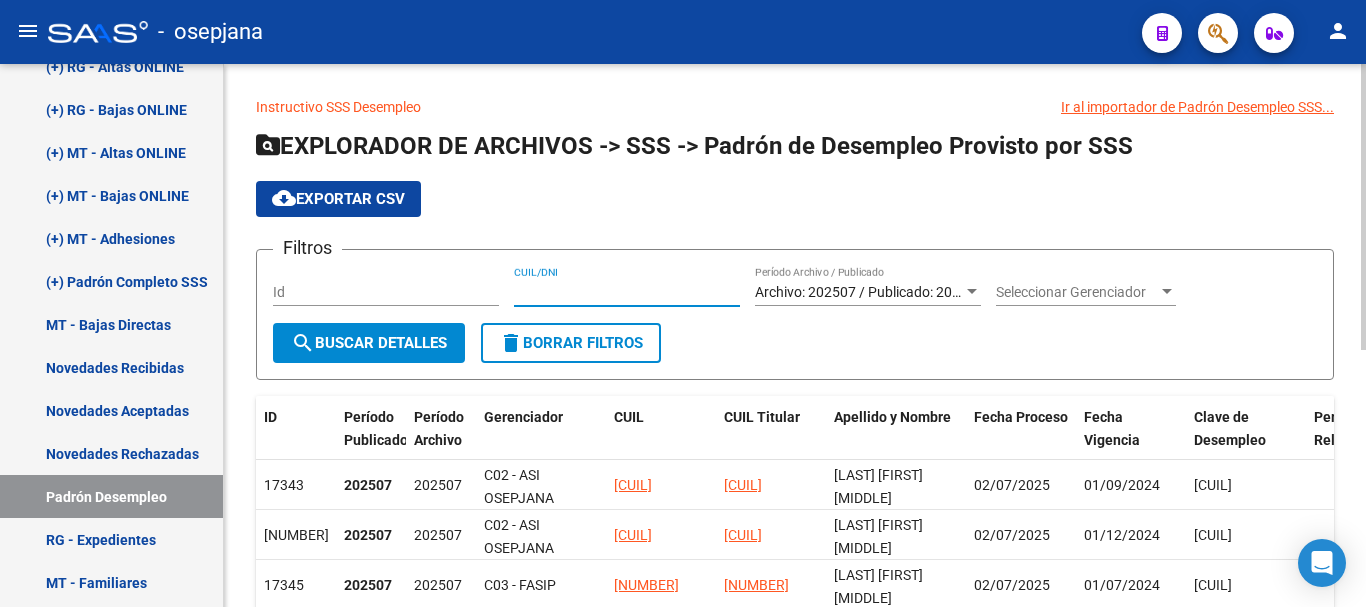 paste on "[CUIL]" 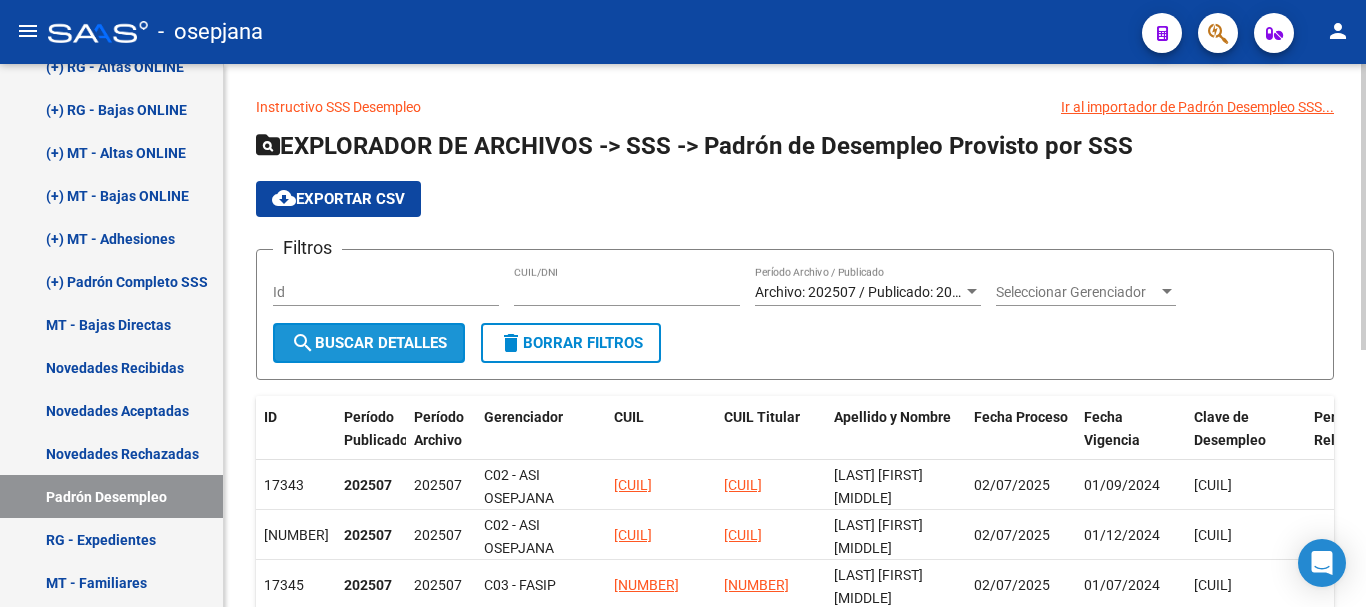 click on "search  Buscar Detalles" 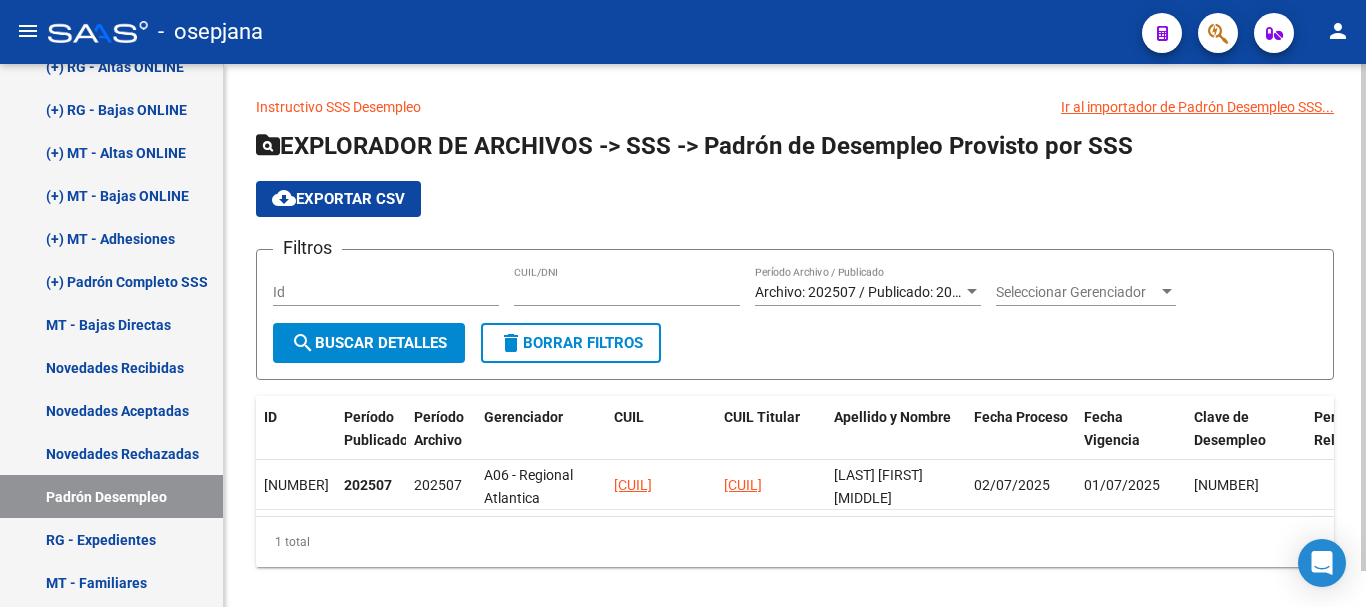 click at bounding box center [972, 291] 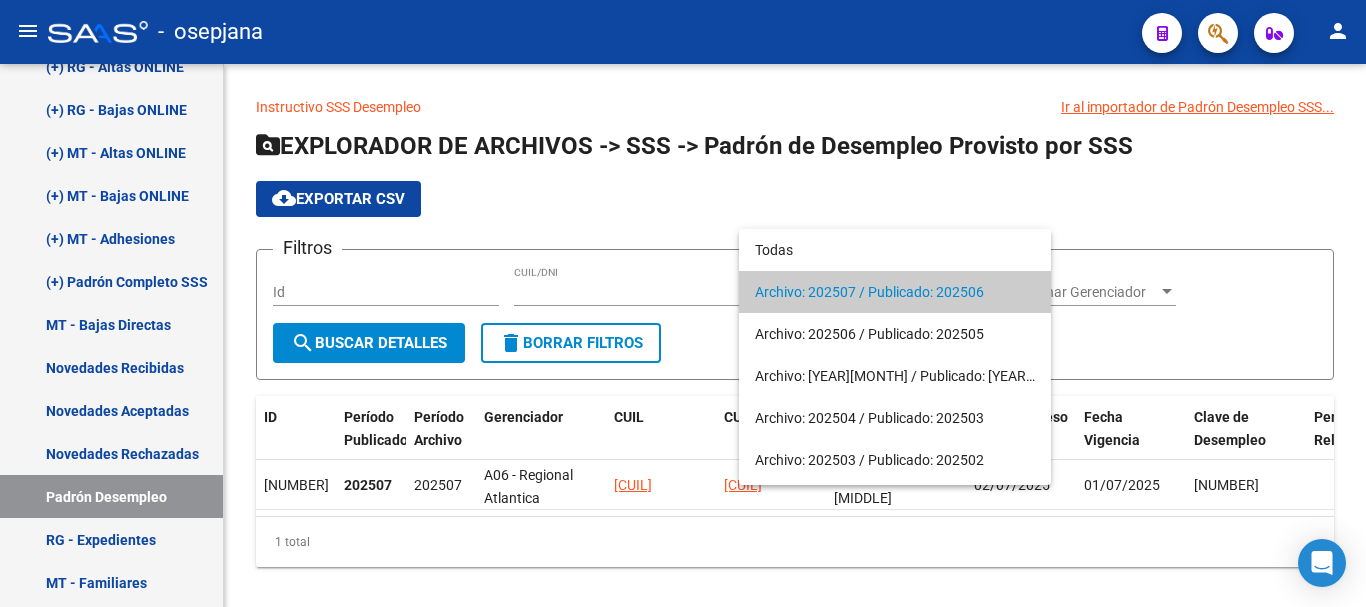 click at bounding box center (683, 303) 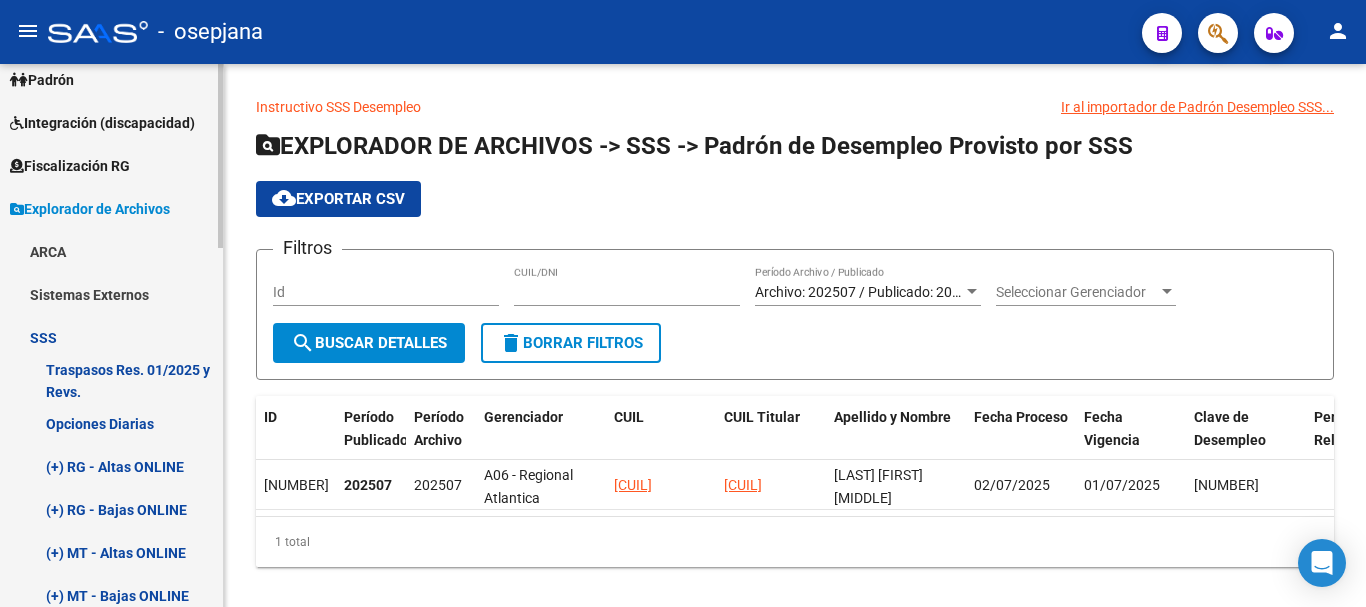 scroll, scrollTop: 0, scrollLeft: 0, axis: both 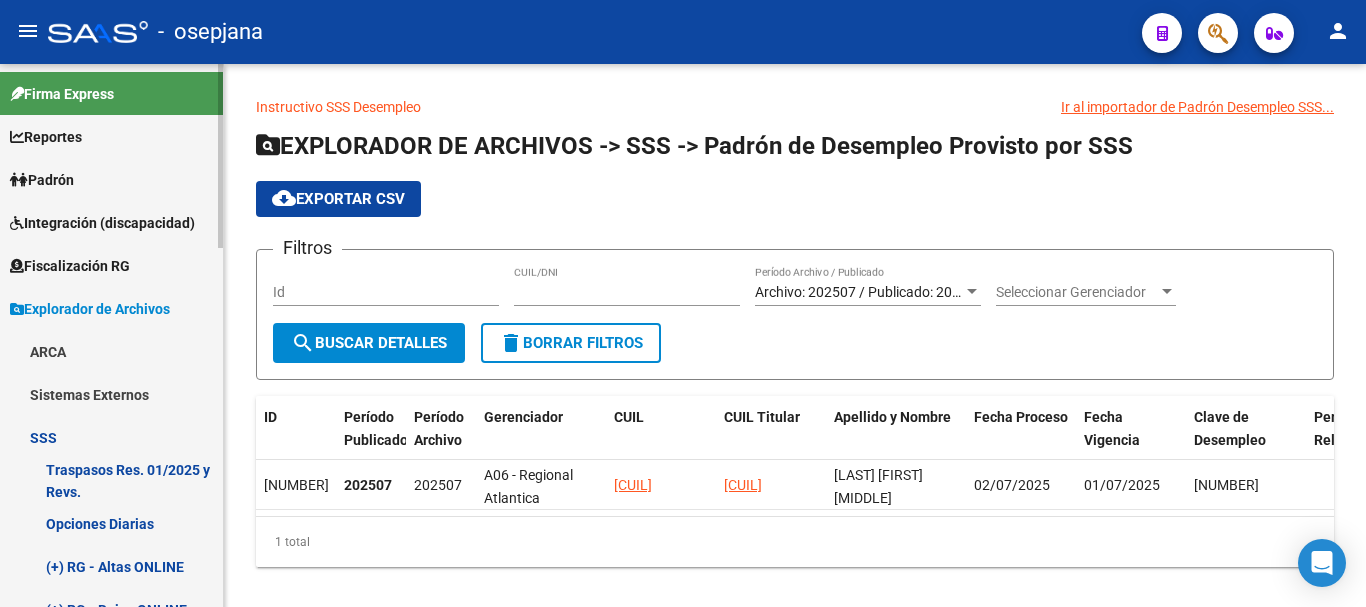 click on "SSS" at bounding box center [111, 437] 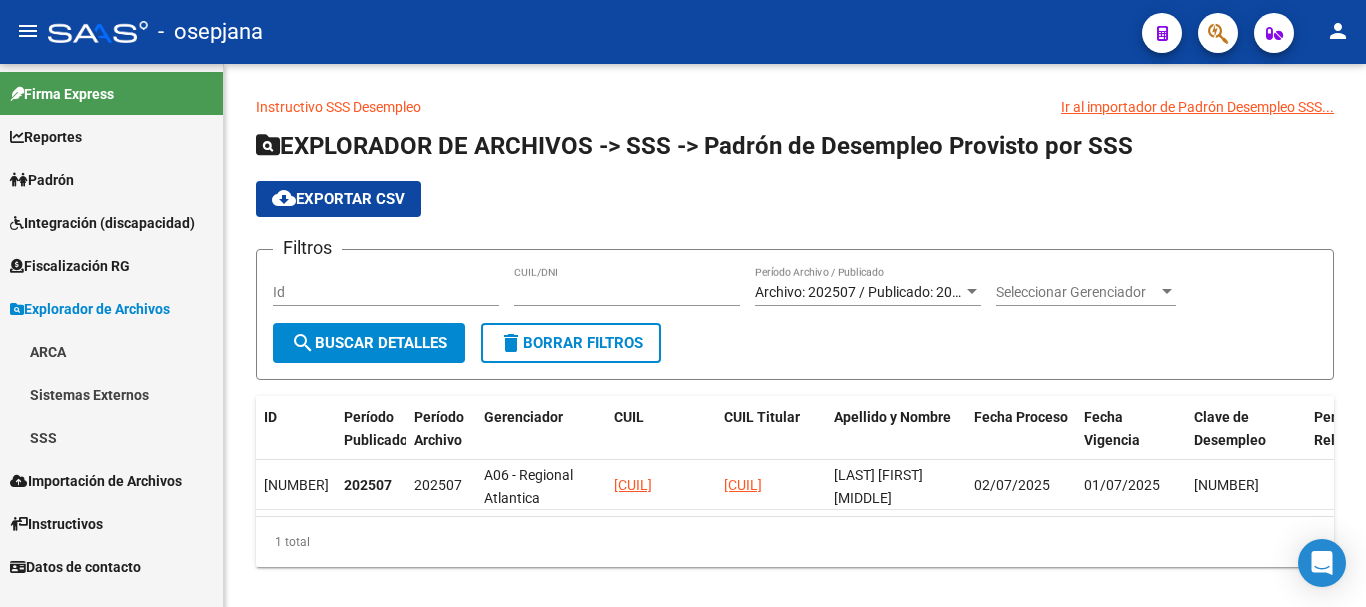 click on "Padrón" at bounding box center [42, 180] 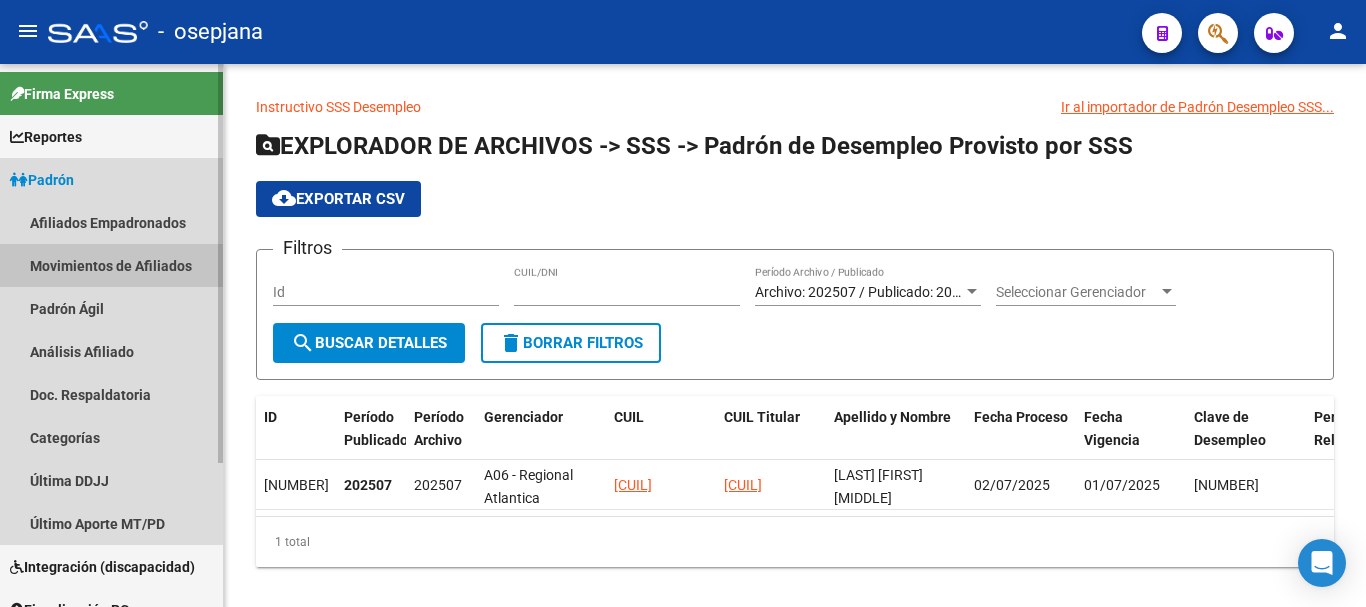 click on "Movimientos de Afiliados" at bounding box center (111, 265) 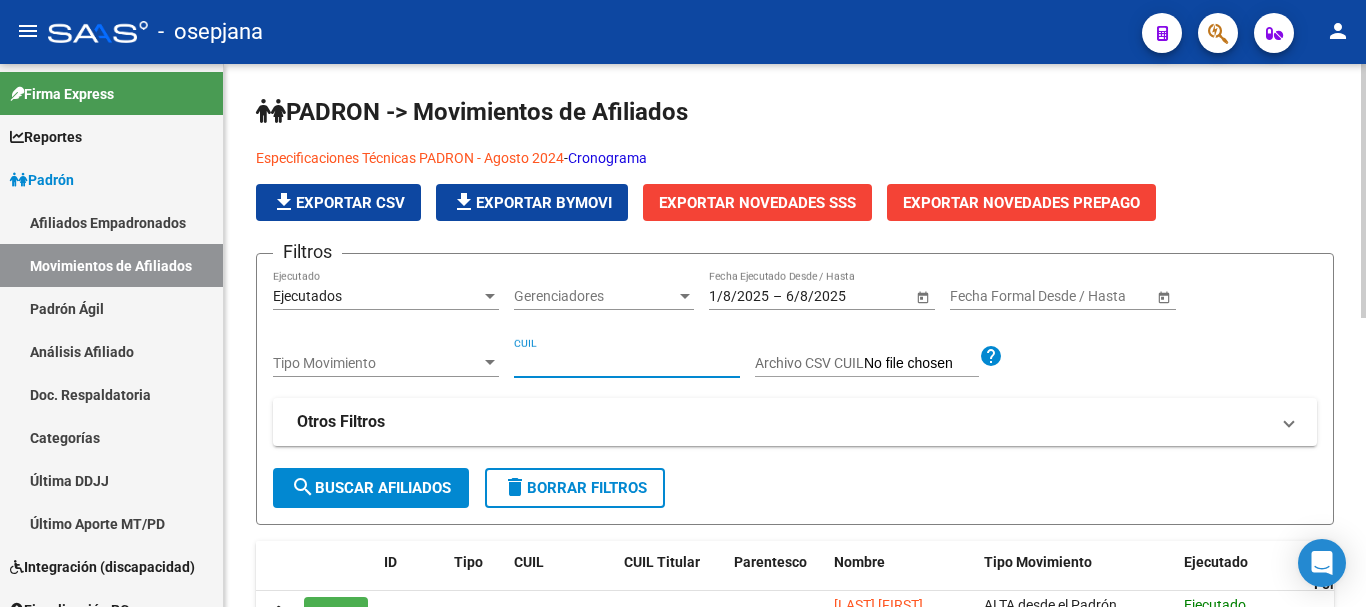 click on "CUIL" at bounding box center [627, 363] 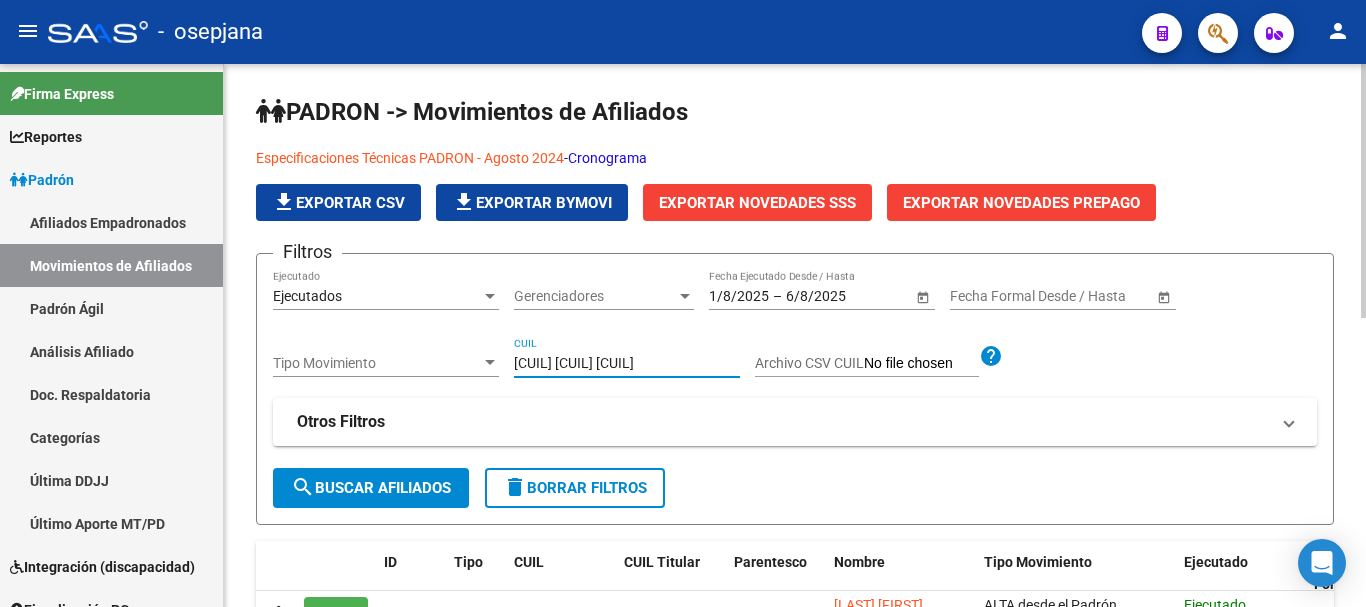 scroll, scrollTop: 0, scrollLeft: 44, axis: horizontal 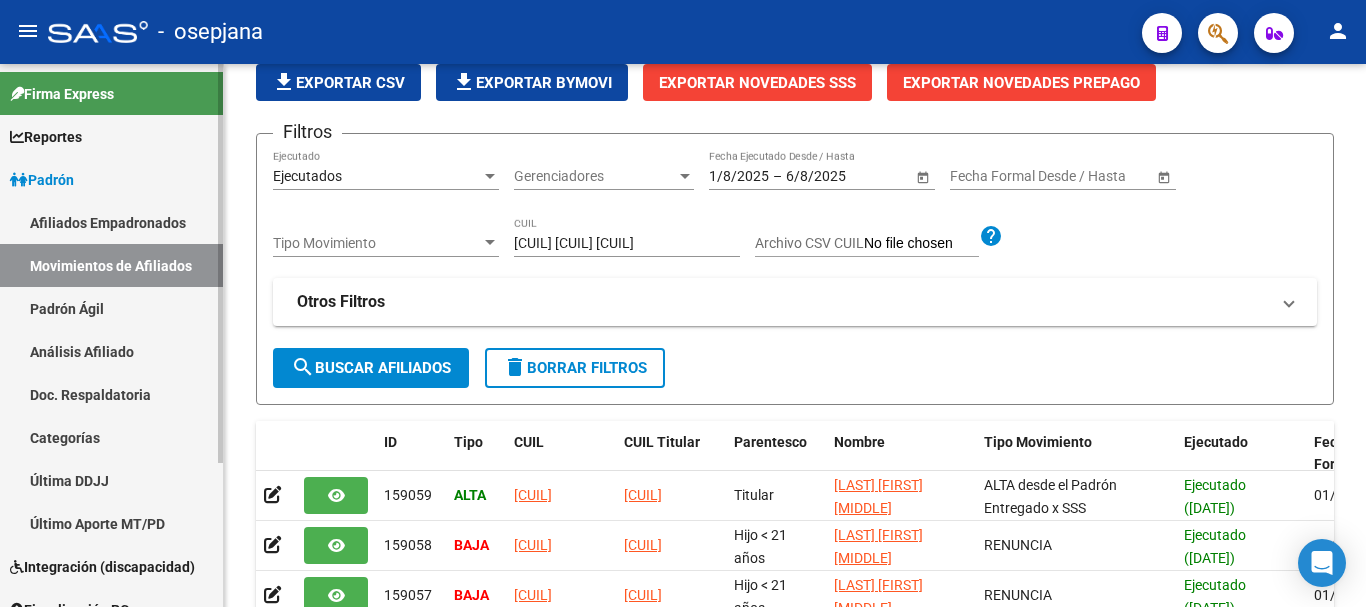 click on "Afiliados Empadronados" at bounding box center [111, 222] 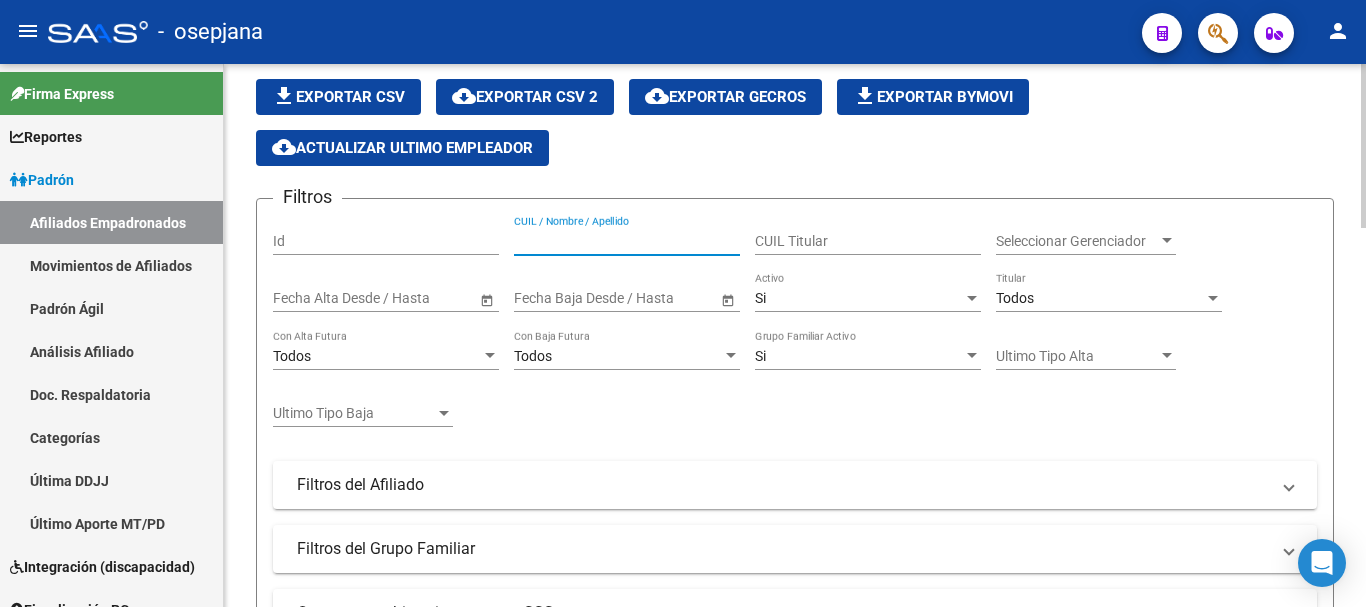 click on "CUIL / Nombre / Apellido" at bounding box center [627, 241] 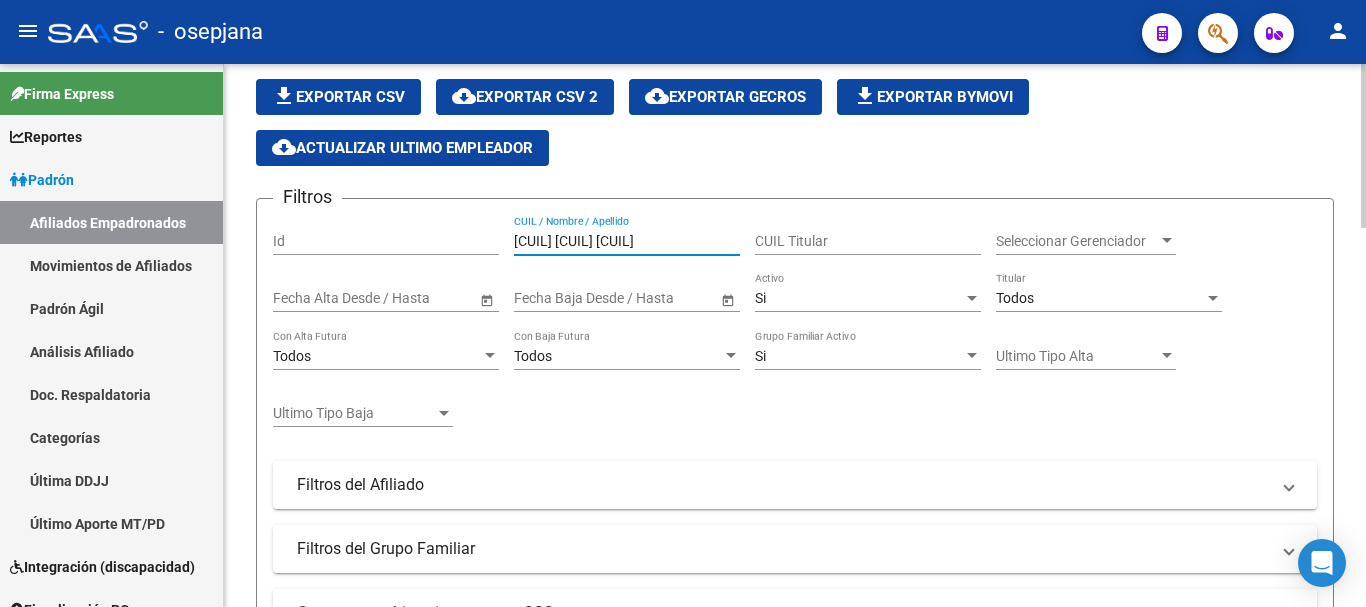 scroll, scrollTop: 0, scrollLeft: 44, axis: horizontal 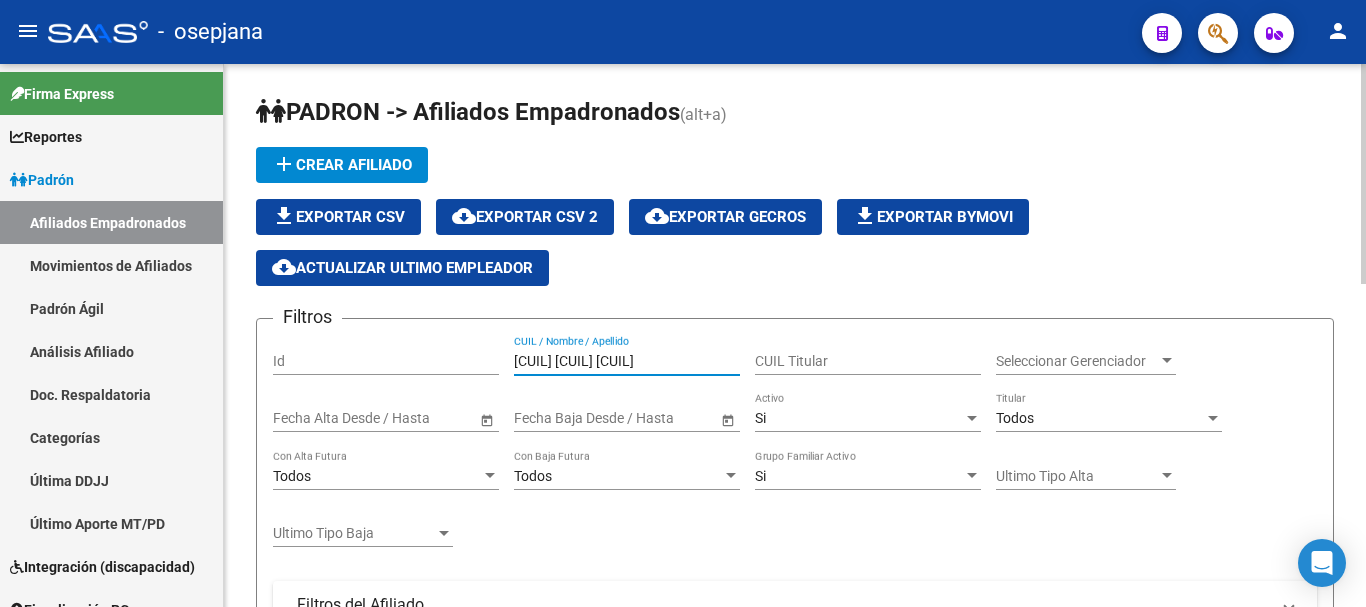 drag, startPoint x: 736, startPoint y: 362, endPoint x: 371, endPoint y: 361, distance: 365.00137 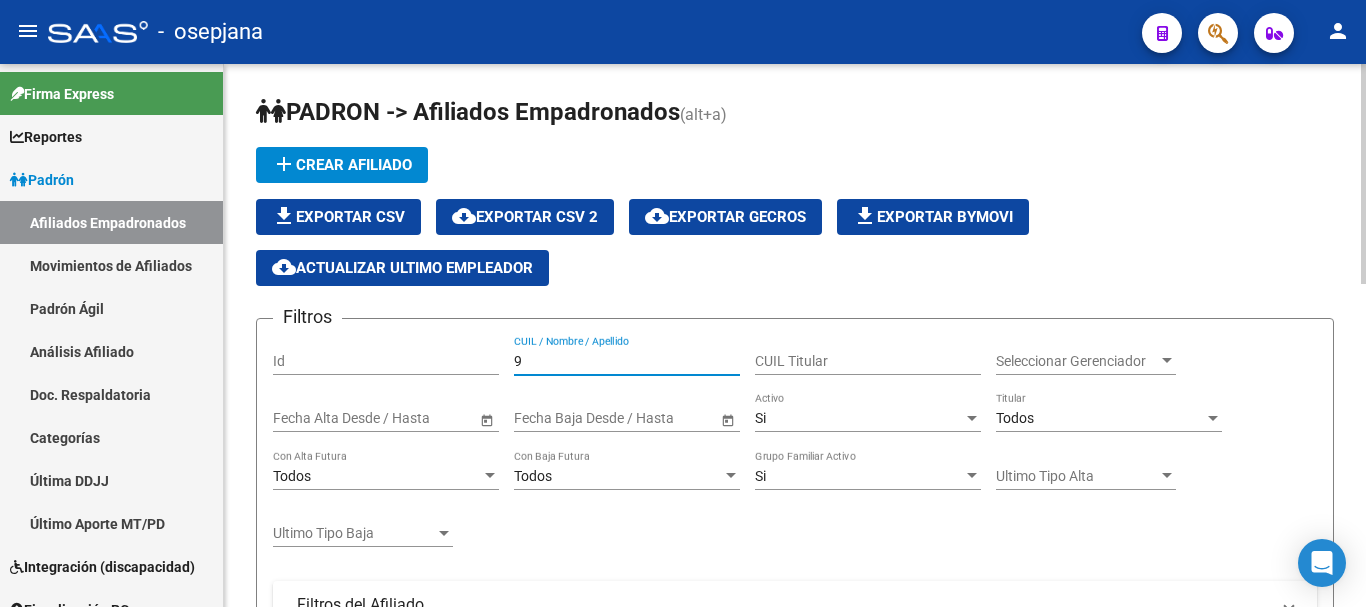 drag, startPoint x: 640, startPoint y: 362, endPoint x: 437, endPoint y: 364, distance: 203.00986 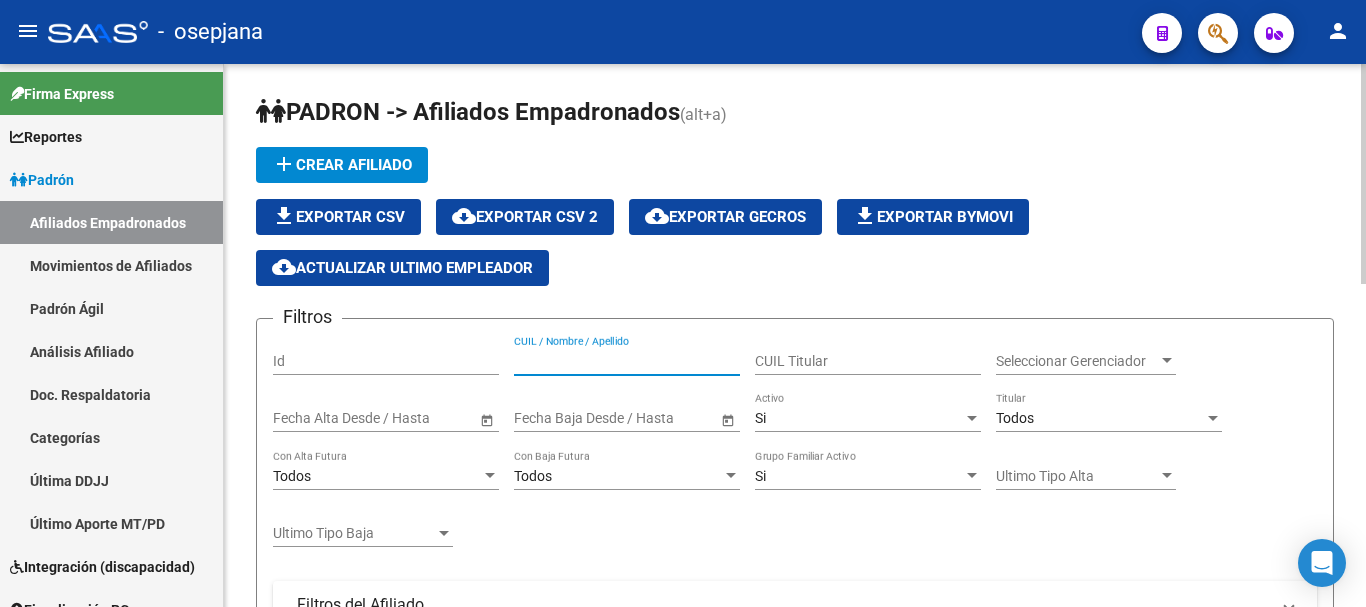 click on "CUIL Titular" 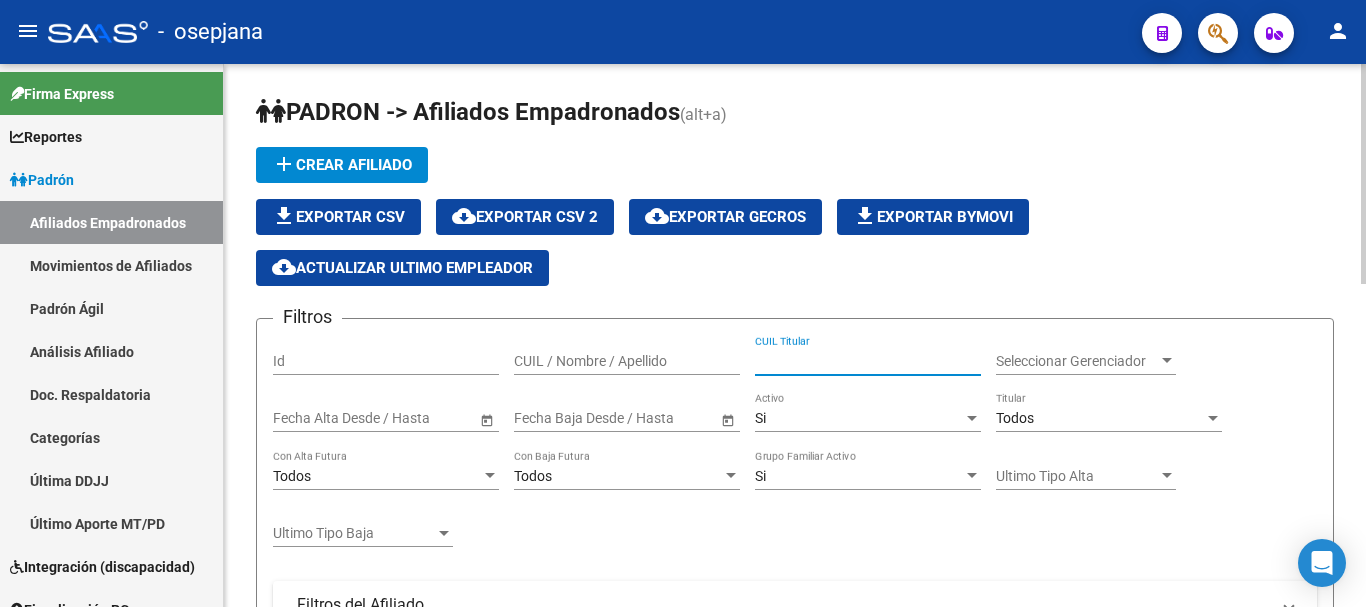 paste on "[CUIL] [CUIL] [CUIL]" 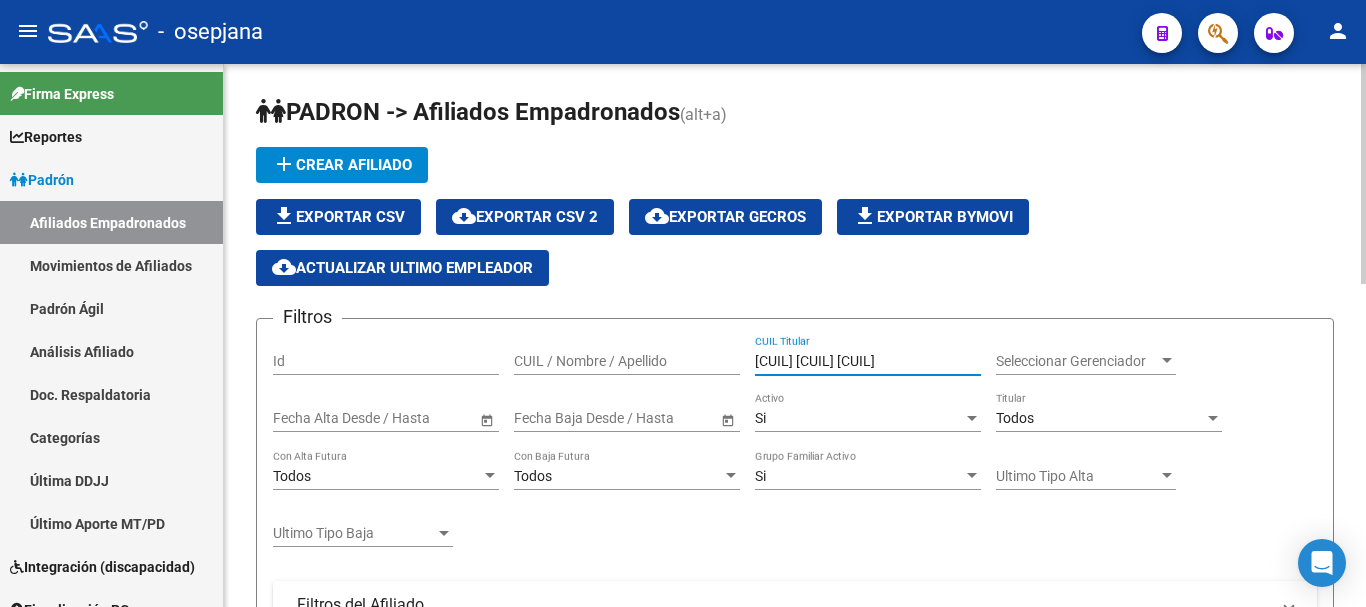 scroll, scrollTop: 0, scrollLeft: 44, axis: horizontal 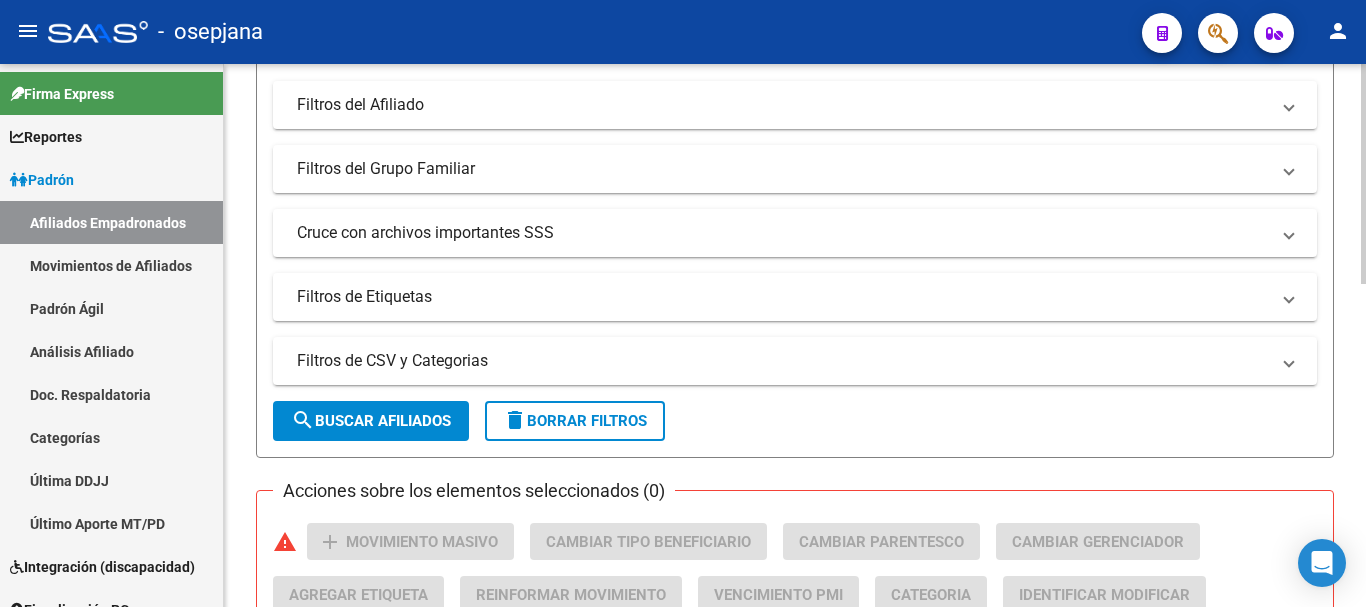 type on "[CUIL] [CUIL] [CUIL]" 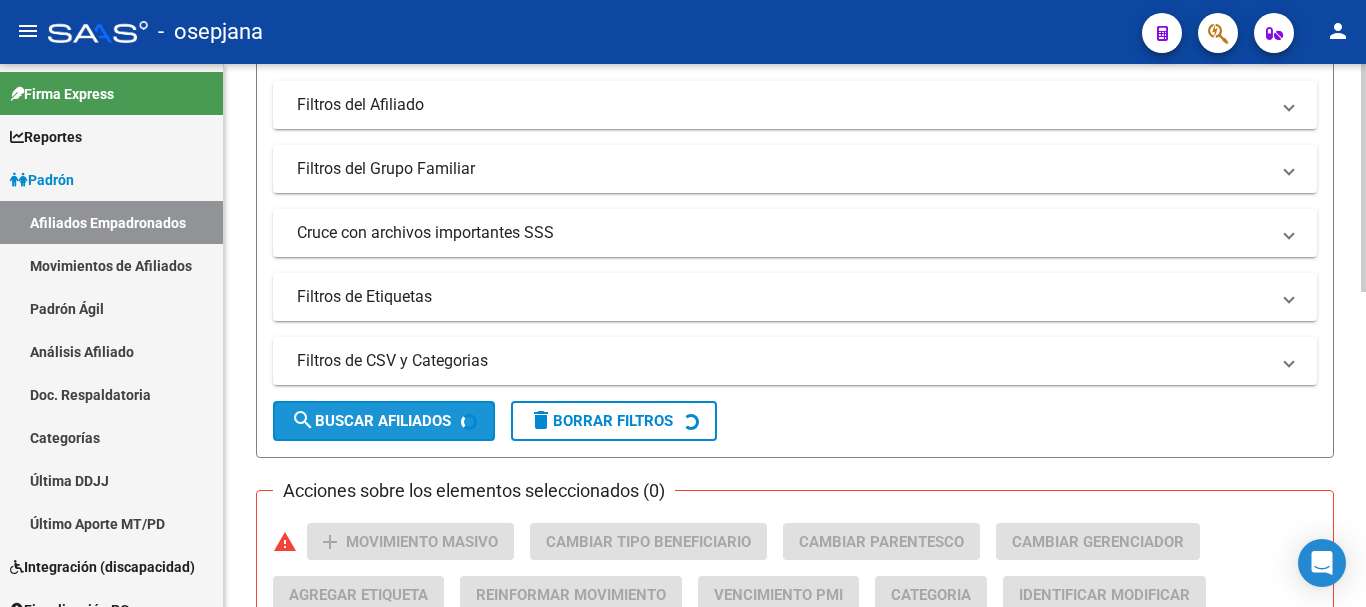 scroll, scrollTop: 0, scrollLeft: 0, axis: both 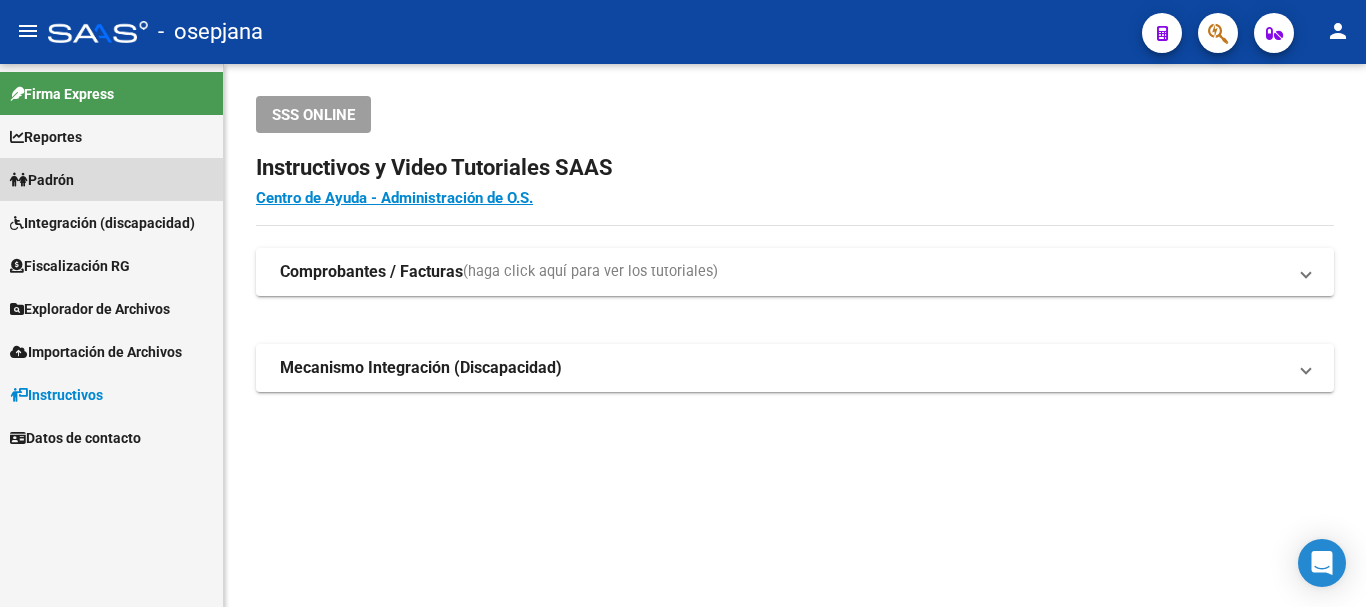 click on "Padrón" at bounding box center [42, 180] 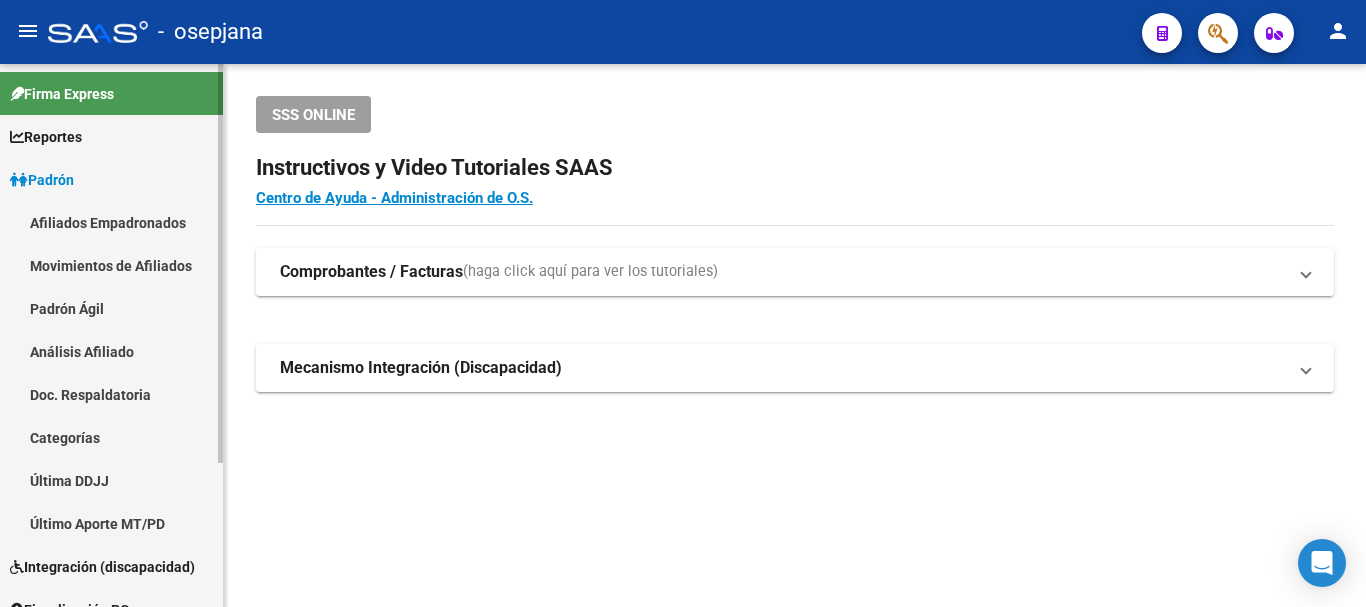 click on "Análisis Afiliado" at bounding box center (111, 351) 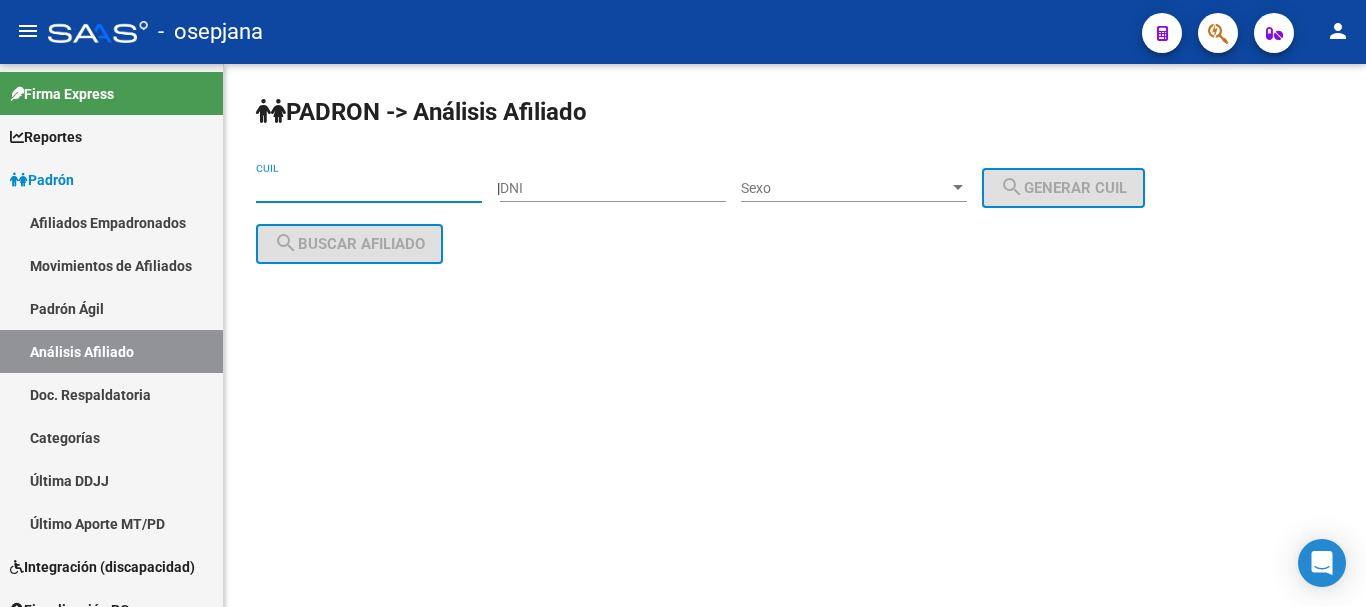 click on "CUIL" at bounding box center (369, 188) 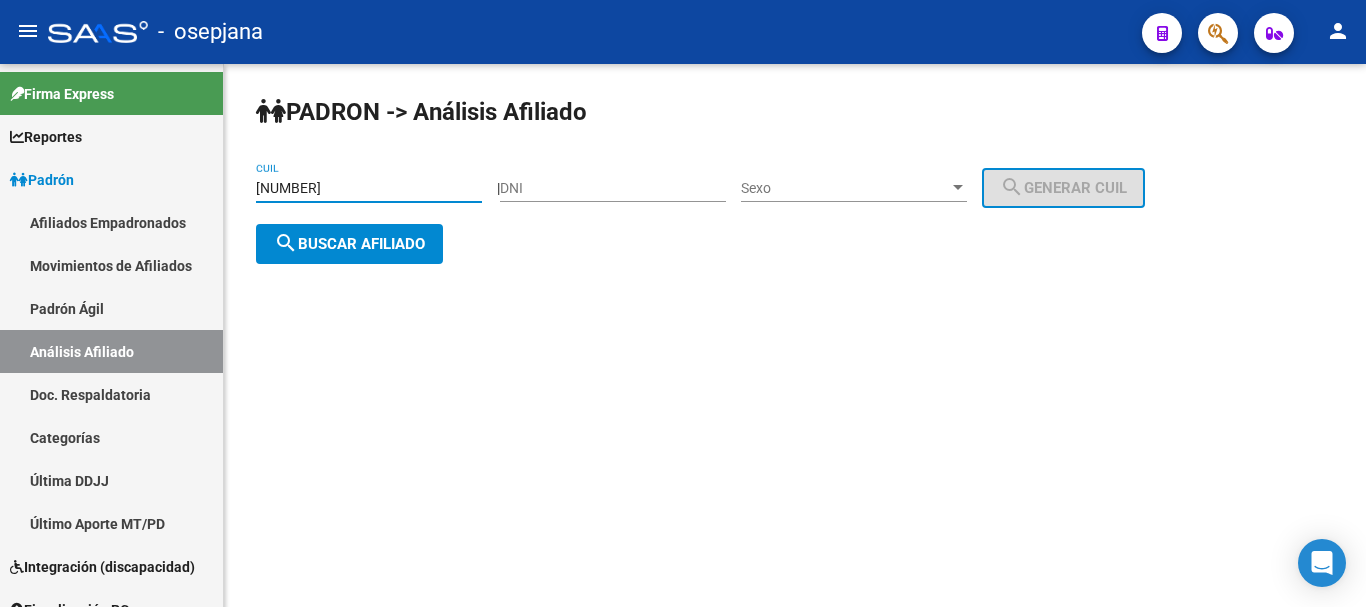 type on "27-32502921-3" 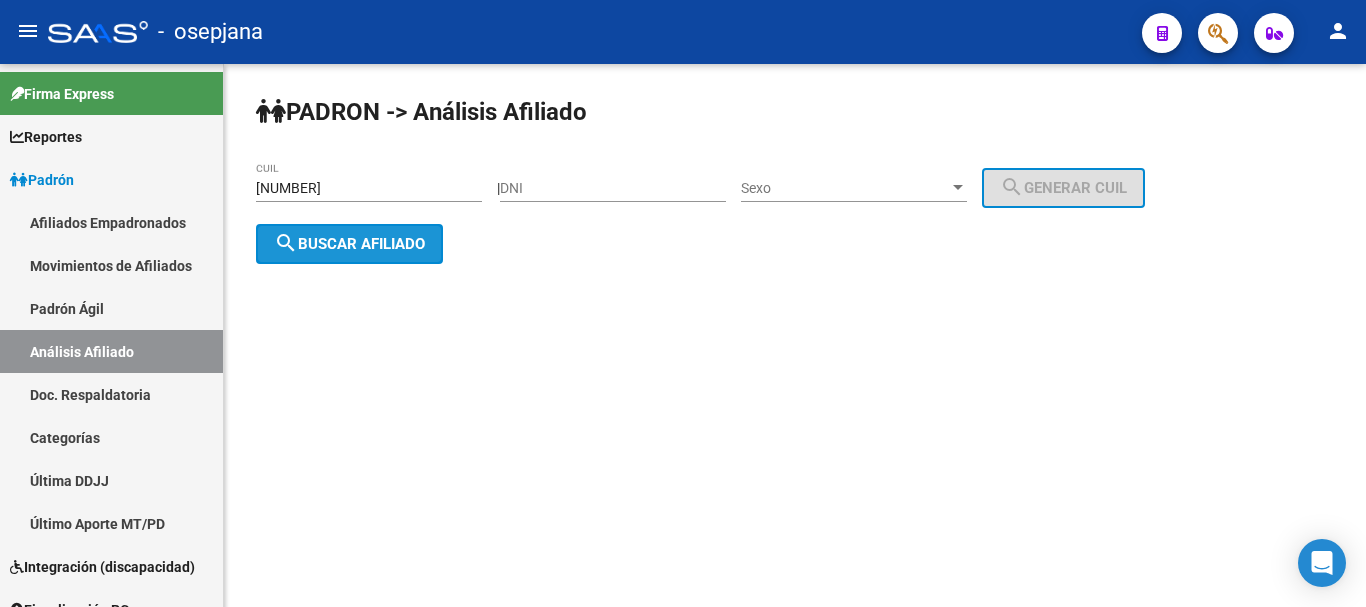 click on "search  Buscar afiliado" 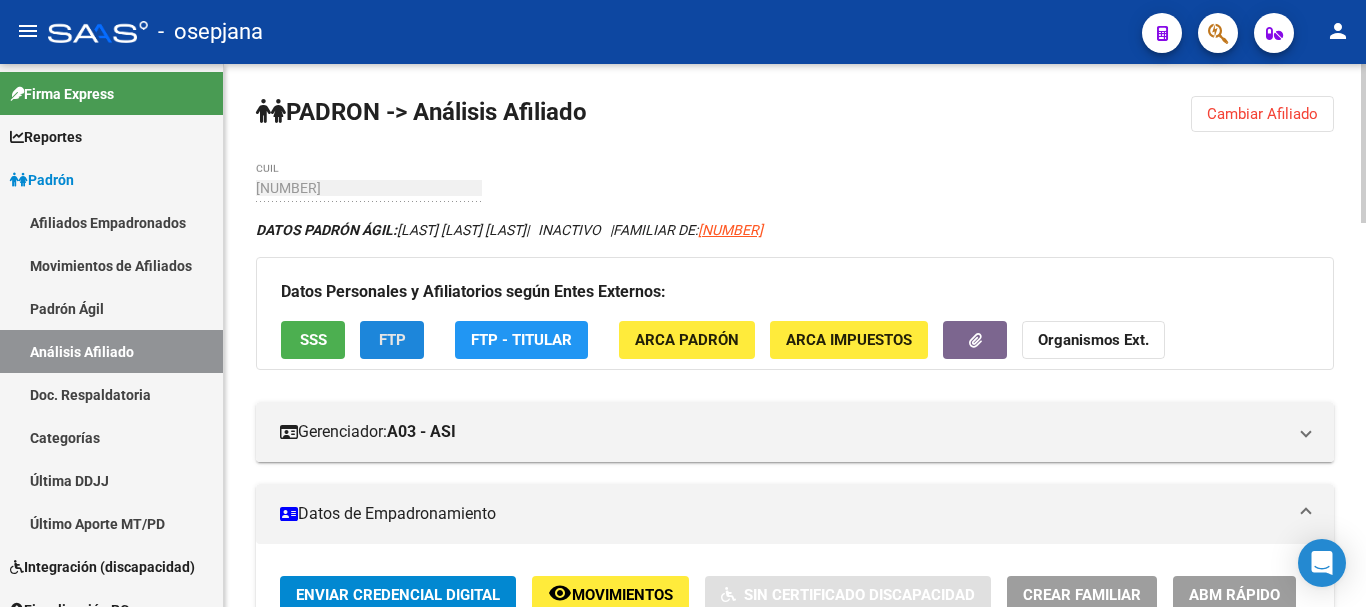 click on "FTP" 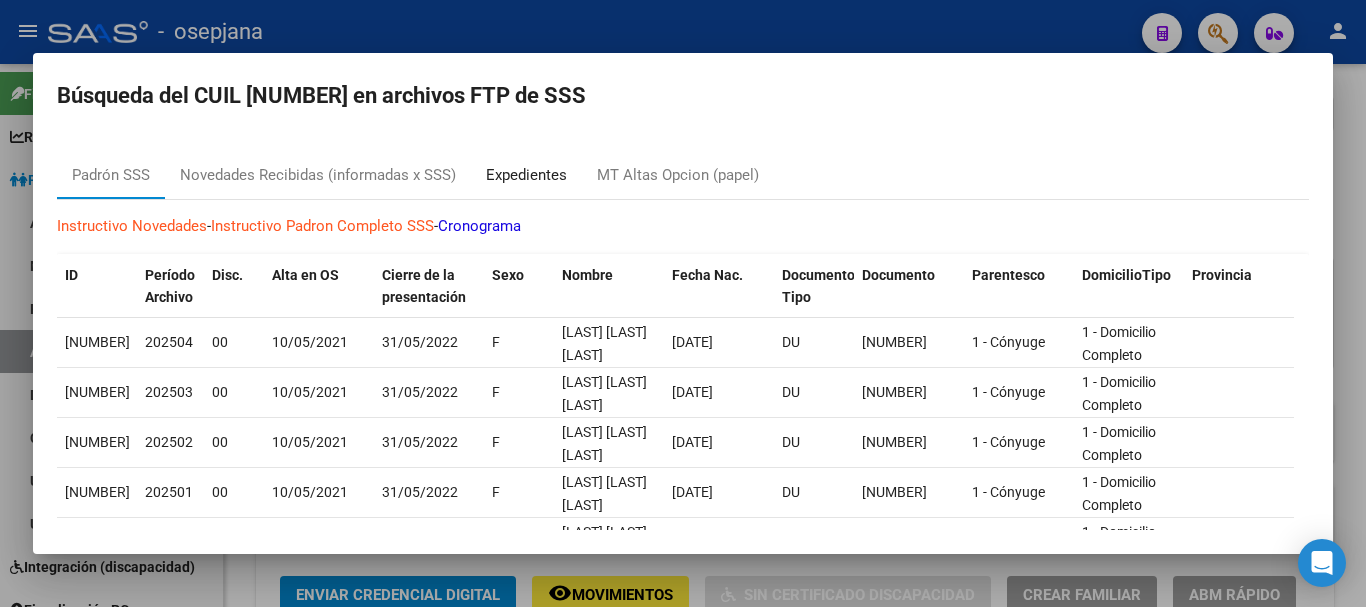 click on "Expedientes" at bounding box center [526, 175] 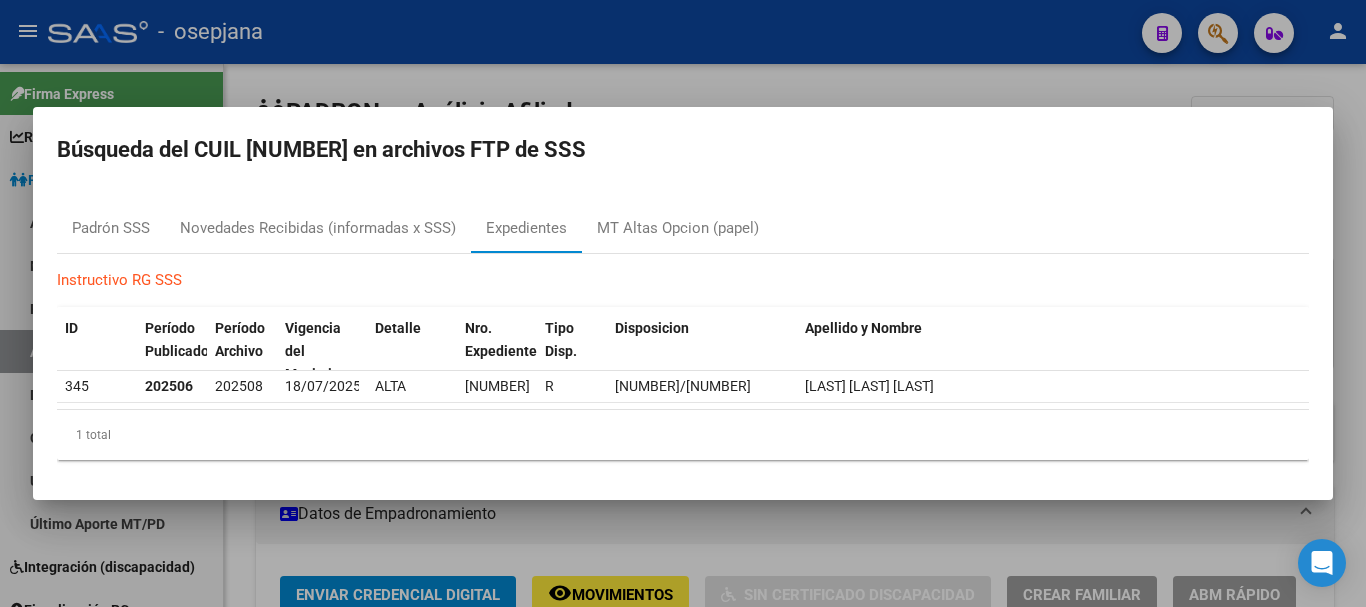 click on "Búsqueda del CUIL [CUIL] en archivos FTP de SSS" at bounding box center (683, 150) 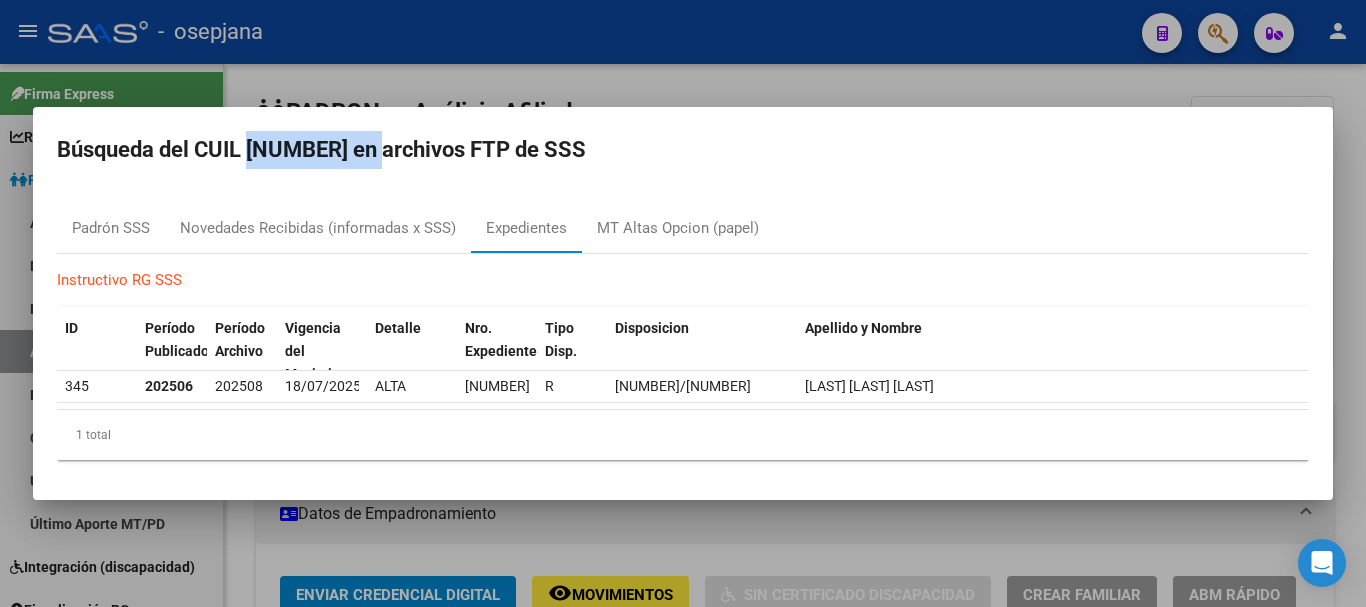 click on "Búsqueda del CUIL [CUIL] en archivos FTP de SSS" at bounding box center [683, 150] 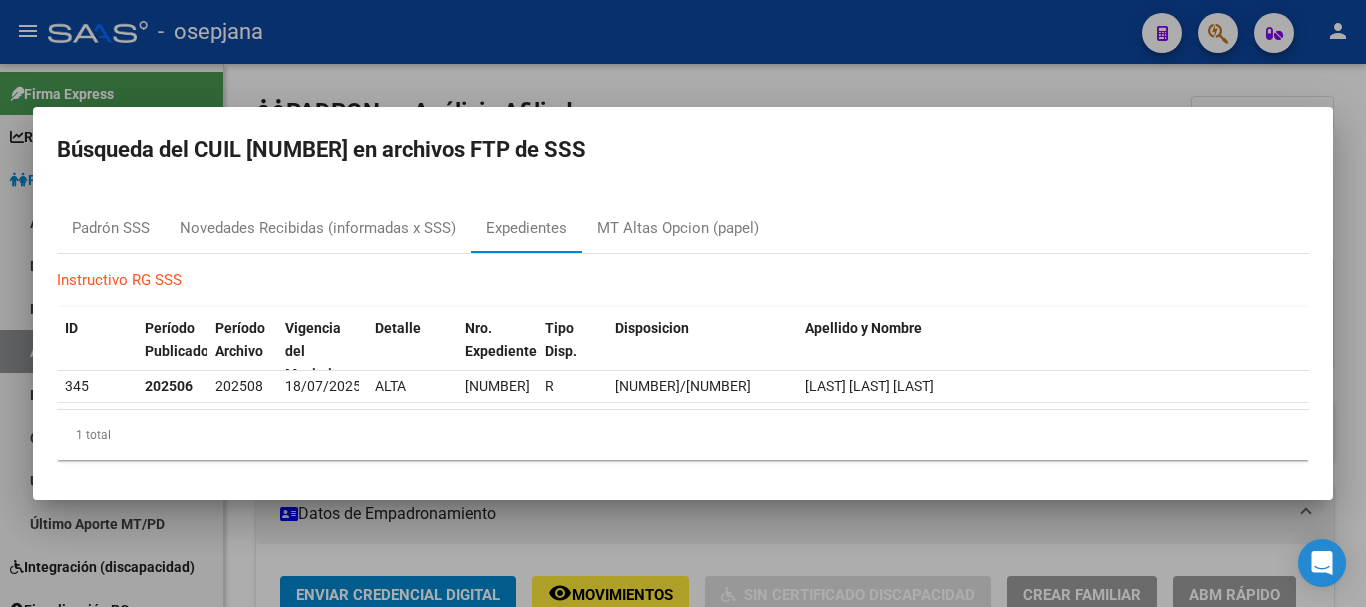 click at bounding box center [683, 303] 